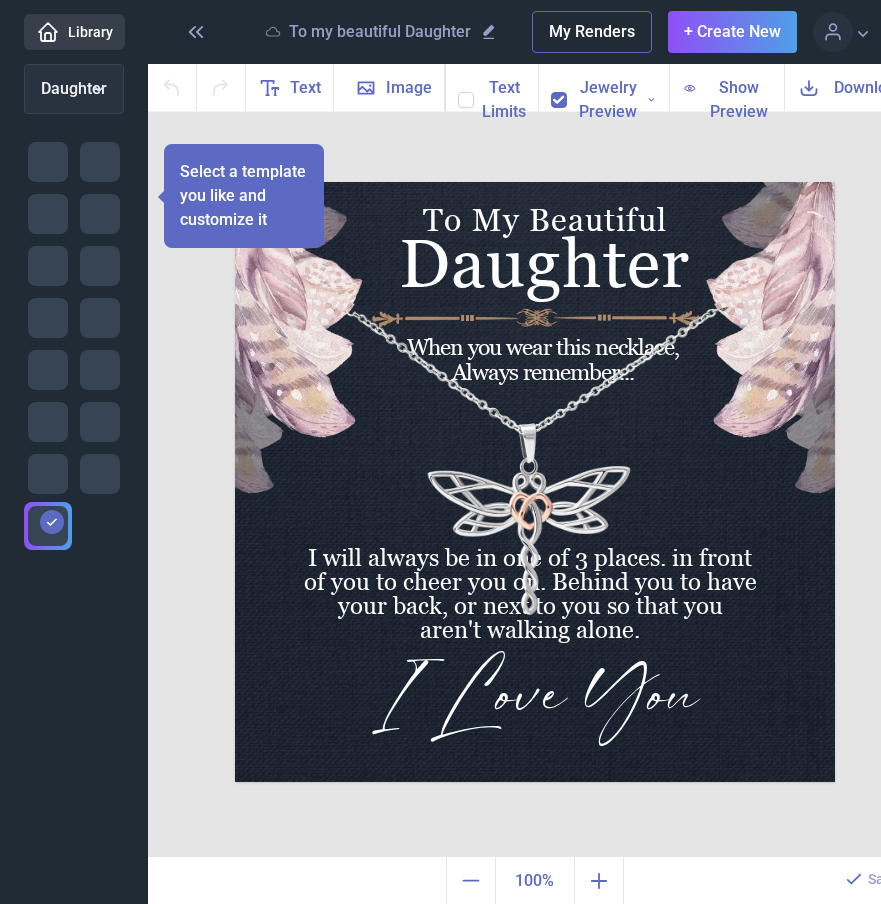 scroll, scrollTop: 0, scrollLeft: 0, axis: both 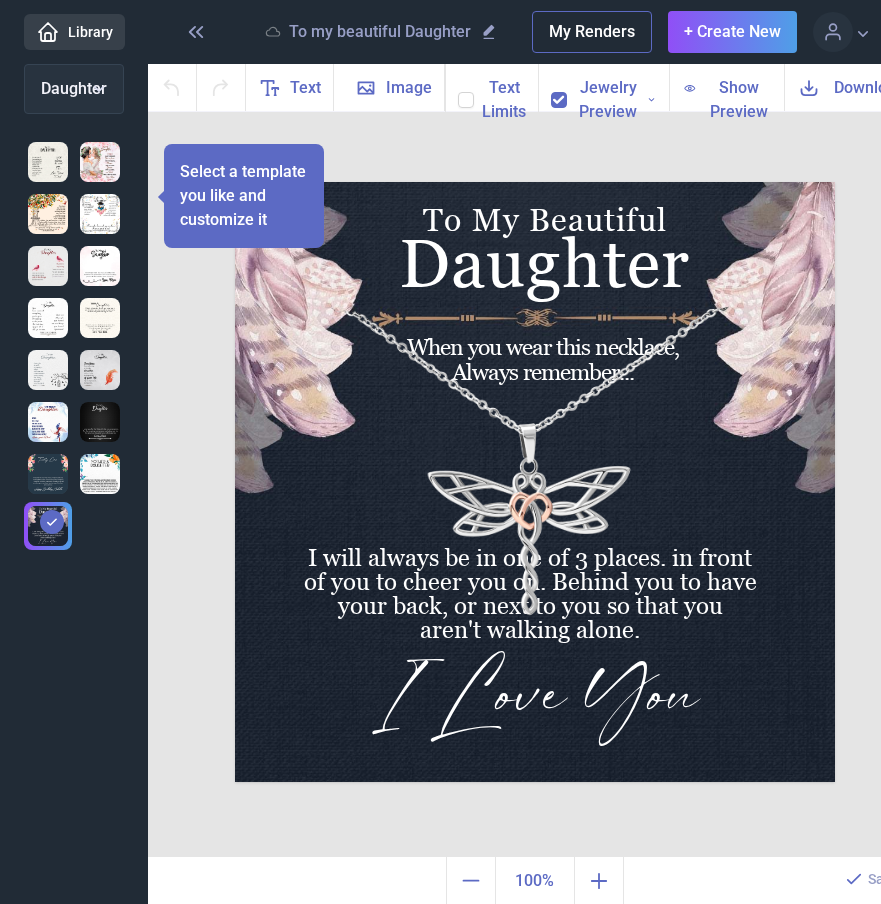 click on "My Renders" at bounding box center (592, 32) 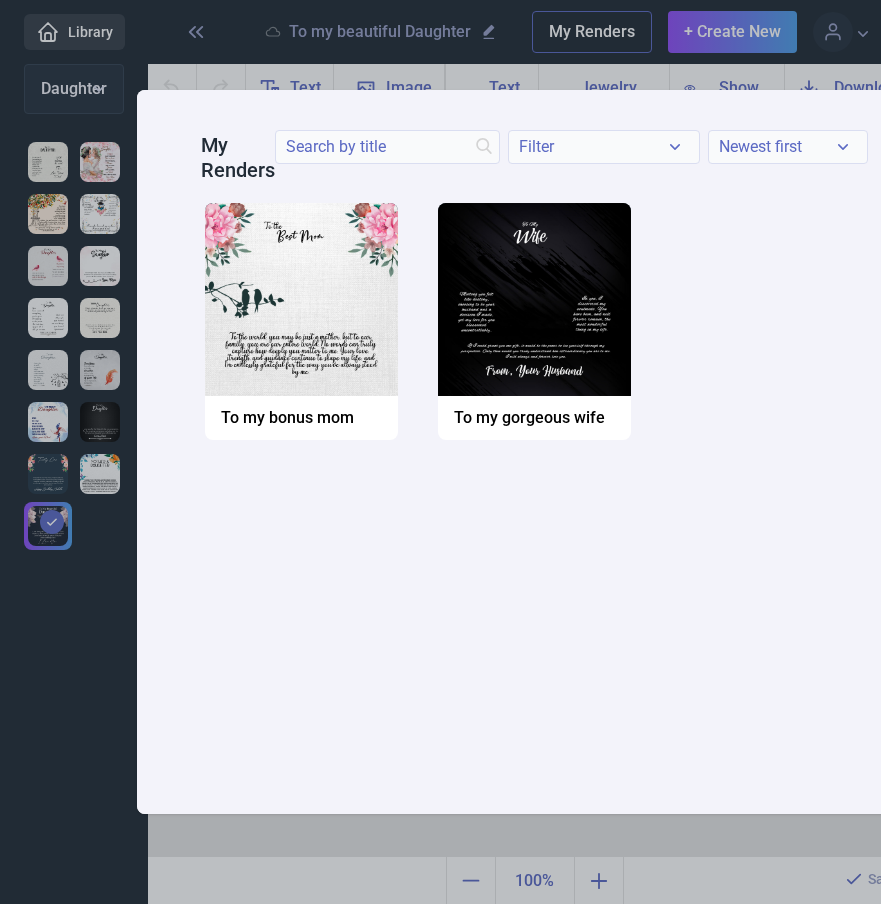 click on "My Renders       Filter       Clear     Newest first       Newest first   Name A-Z   Name Z-A         Copy   Download   Delete   Open   To my bonus mom         Copy   Download   Delete   Open   To my gorgeous wife" at bounding box center [534, 452] 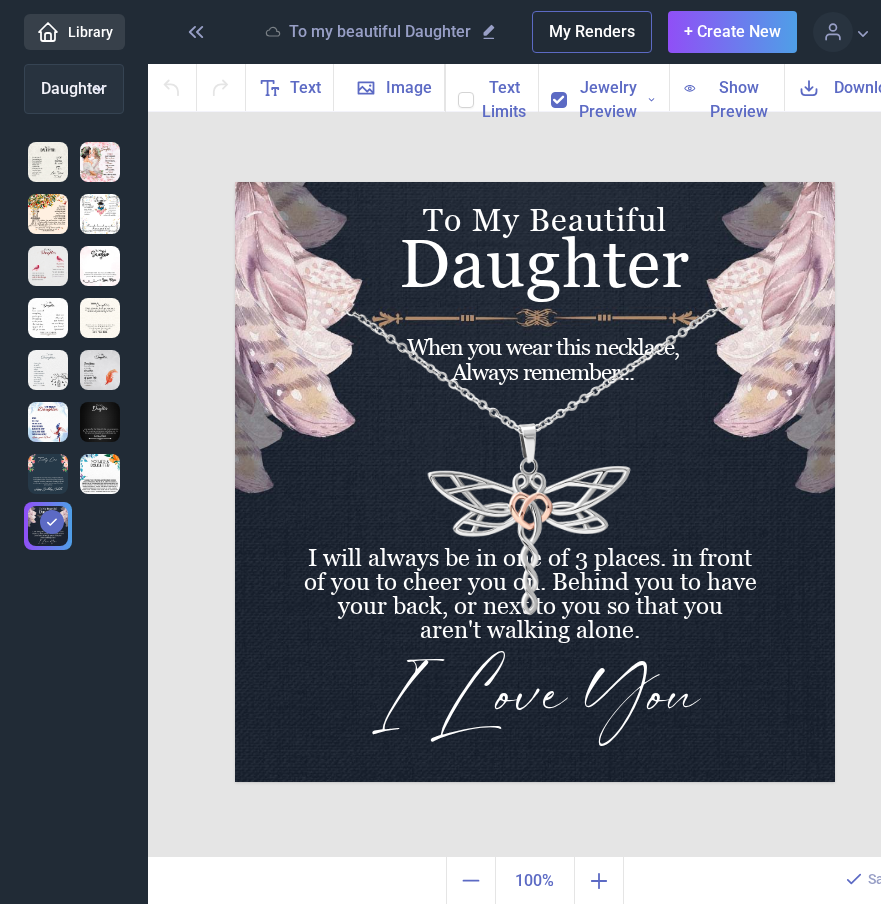 click 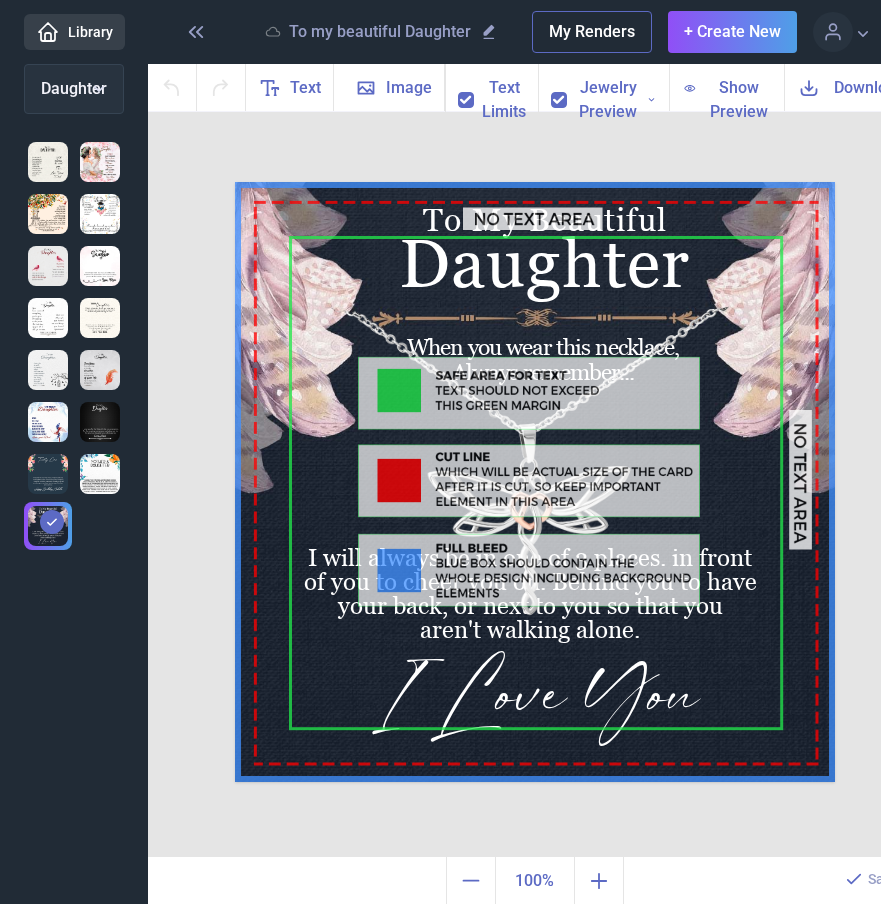 click 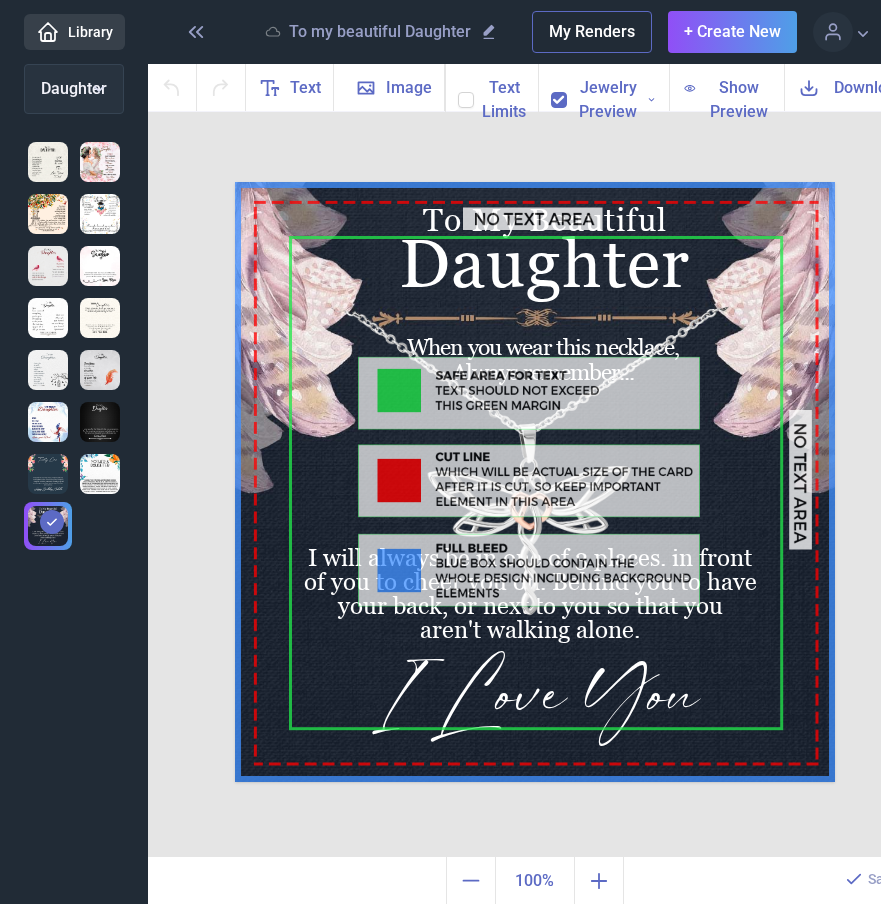 checkbox on "false" 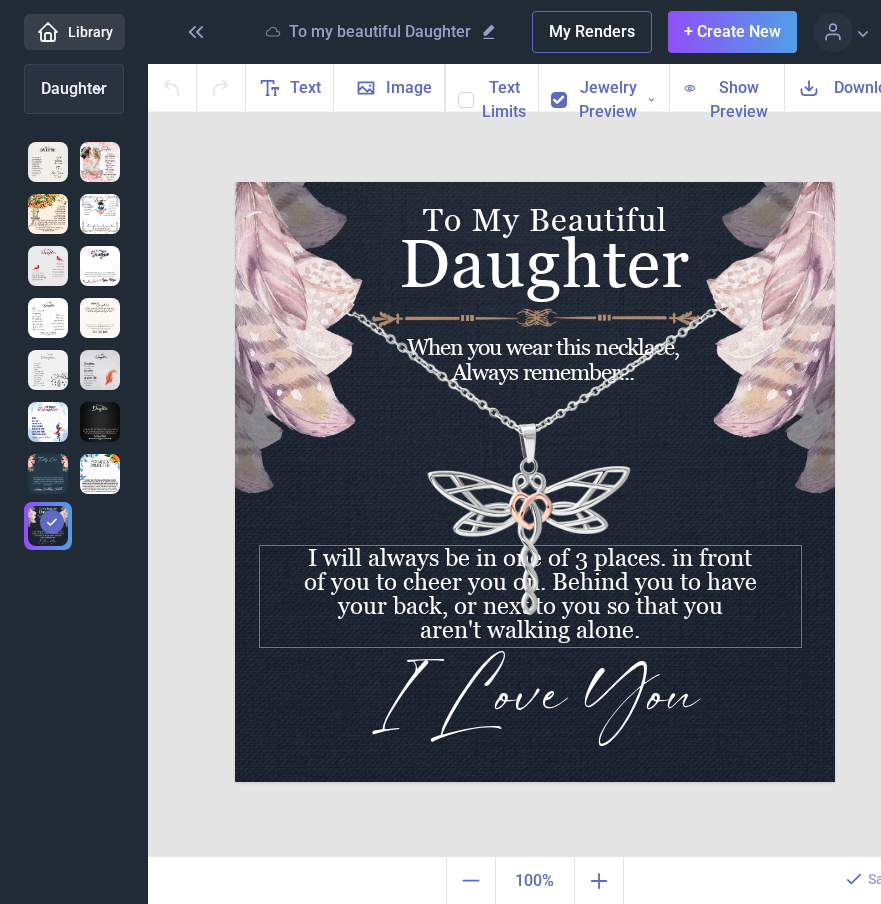 click on "I will always be in one of 3 places. in front of you to cheer you on. Behind you to have your back, or next to you so that you aren't walking alone." at bounding box center (535, 182) 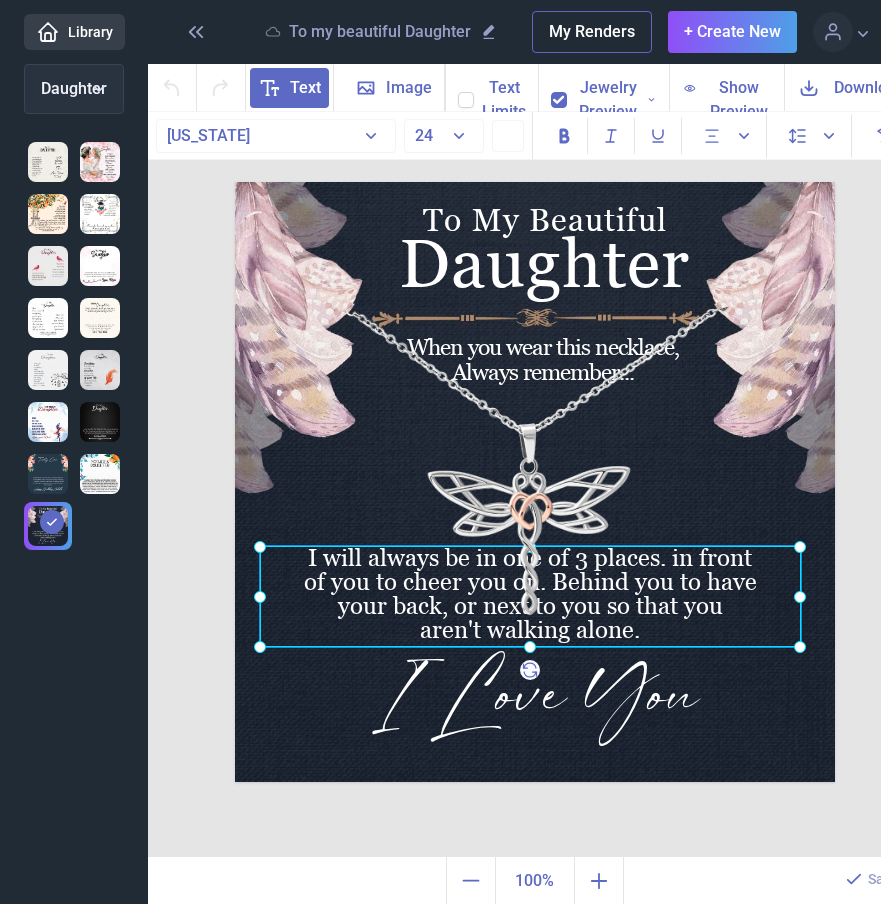 click at bounding box center (530, 596) 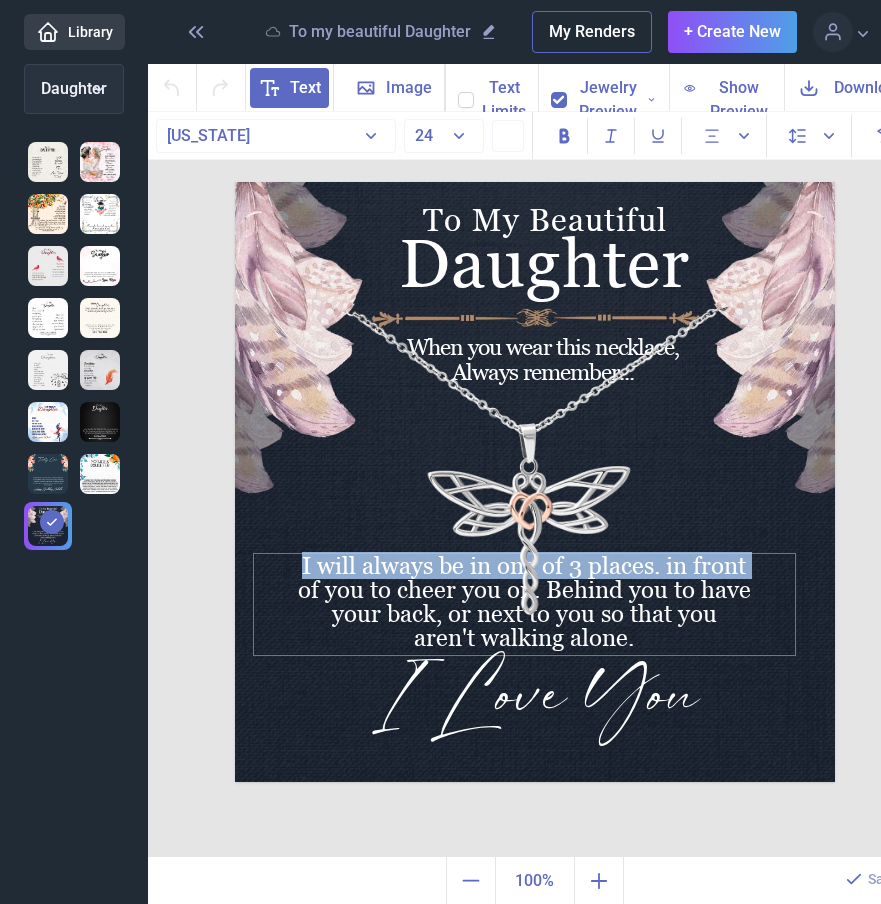 click on "I will always be in one of 3 places. in front of you to cheer you on. Behind you to have your back, or next to you so that you aren't walking alone." at bounding box center (524, 604) 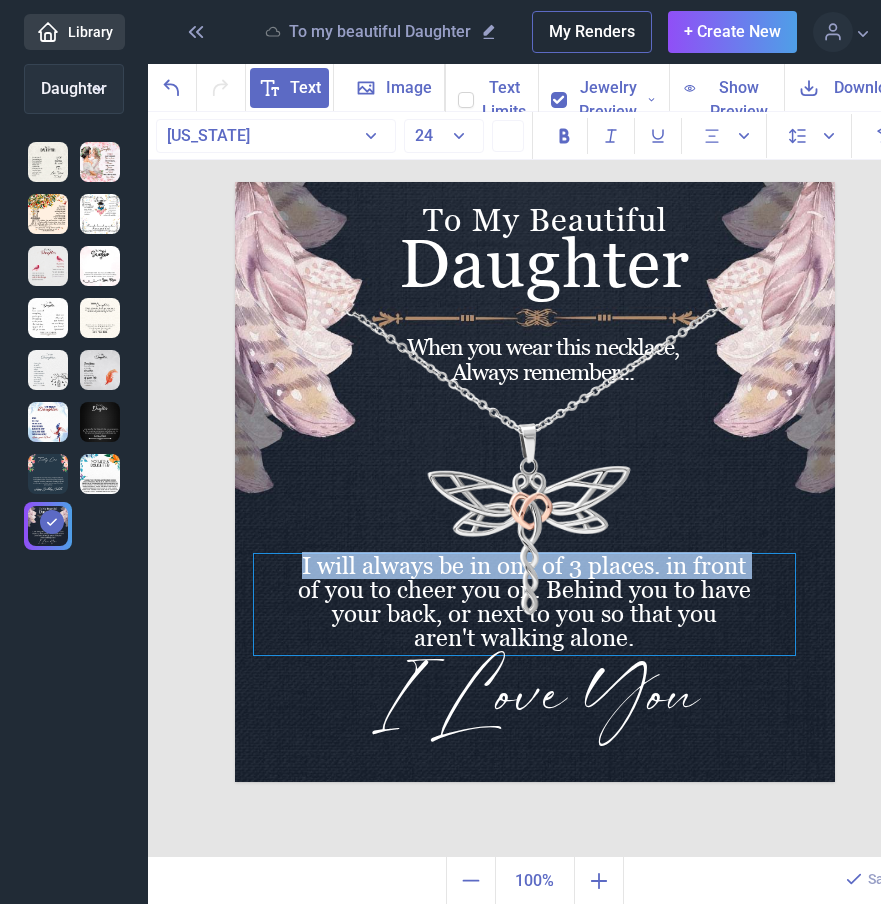 click on "I will always be in one of 3 places. in front of you to cheer you on. Behind you to have your back, or next to you so that you aren't walking alone." at bounding box center [524, 604] 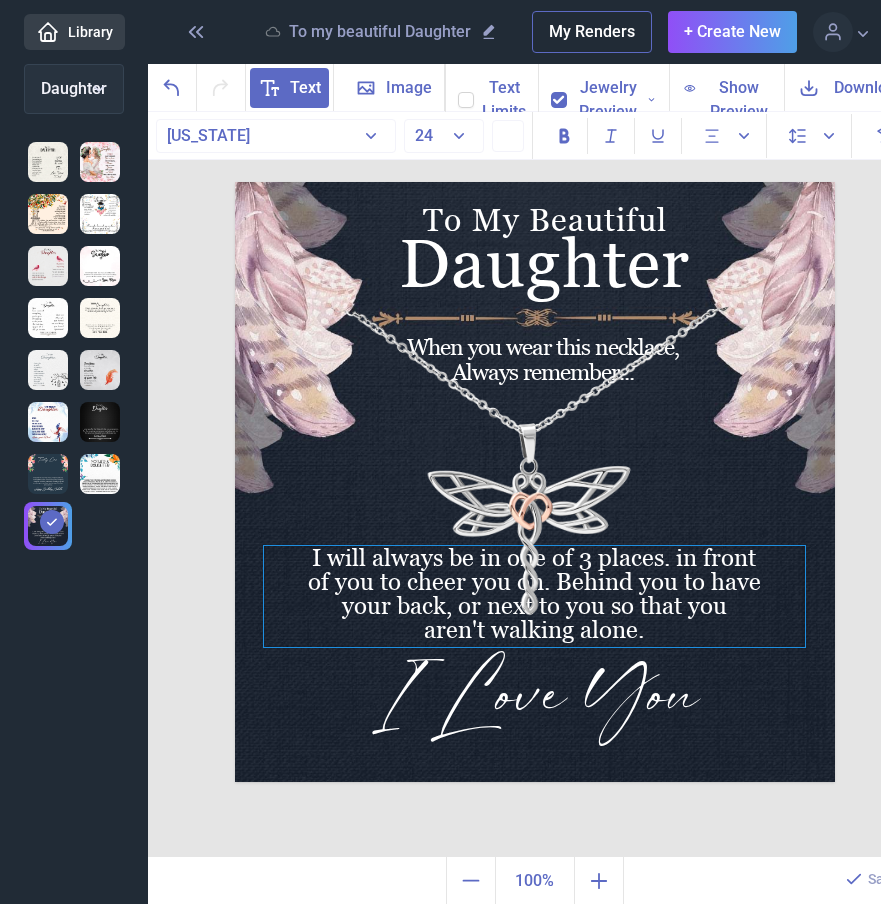 drag, startPoint x: 304, startPoint y: 564, endPoint x: 314, endPoint y: 556, distance: 12.806249 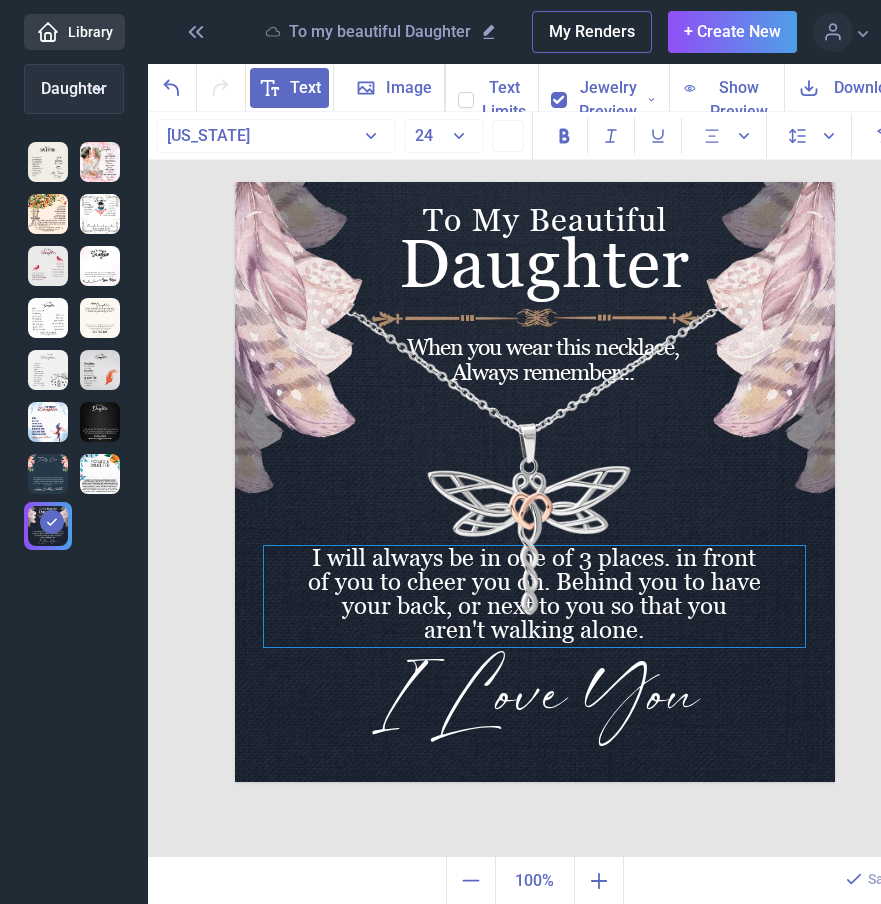 click on "I will always be in one of 3 places. in front of you to cheer you on. Behind you to have your back, or next to you so that you aren't walking alone." at bounding box center (534, 596) 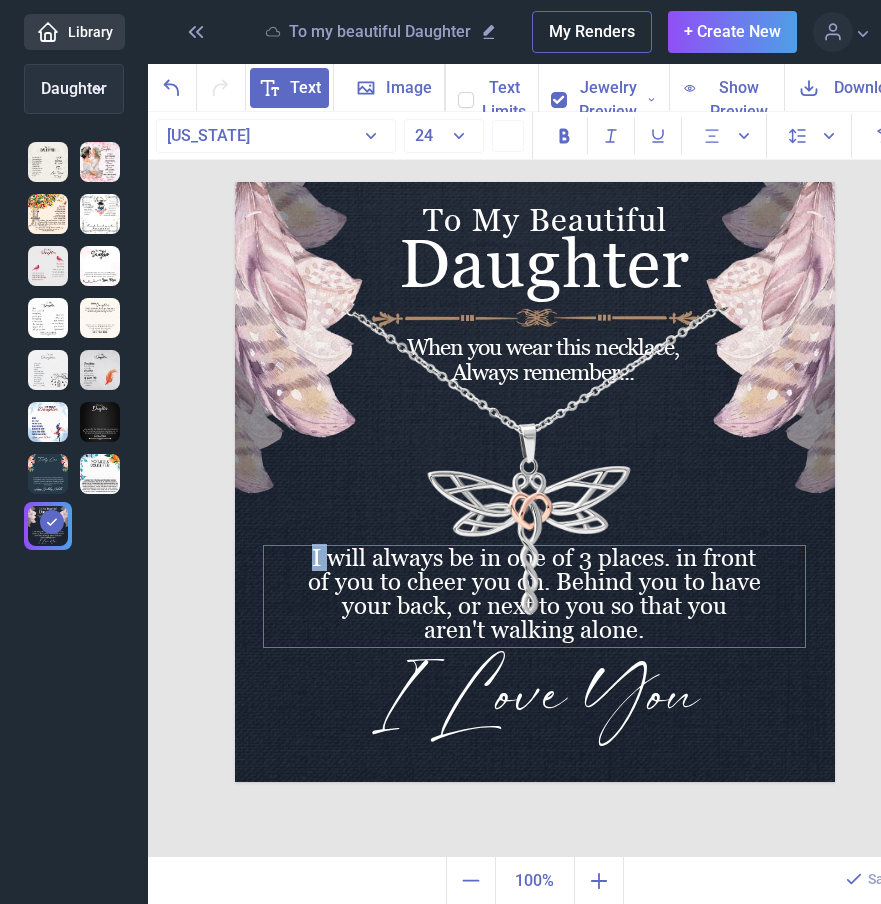 click on "I will always be in one of 3 places. in front of you to cheer you on. Behind you to have your back, or next to you so that you aren't walking alone." at bounding box center [534, 596] 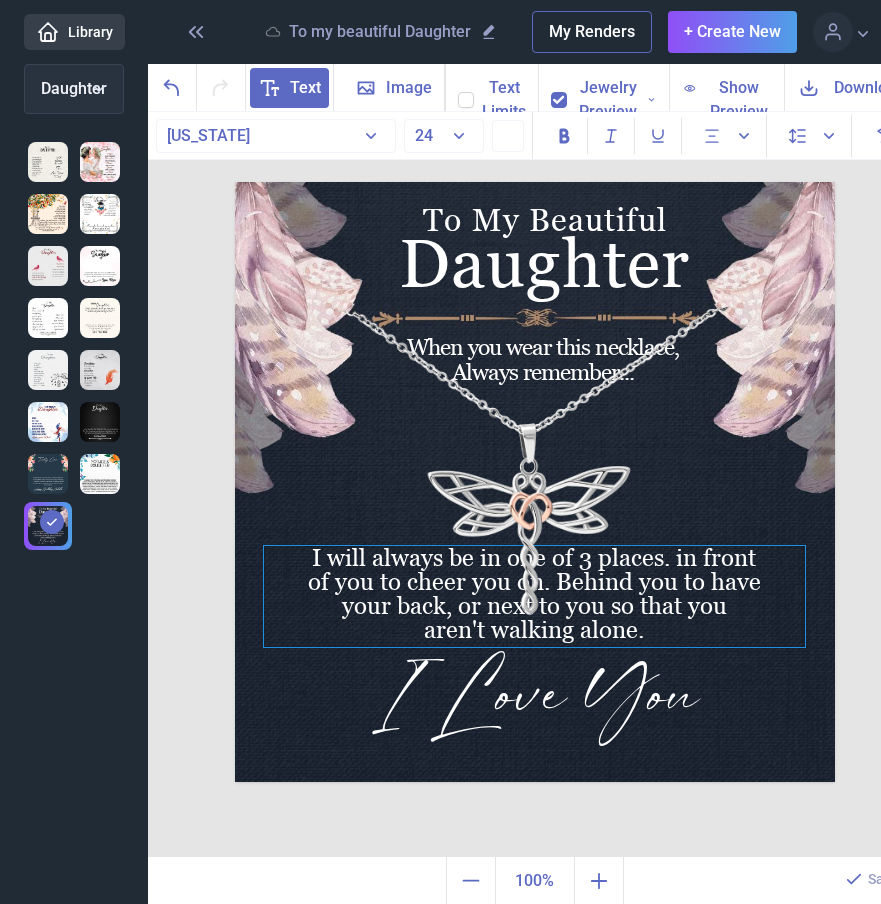 click on "I will always be in one of 3 places. in front of you to cheer you on. Behind you to have your back, or next to you so that you aren't walking alone." at bounding box center (534, 596) 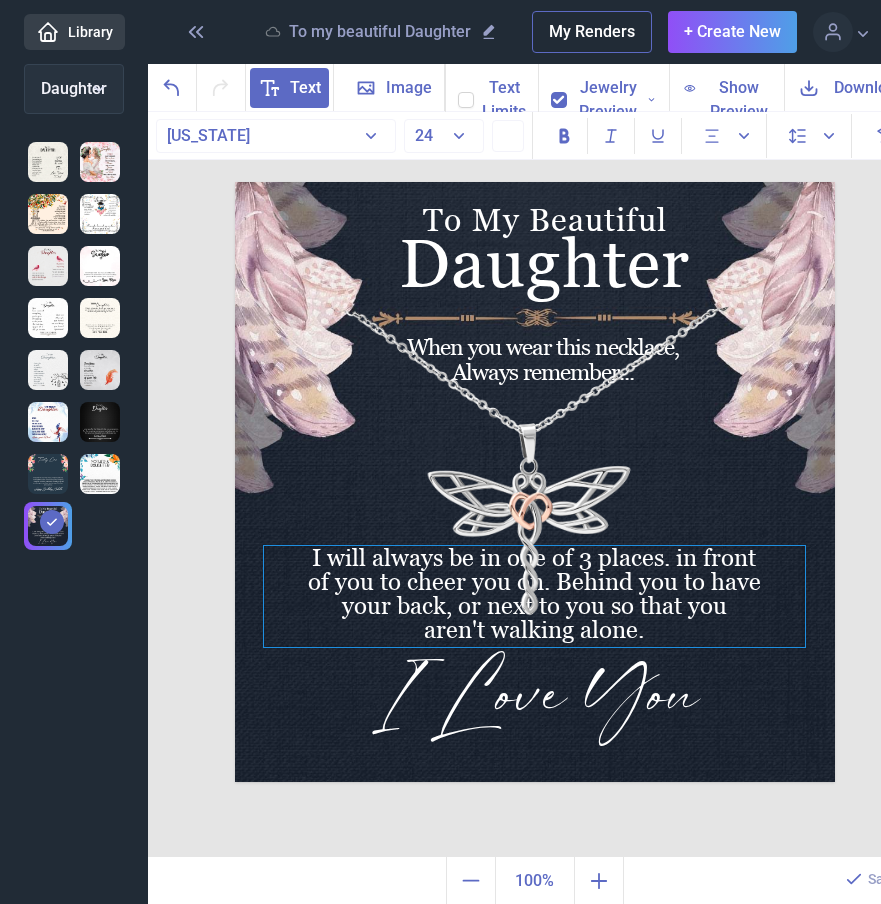type 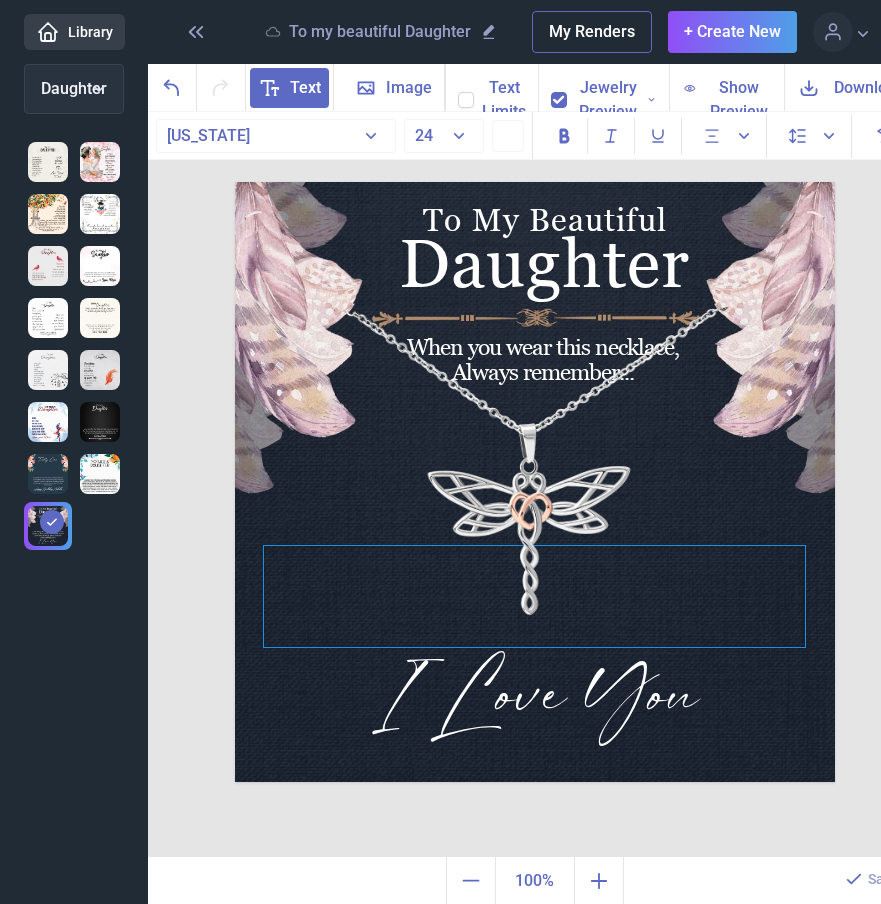 click at bounding box center (534, 596) 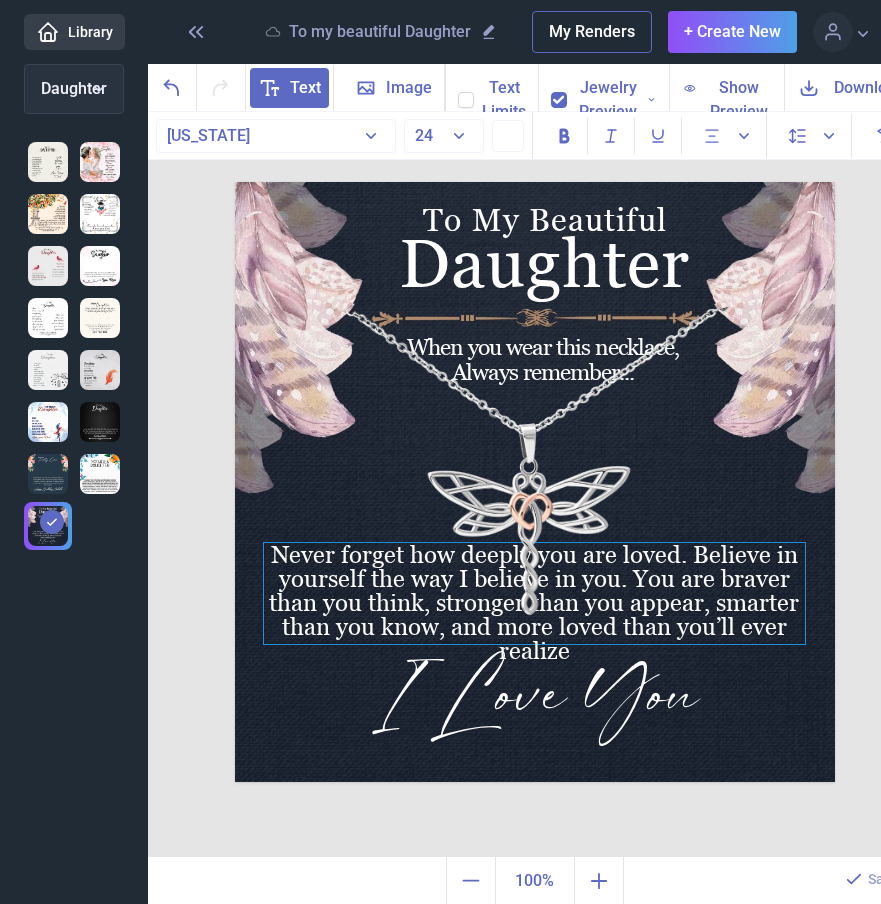 click on "Never forget how deeply you are loved. Believe in yourself the way I believe in you. You are braver than you think, stronger than you appear, smarter than you know, and more loved than you’ll ever realize" at bounding box center (534, 593) 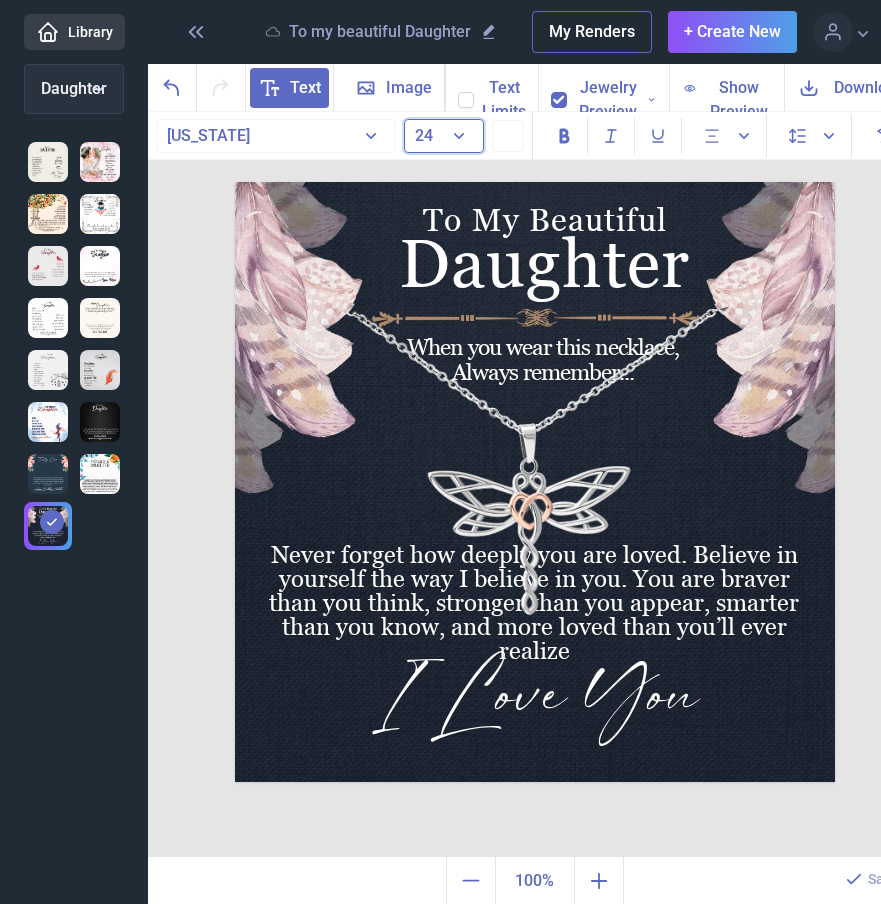 click on "24" at bounding box center (444, 136) 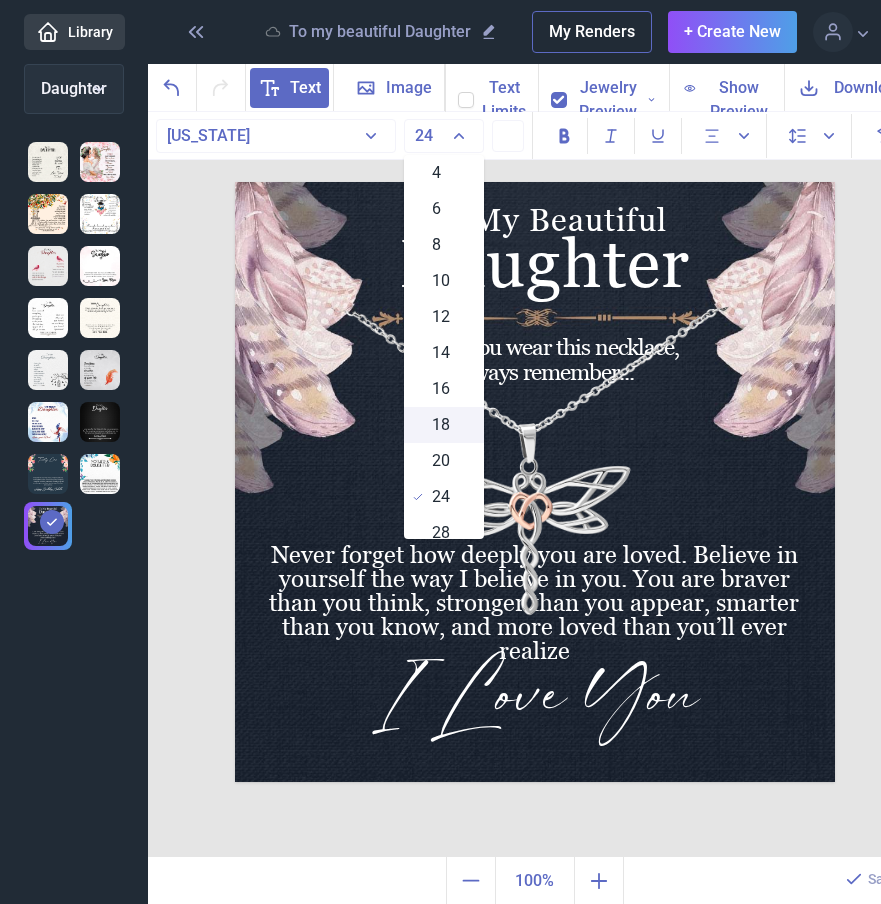 click on "18" at bounding box center [444, 425] 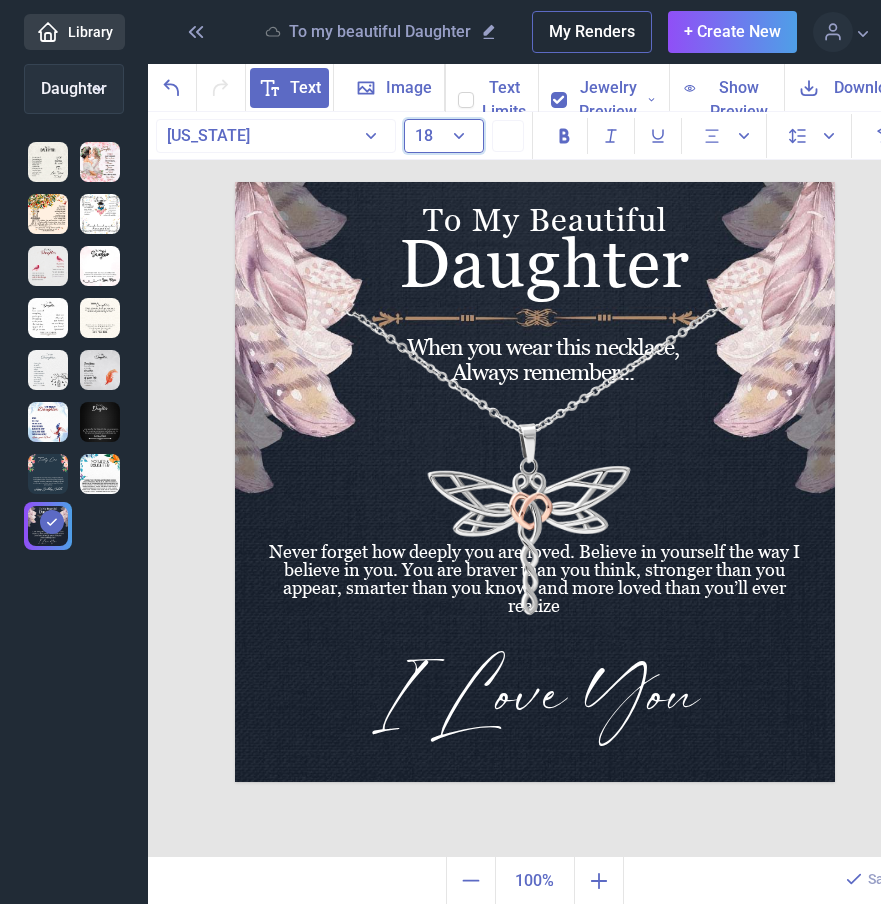 drag, startPoint x: 463, startPoint y: 124, endPoint x: 458, endPoint y: 133, distance: 10.29563 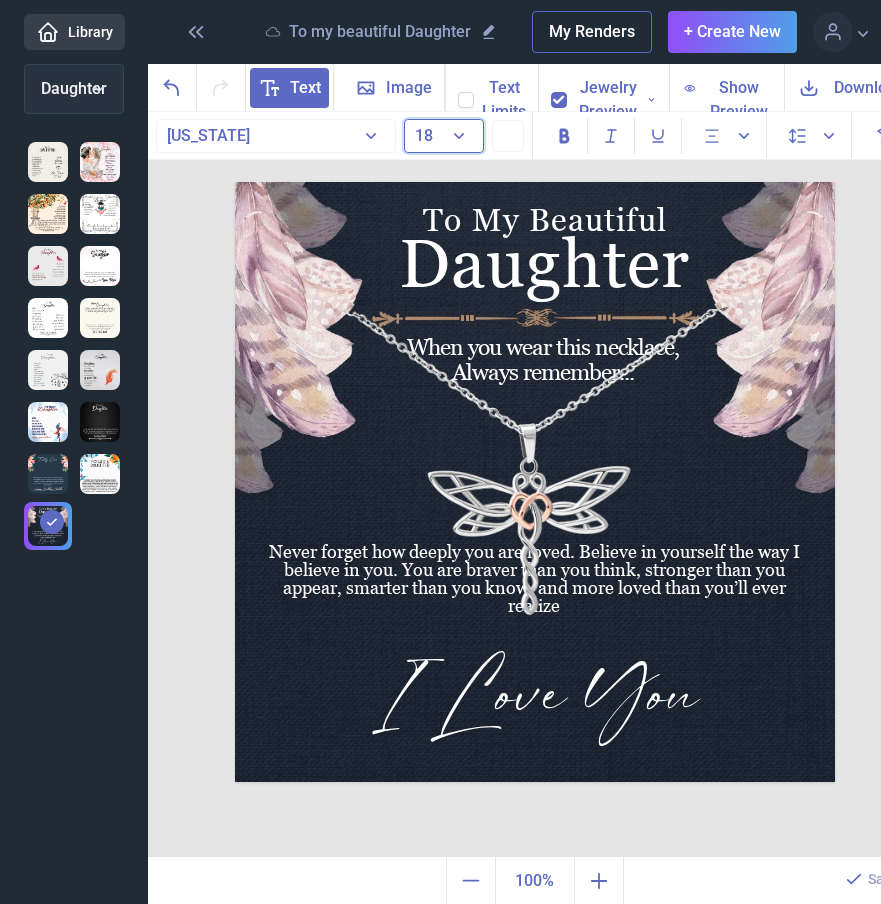 click on "18" at bounding box center [444, 136] 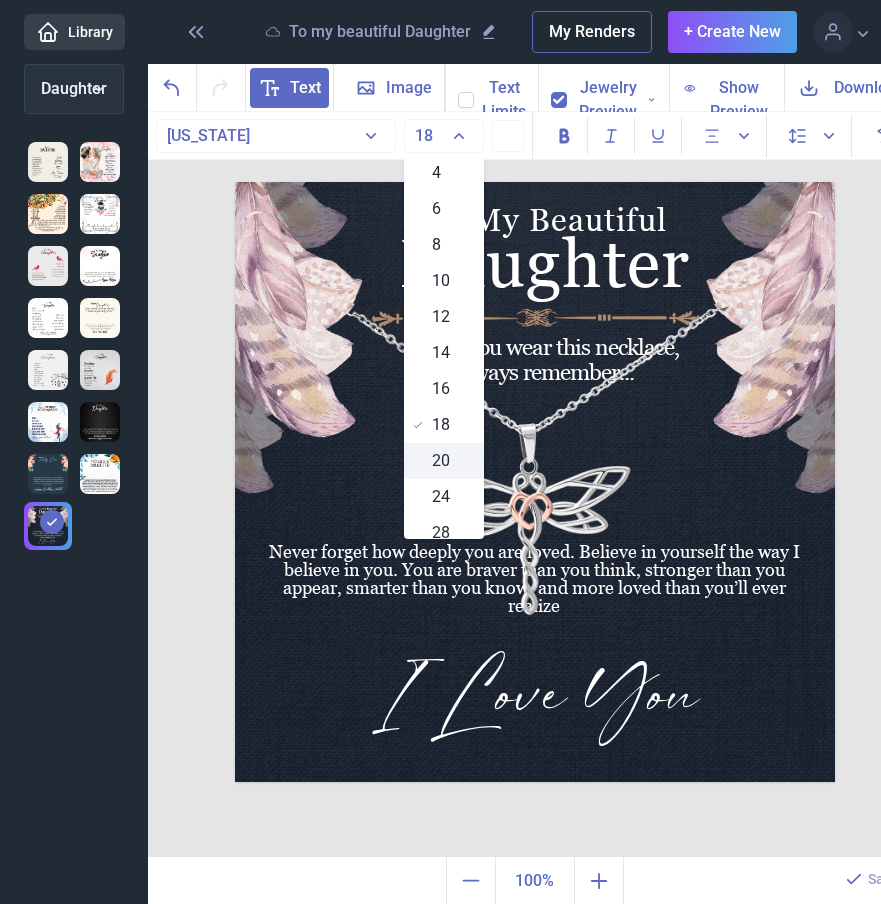 click on "20" at bounding box center (444, 461) 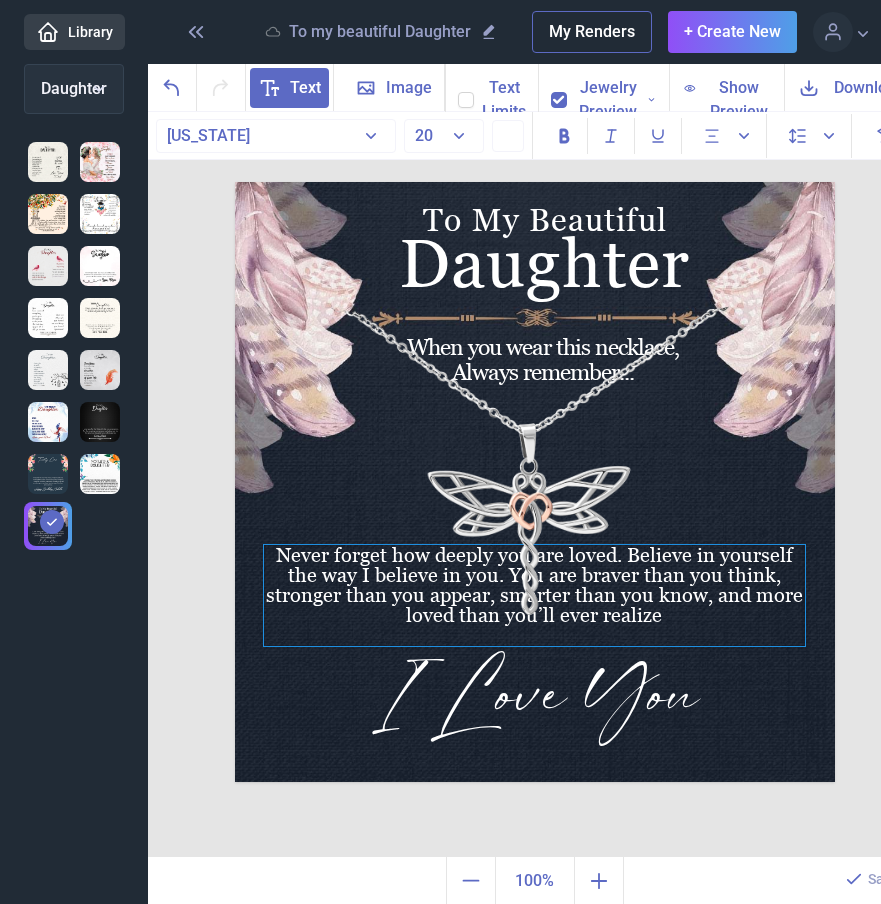 click on "Never forget how deeply you are loved. Believe in yourself the way I believe in you. You are braver than you think, stronger than you appear, smarter than you know, and more loved than you’ll ever realize" at bounding box center (534, 595) 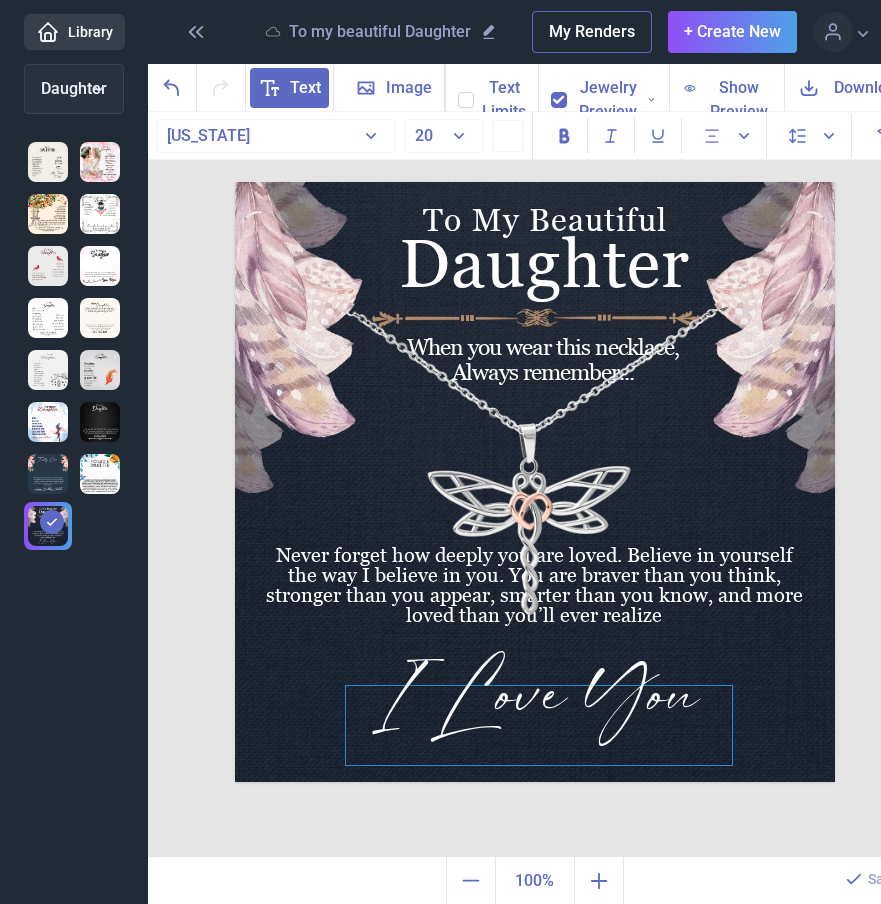click on "I Love You" at bounding box center (535, 182) 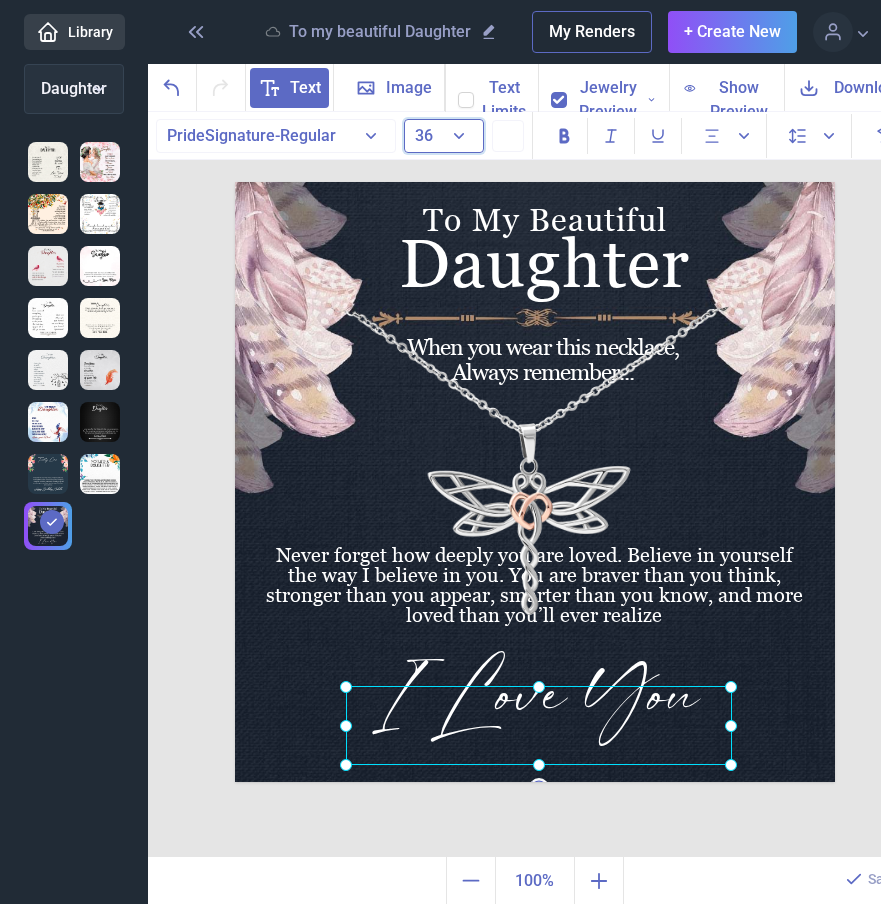 click on "36" at bounding box center [444, 136] 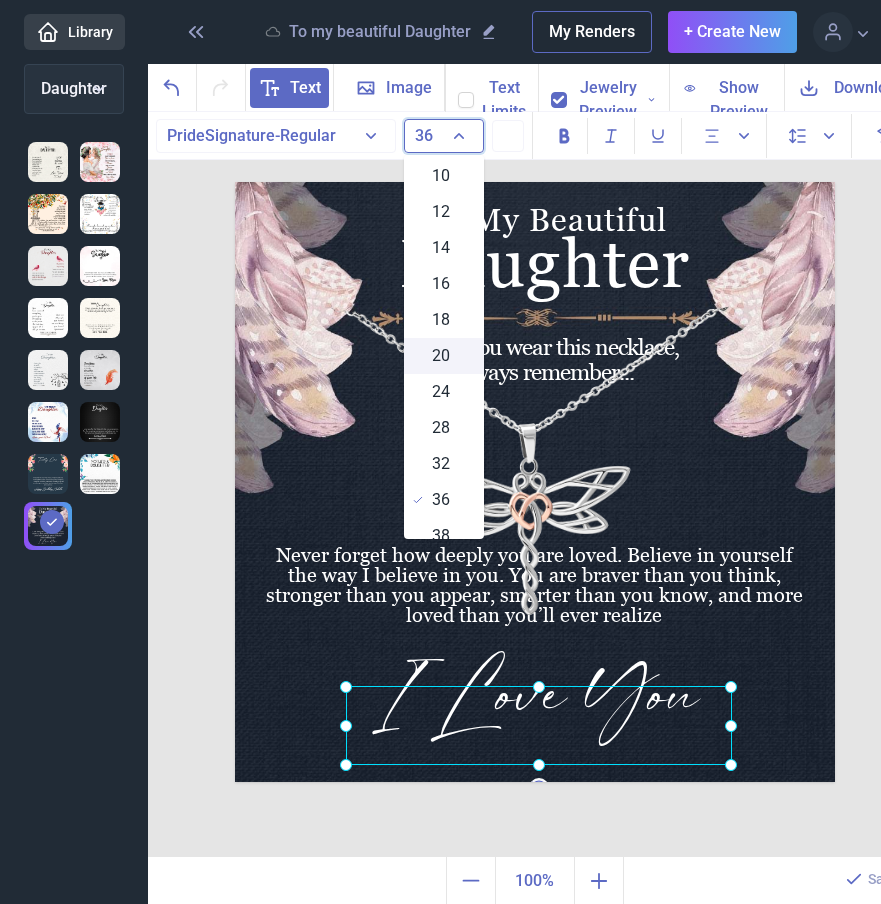 scroll, scrollTop: 100, scrollLeft: 0, axis: vertical 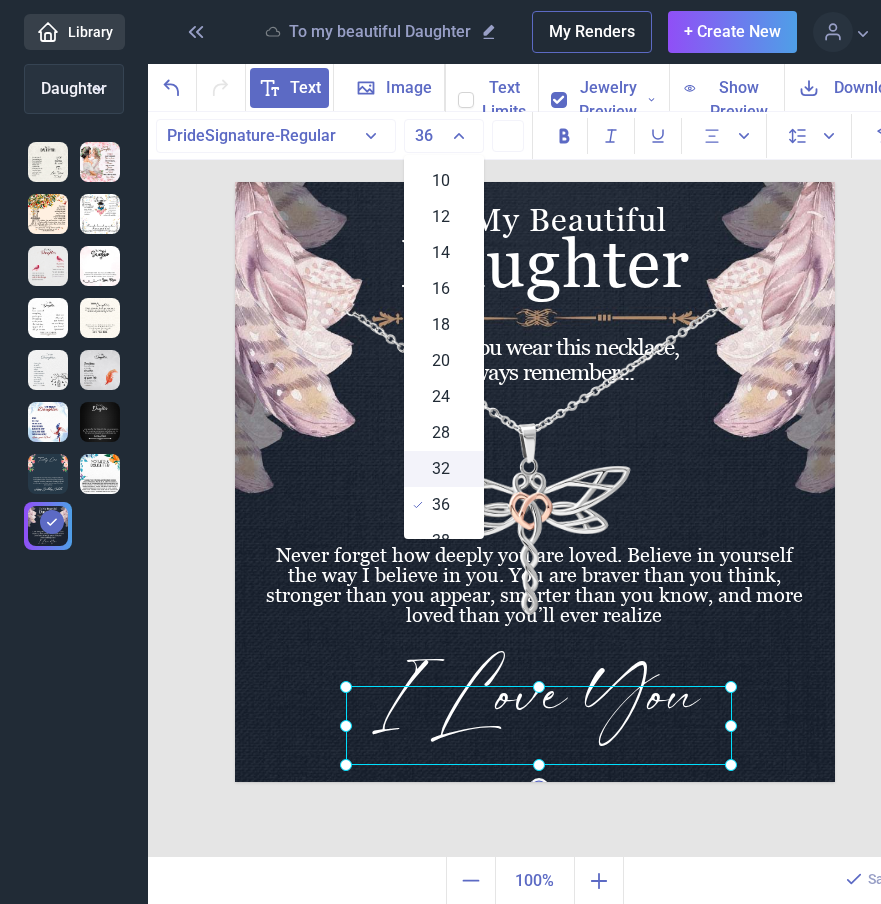 click on "32" at bounding box center (441, 469) 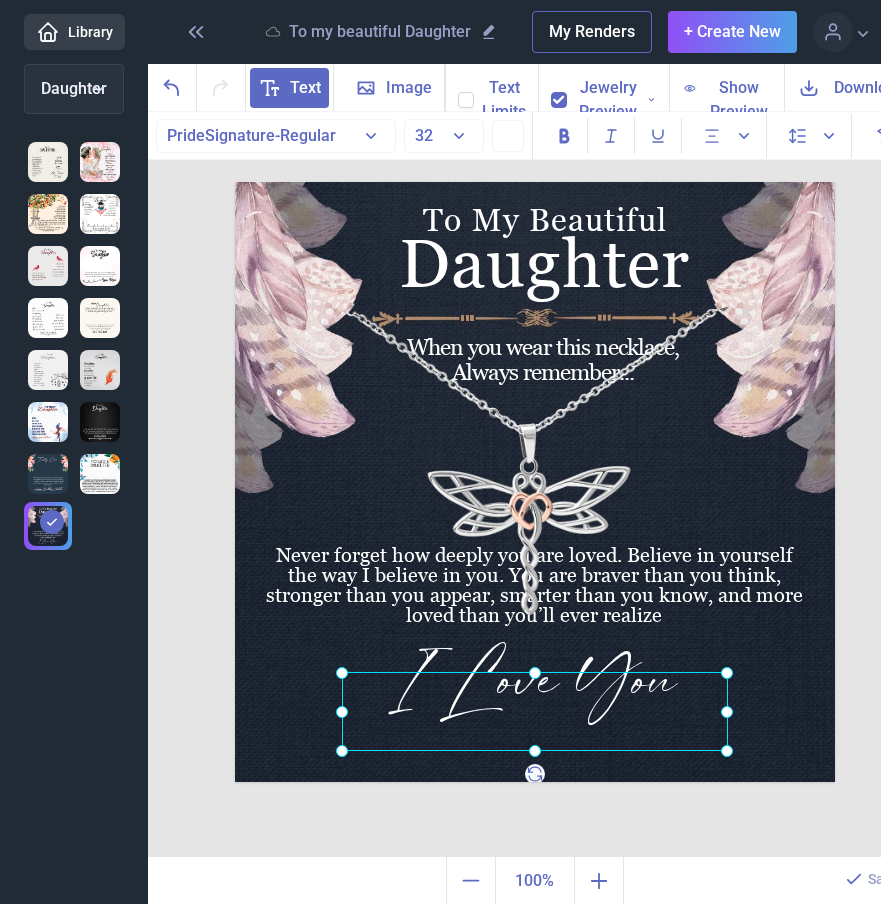 drag, startPoint x: 542, startPoint y: 714, endPoint x: 538, endPoint y: 700, distance: 14.56022 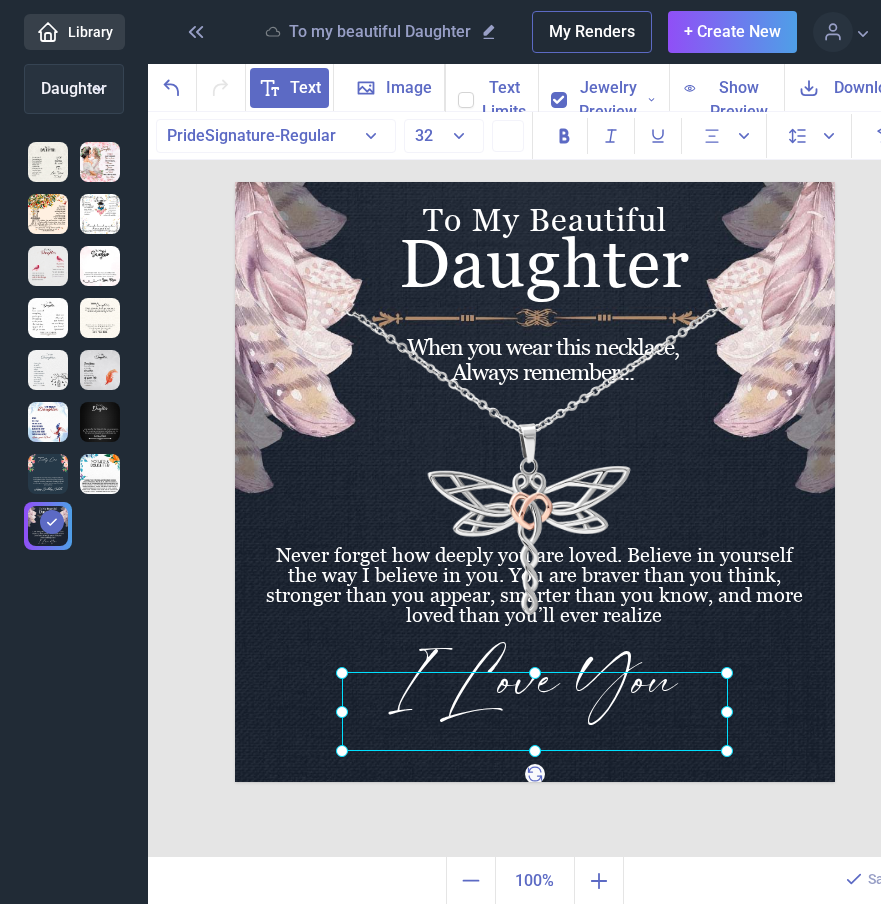 click at bounding box center (535, 711) 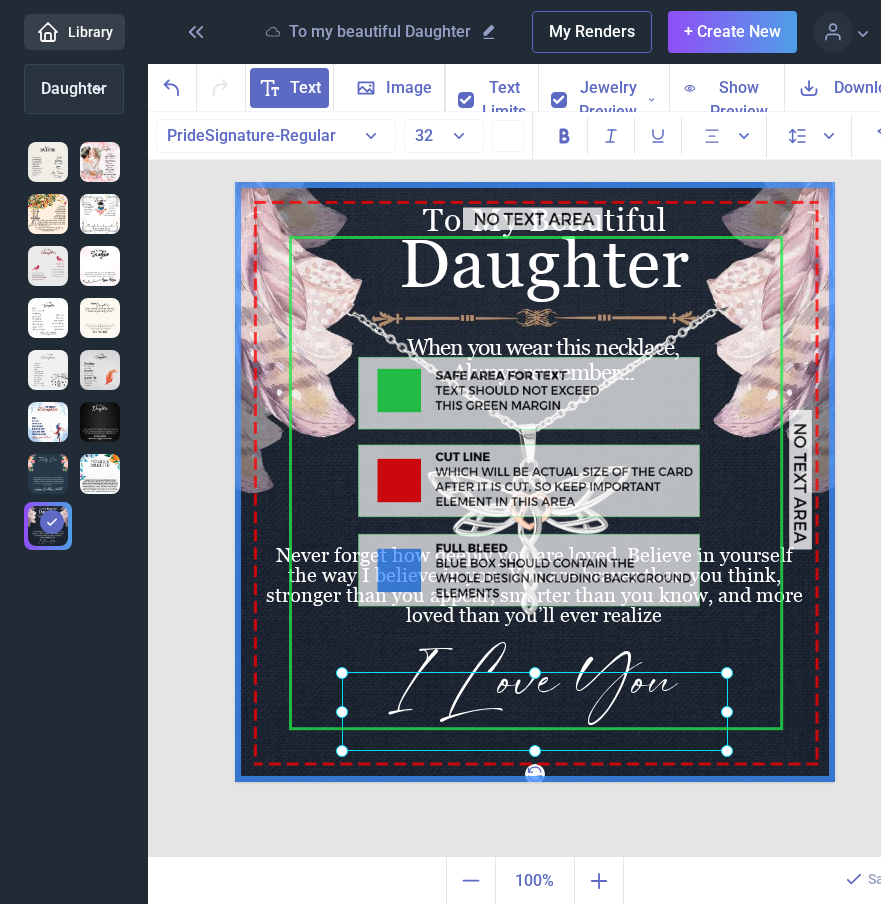 click 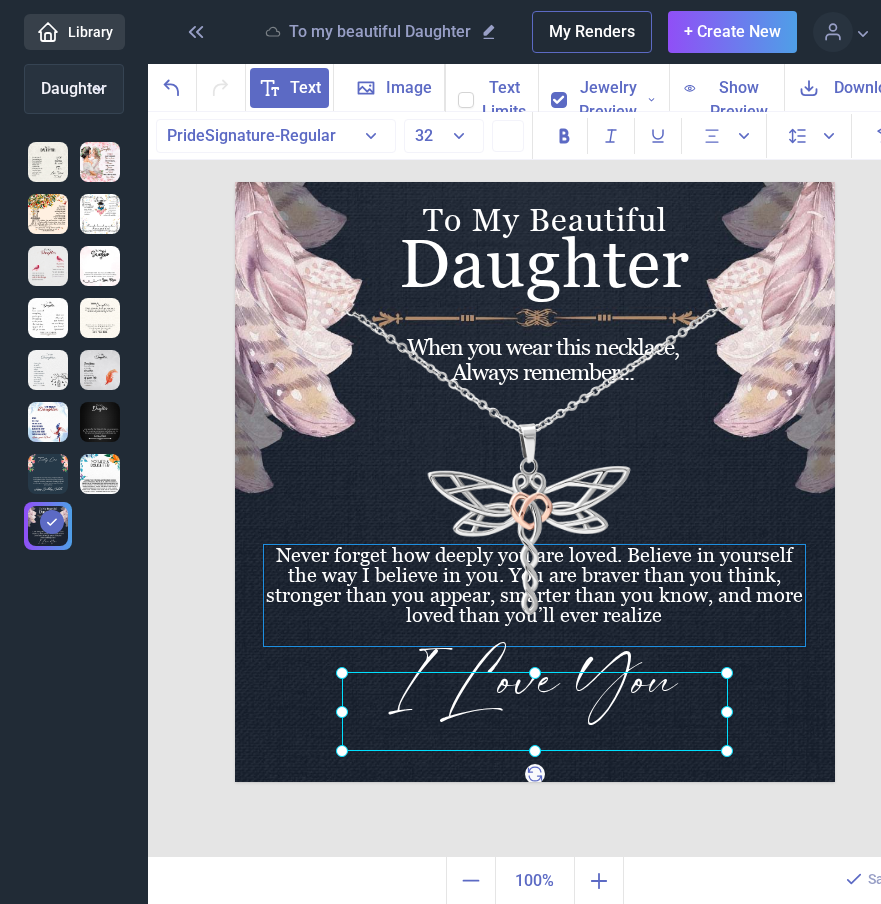 click on "Never forget how deeply you are loved. Believe in yourself the way I believe in you. You are braver than you think, stronger than you appear, smarter than you know, and more loved than you’ll ever realize" at bounding box center (534, 595) 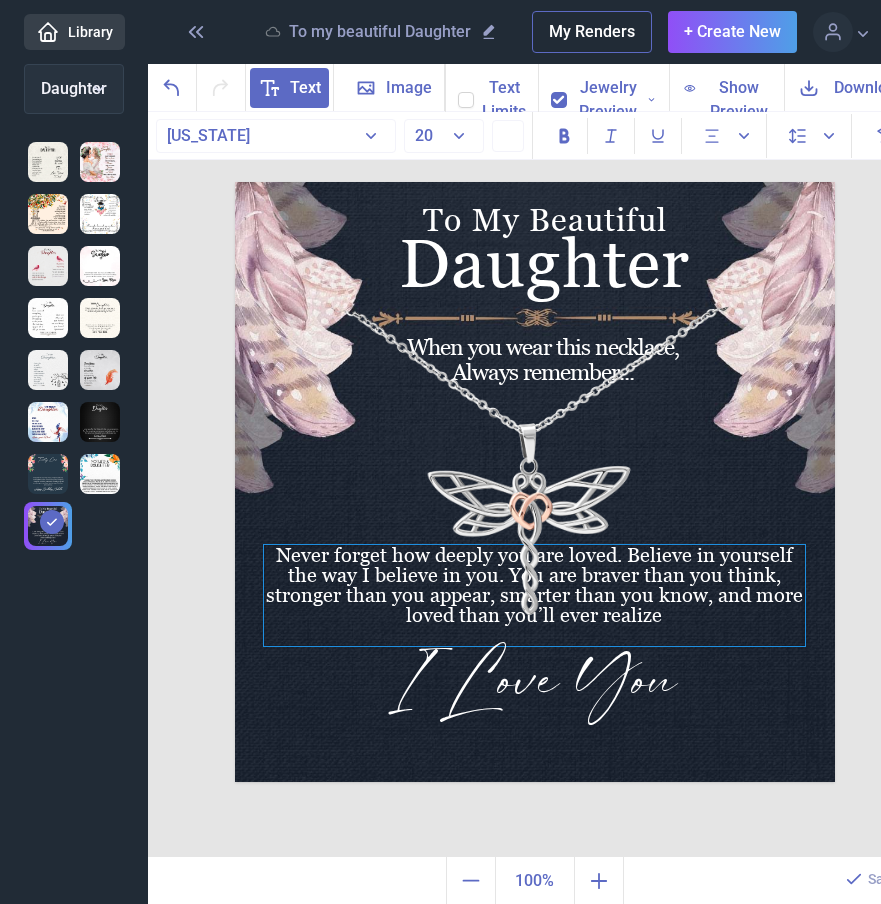 click on "Never forget how deeply you are loved. Believe in yourself the way I believe in you. You are braver than you think, stronger than you appear, smarter than you know, and more loved than you’ll ever realize" at bounding box center [534, 595] 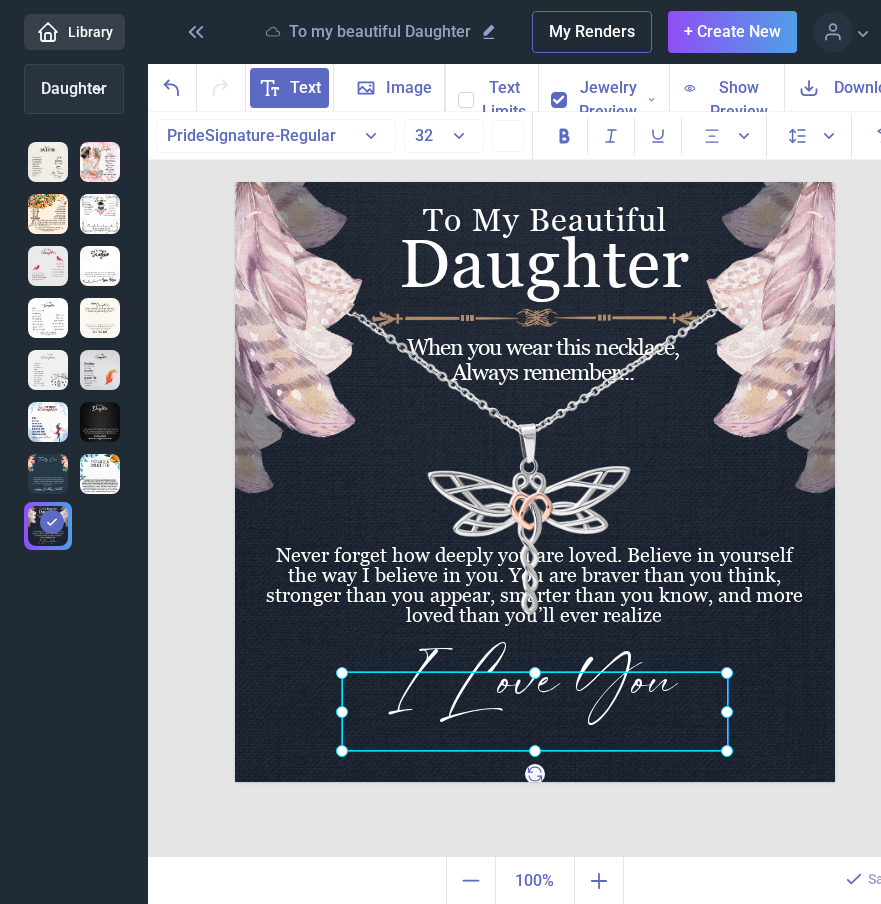 click on "I Love You" at bounding box center [235, 182] 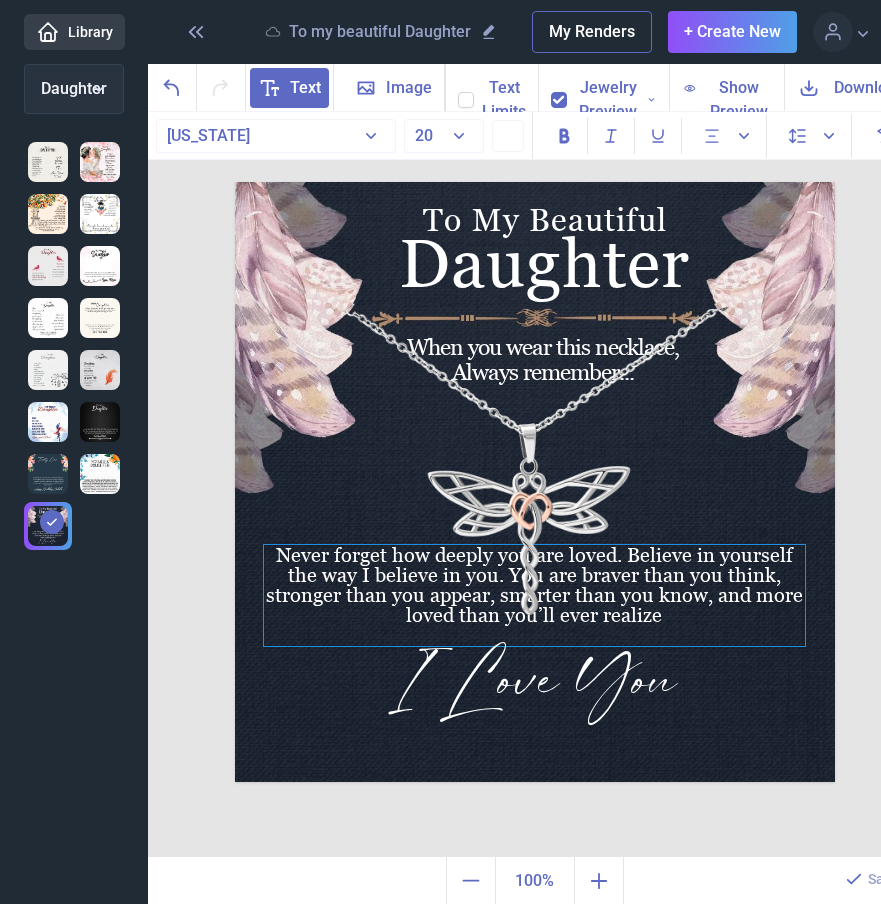 click on "Never forget how deeply you are loved. Believe in yourself the way I believe in you. You are braver than you think, stronger than you appear, smarter than you know, and more loved than you’ll ever realize" at bounding box center (534, 595) 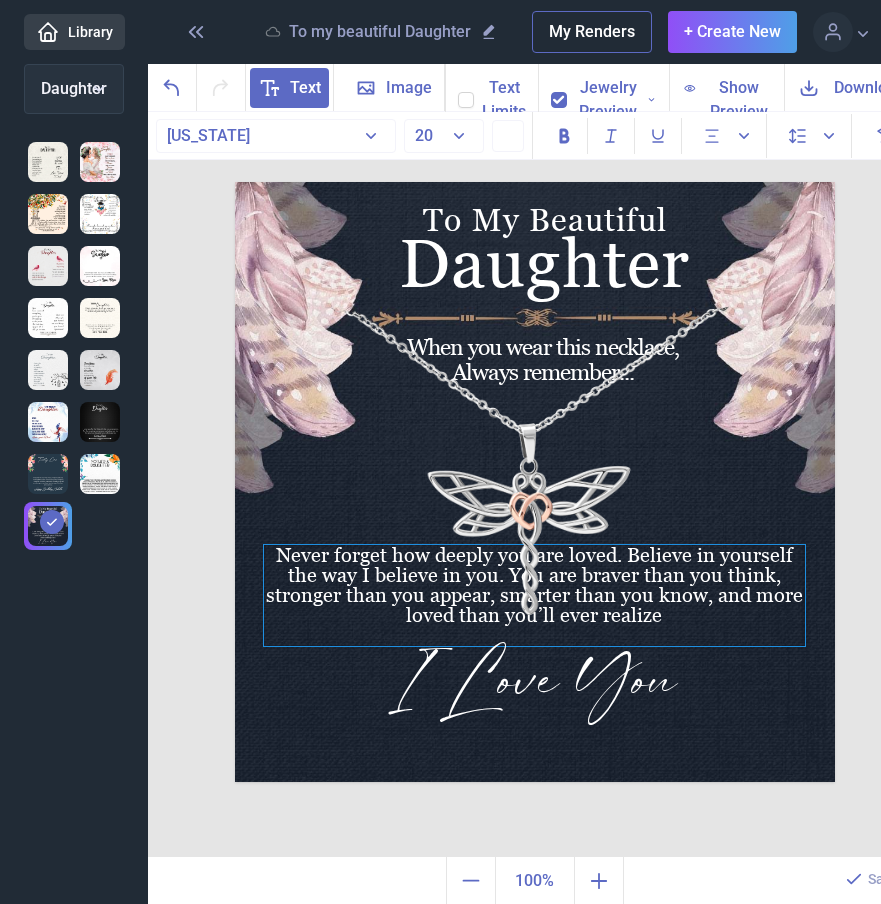 click on "Never forget how deeply you are loved. Believe in yourself the way I believe in you. You are braver than you think, stronger than you appear, smarter than you know, and more loved than you’ll ever realize" at bounding box center [534, 595] 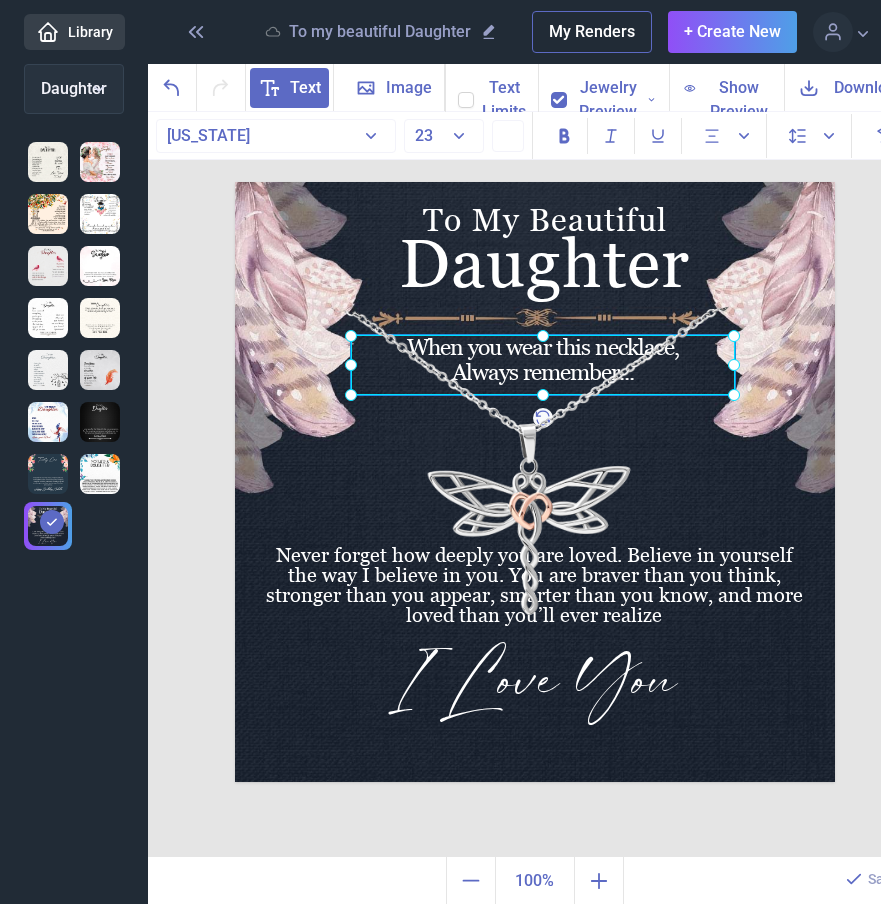 click on "When you wear this necklace, Always remember..." at bounding box center [235, 182] 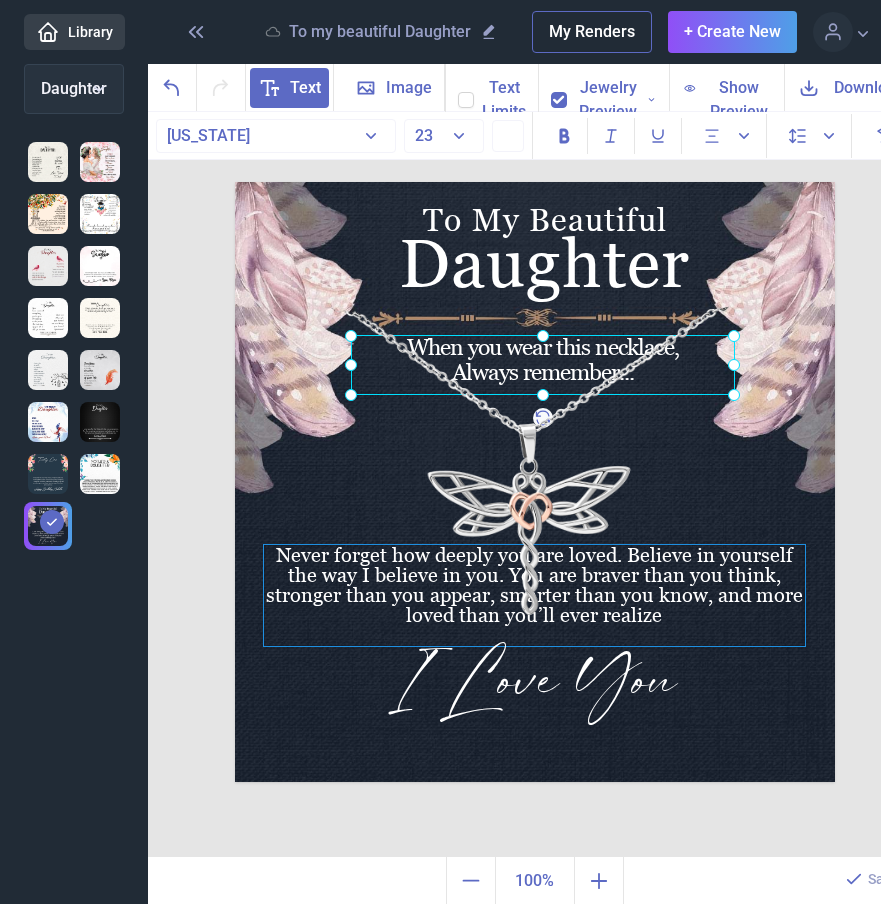 click on "Never forget how deeply you are loved. Believe in yourself the way I believe in you. You are braver than you think, stronger than you appear, smarter than you know, and more loved than you’ll ever realize" at bounding box center (534, 595) 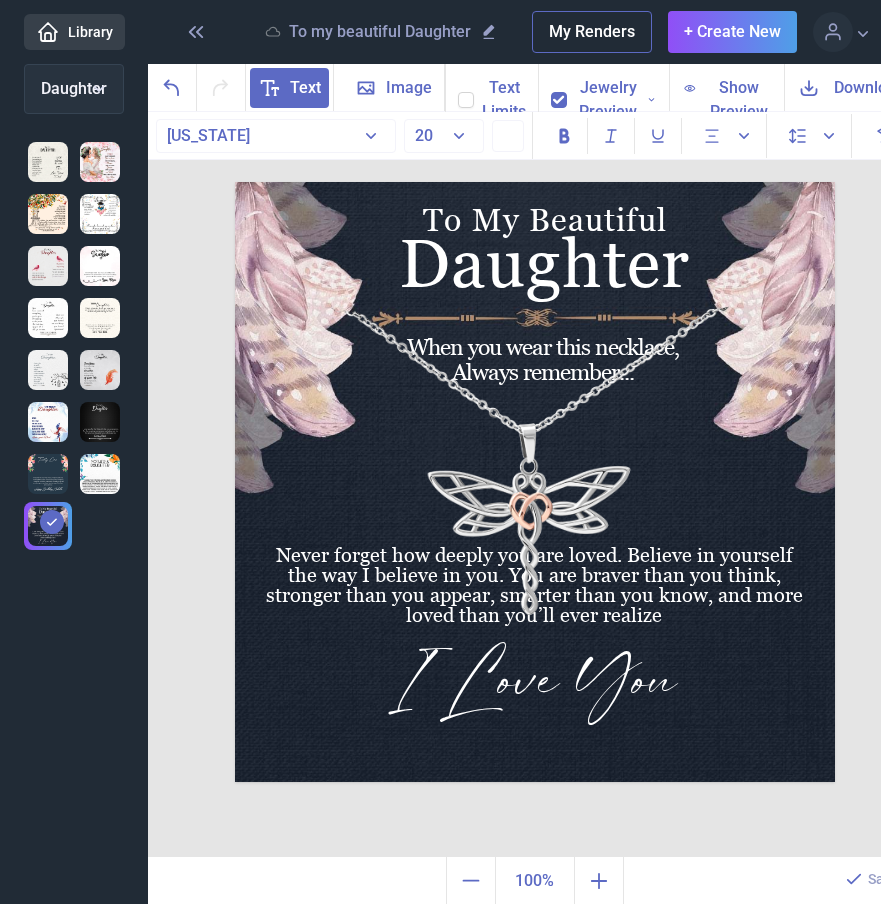 click at bounding box center (535, 482) 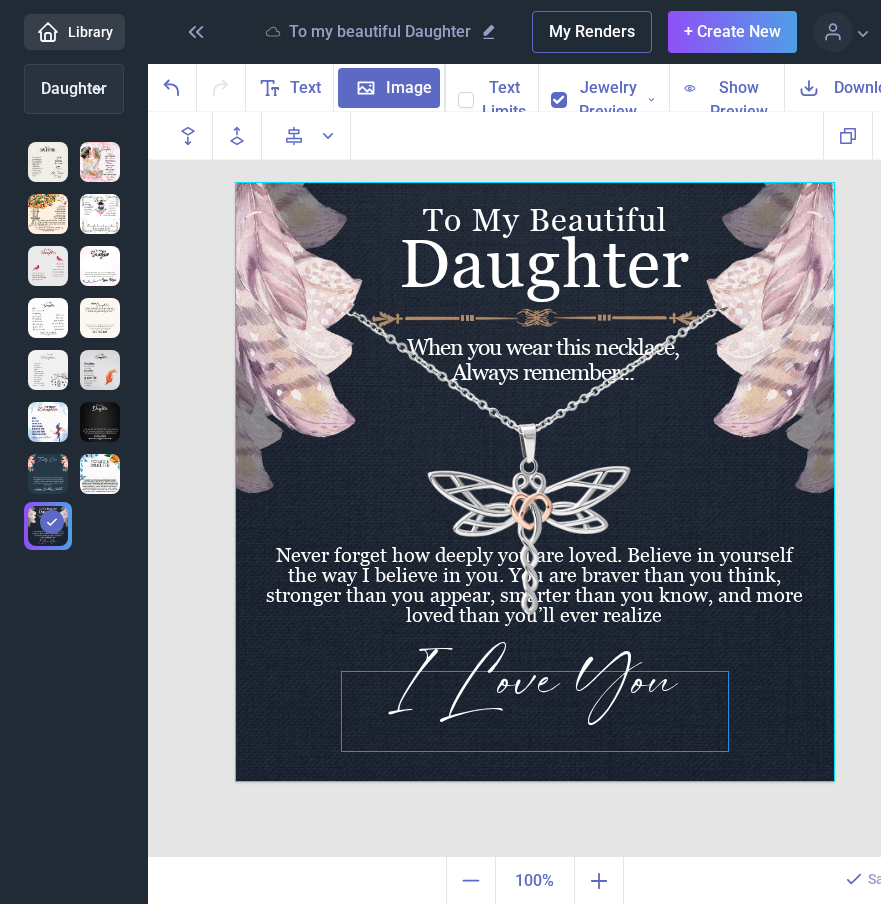 click on "I Love You" at bounding box center (535, 182) 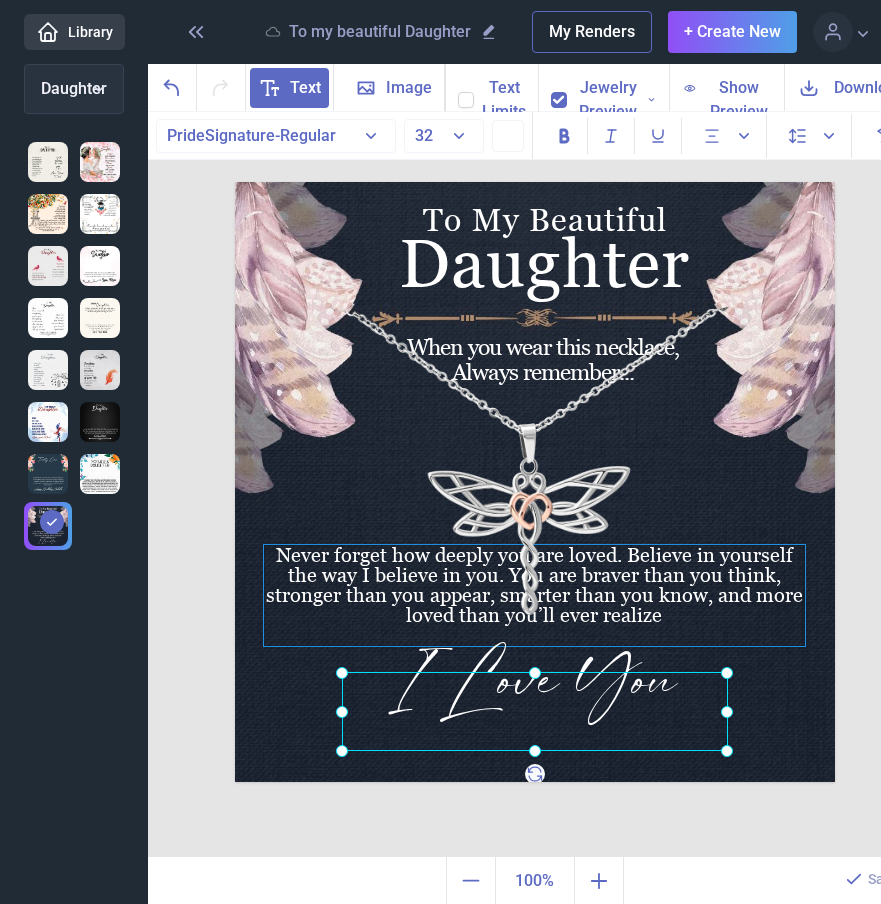click on "Never forget how deeply you are loved. Believe in yourself the way I believe in you. You are braver than you think, stronger than you appear, smarter than you know, and more loved than you’ll ever realize" at bounding box center [534, 595] 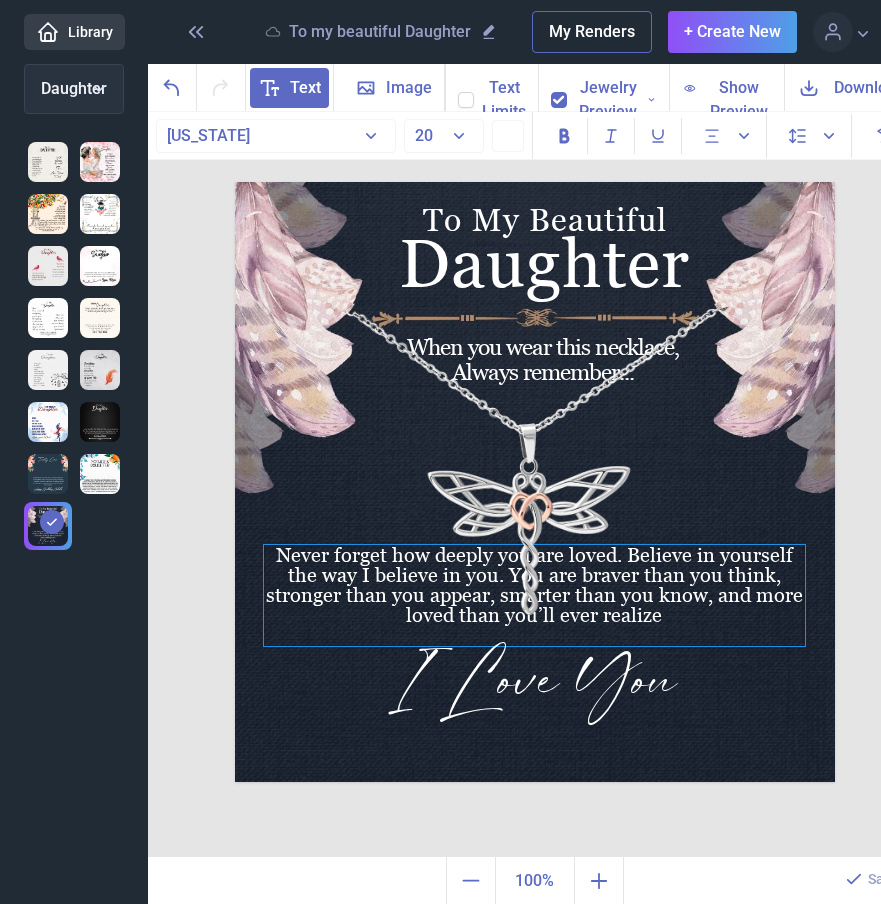 click on "Never forget how deeply you are loved. Believe in yourself the way I believe in you. You are braver than you think, stronger than you appear, smarter than you know, and more loved than you’ll ever realize" at bounding box center [534, 595] 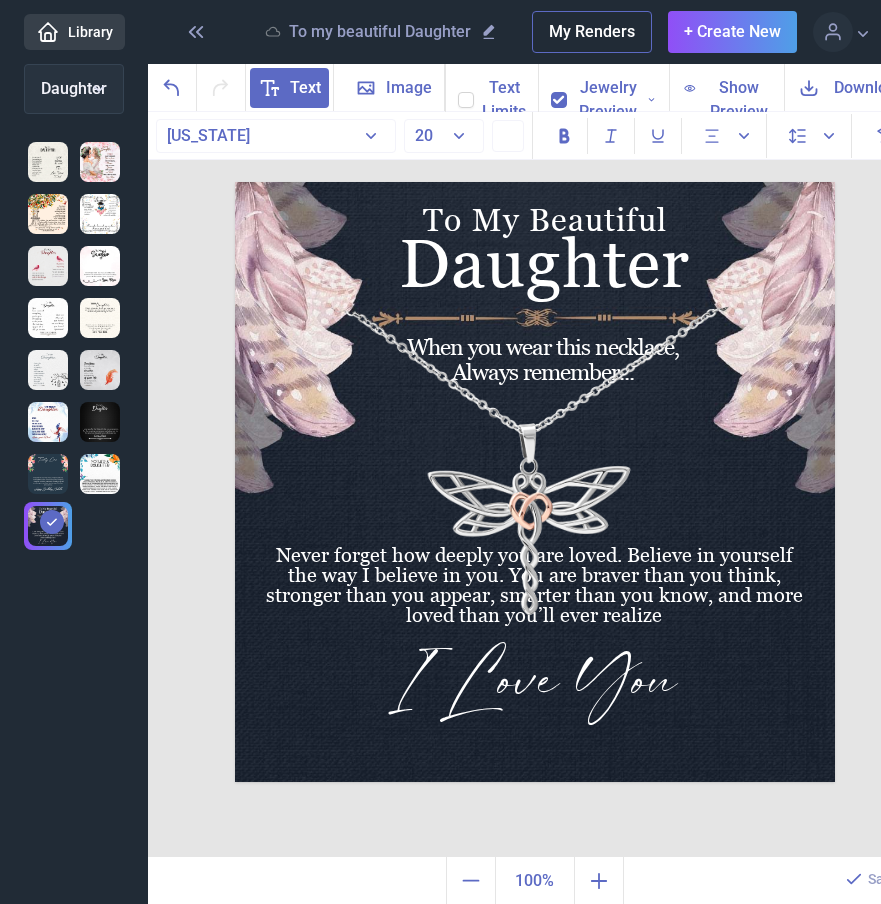click at bounding box center (535, 482) 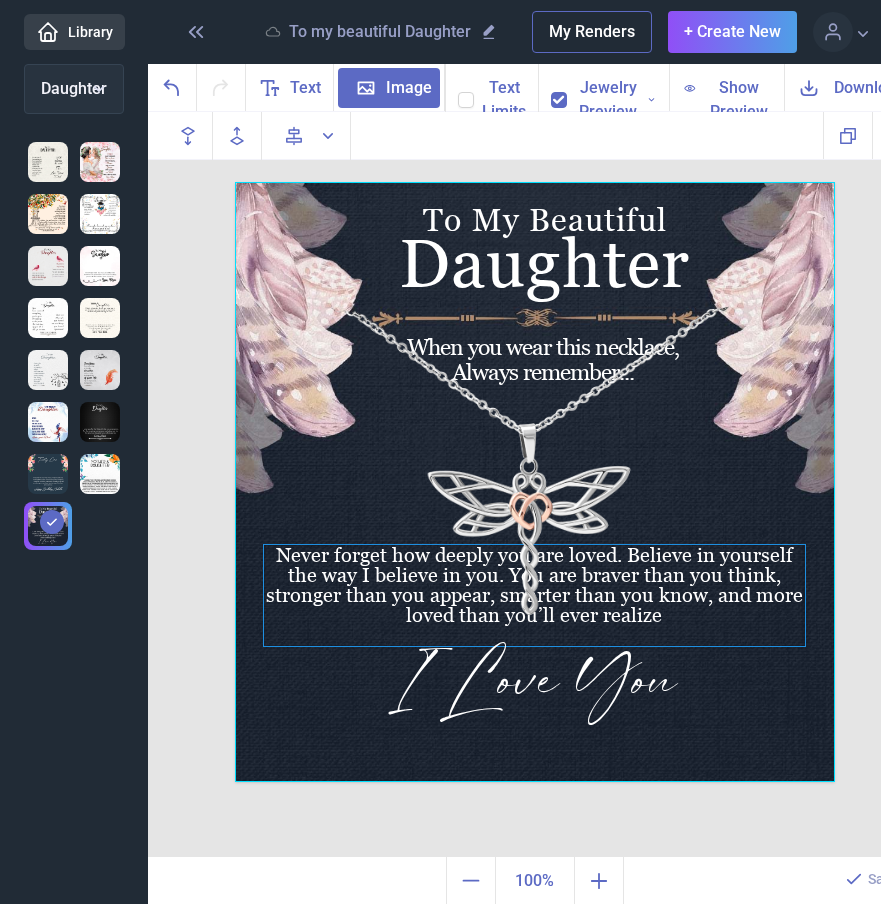 click on "Never forget how deeply you are loved. Believe in yourself the way I believe in you. You are braver than you think, stronger than you appear, smarter than you know, and more loved than you’ll ever realize" at bounding box center (534, 595) 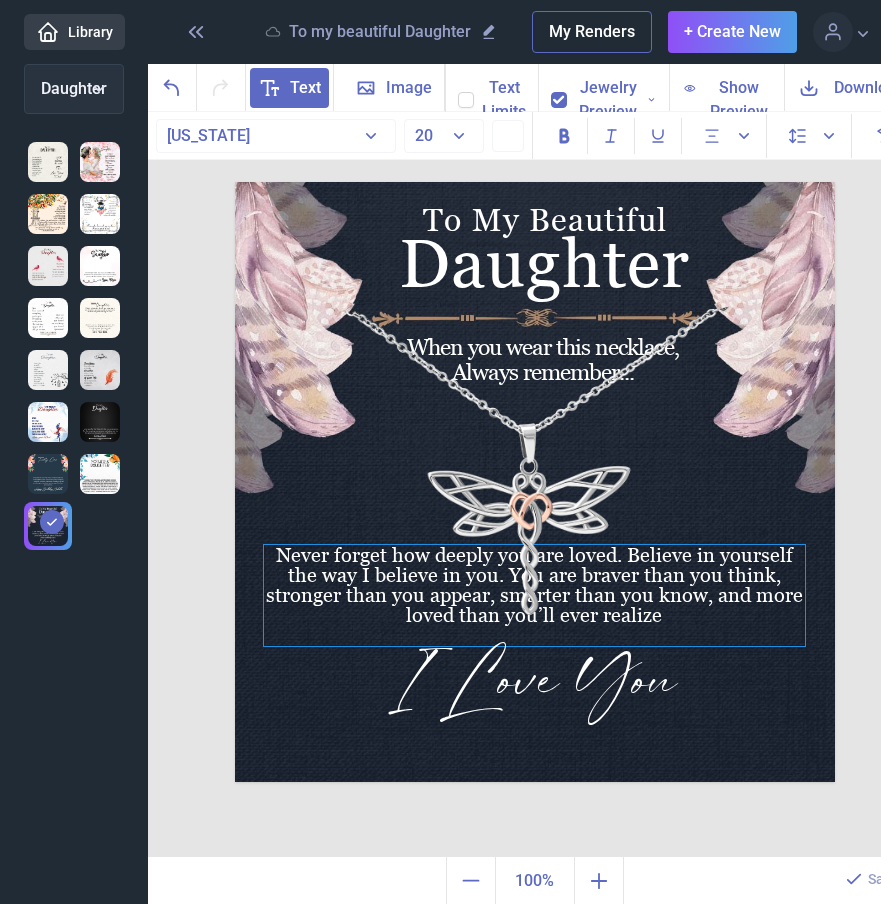 click on "Never forget how deeply you are loved. Believe in yourself the way I believe in you. You are braver than you think, stronger than you appear, smarter than you know, and more loved than you’ll ever realize" at bounding box center [534, 595] 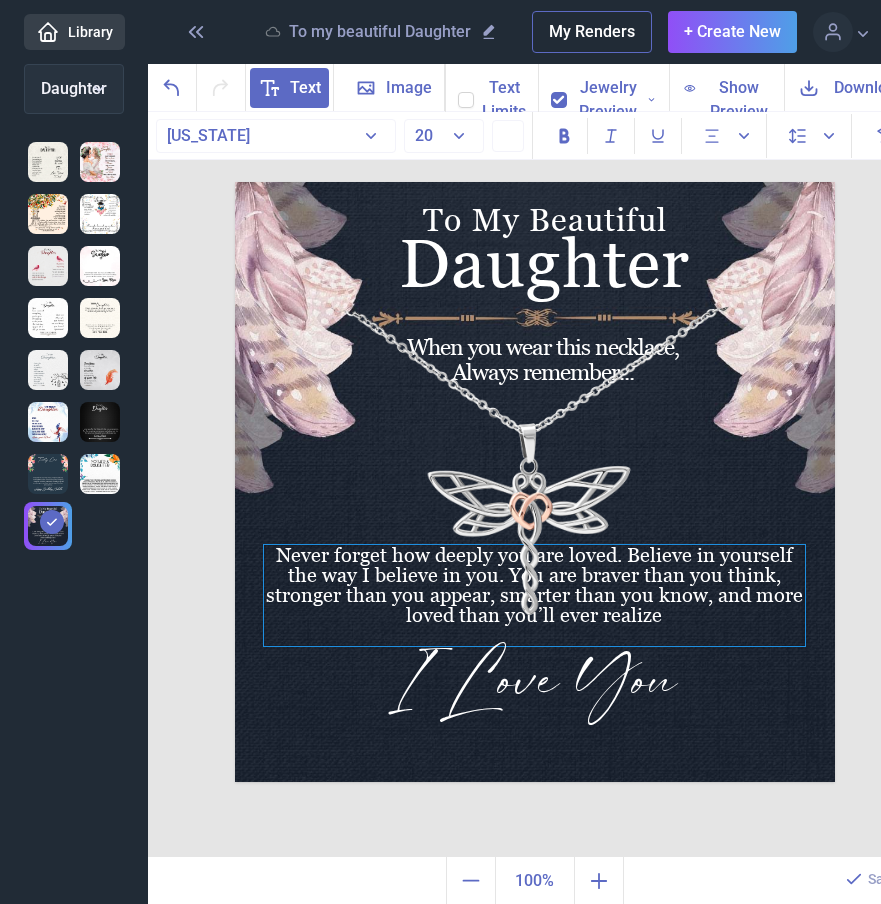 click on "Never forget how deeply you are loved. Believe in yourself the way I believe in you. You are braver than you think, stronger than you appear, smarter than you know, and more loved than you’ll ever realize" at bounding box center (534, 595) 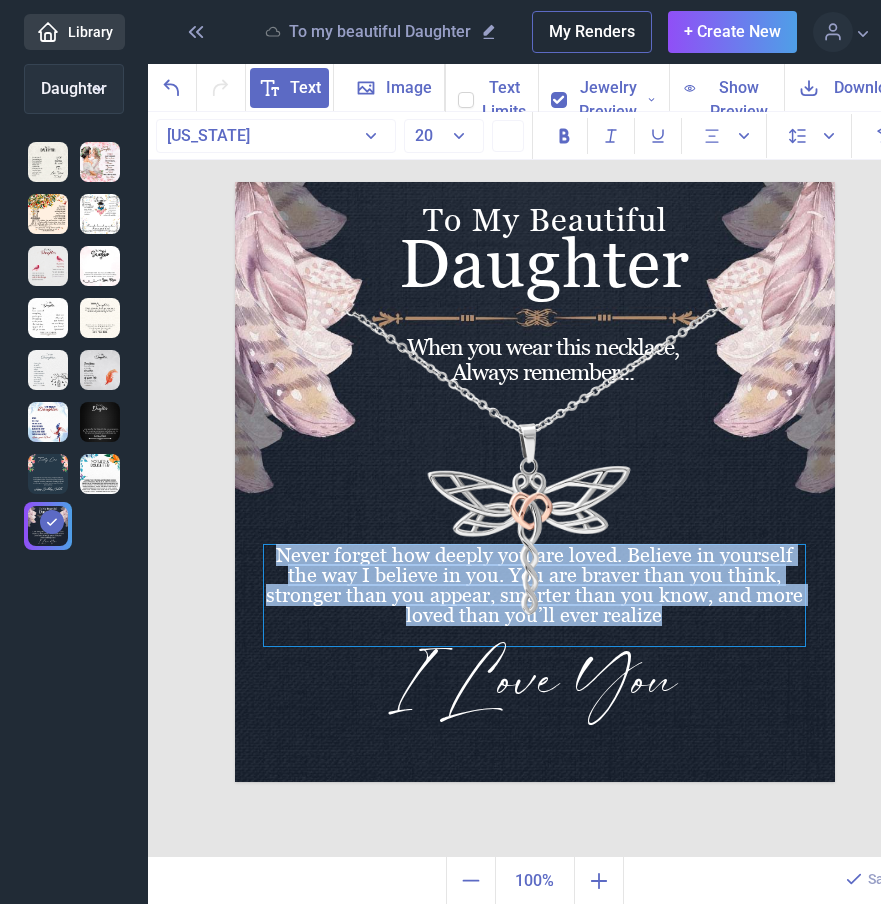 click on "Never forget how deeply you are loved. Believe in yourself the way I believe in you. You are braver than you think, stronger than you appear, smarter than you know, and more loved than you’ll ever realize" at bounding box center (534, 595) 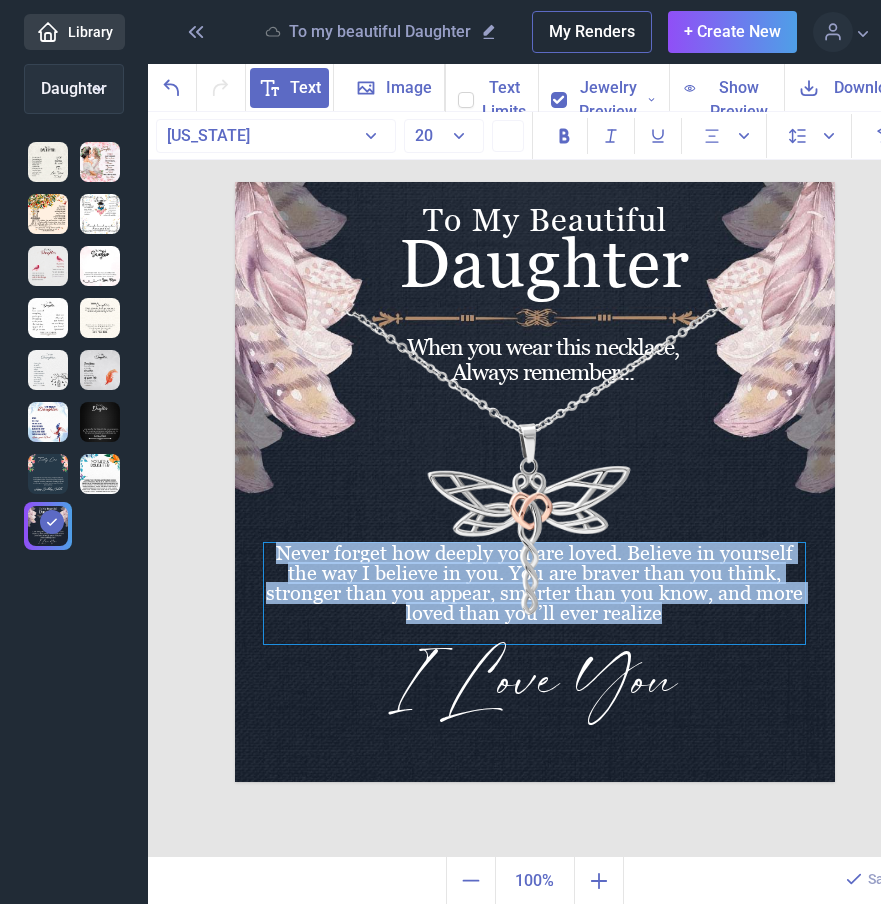 click on "Never forget how deeply you are loved. Believe in yourself the way I believe in you. You are braver than you think, stronger than you appear, smarter than you know, and more loved than you’ll ever realize" at bounding box center [534, 593] 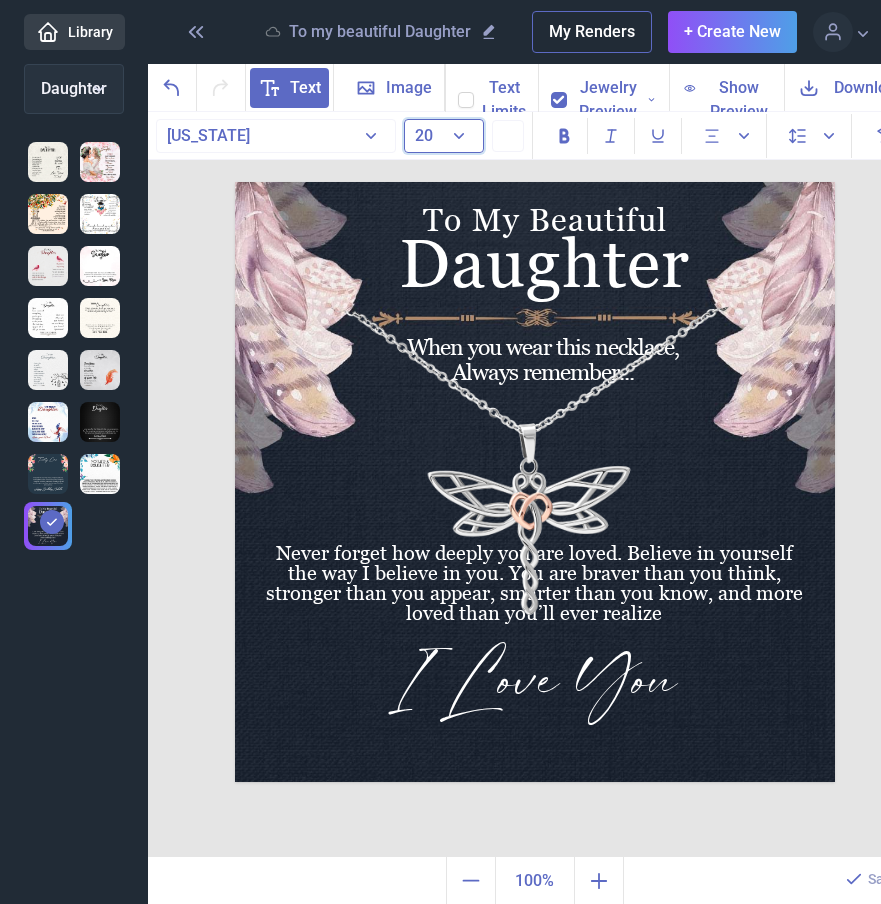 click on "20" at bounding box center [444, 136] 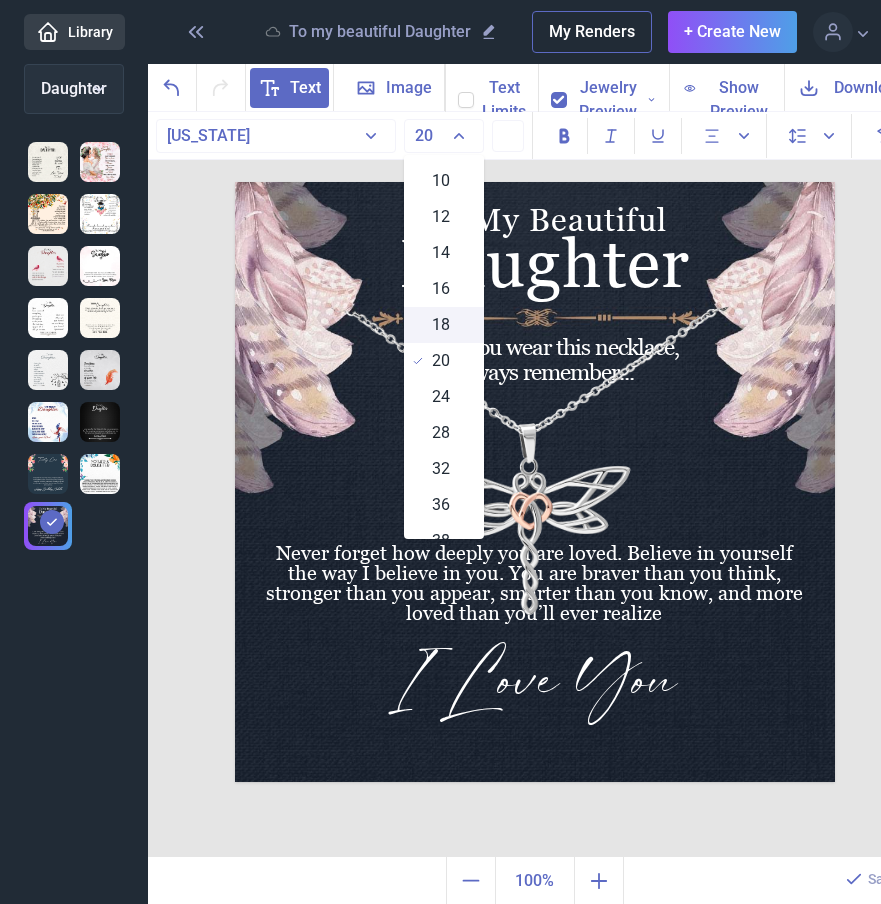 click on "18" at bounding box center (441, 325) 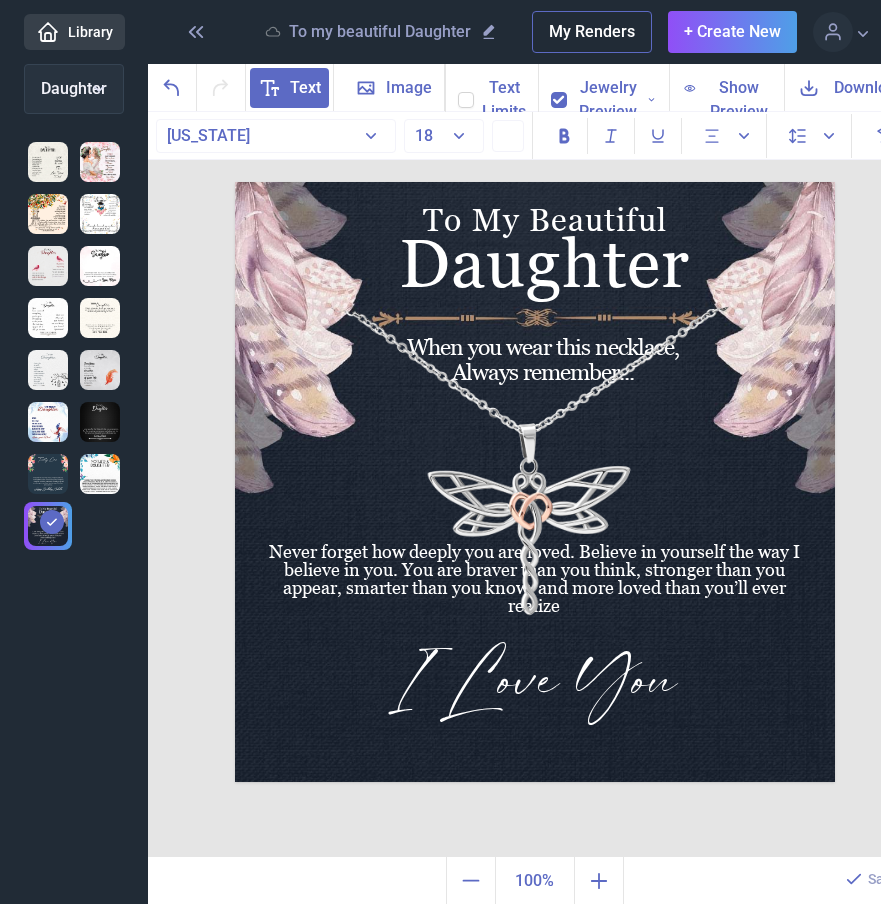 click 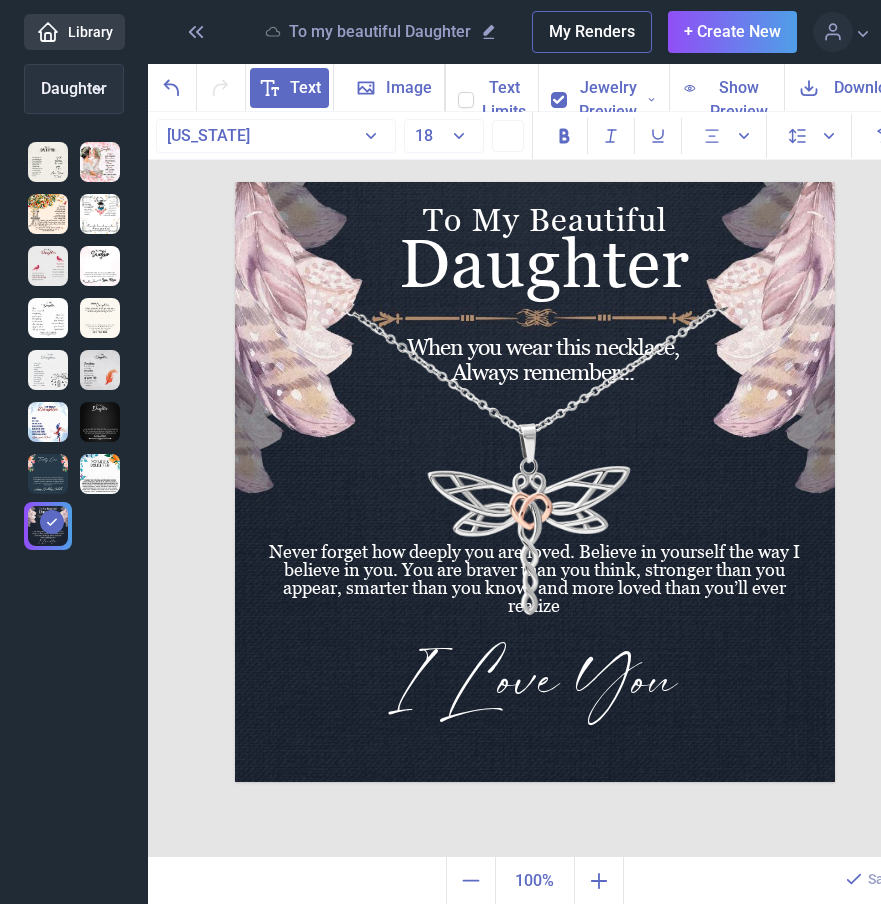 click at bounding box center [457, 91] 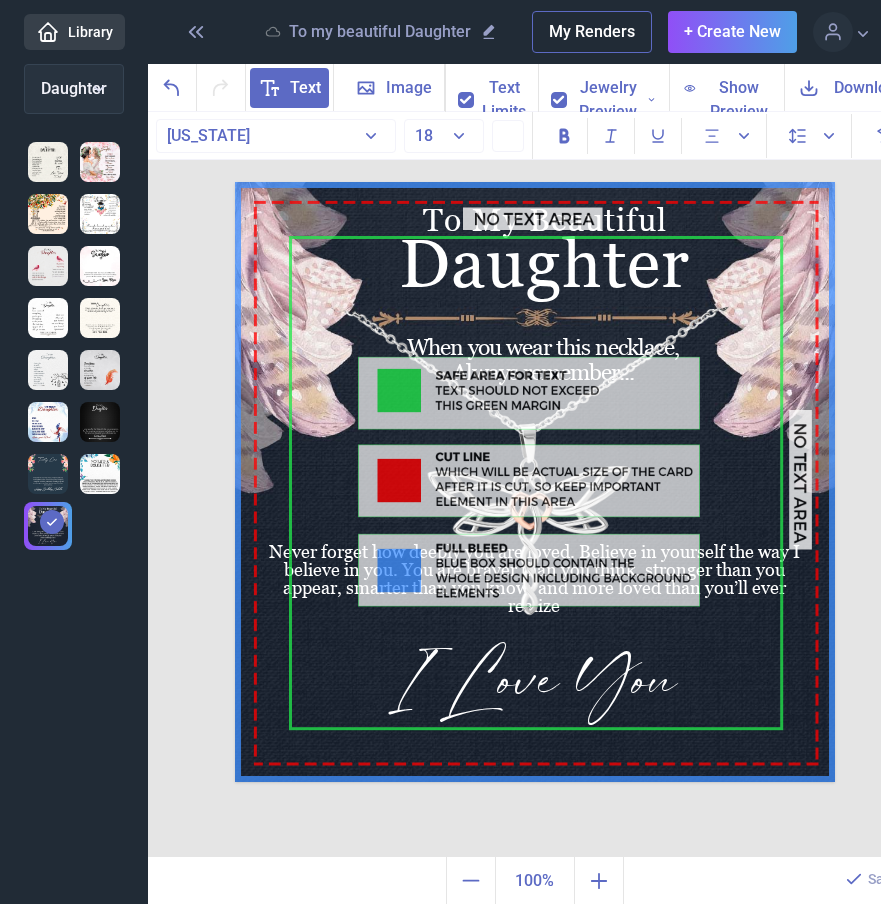 click 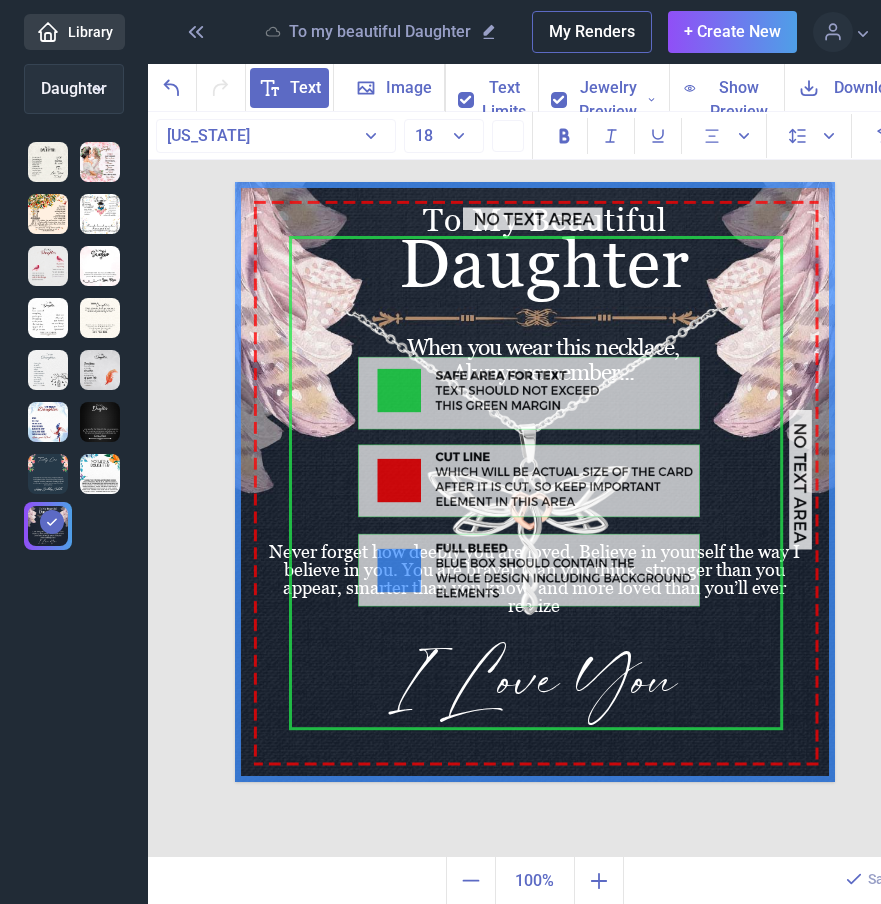 click at bounding box center [457, 91] 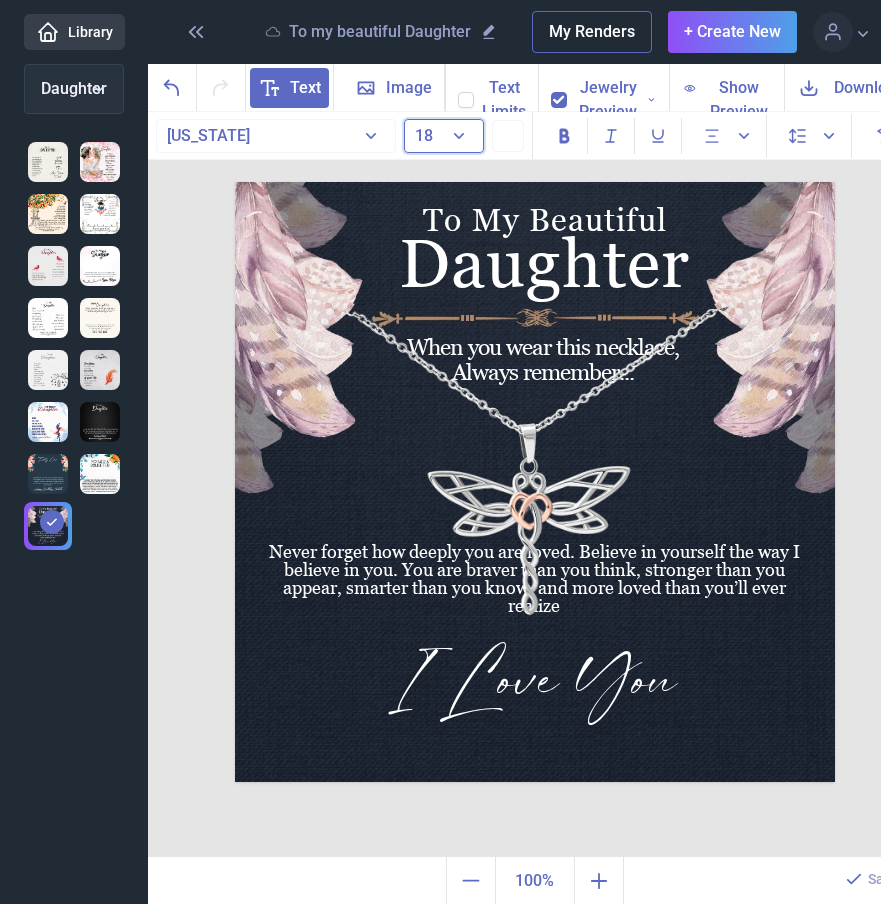 click on "18" at bounding box center (444, 136) 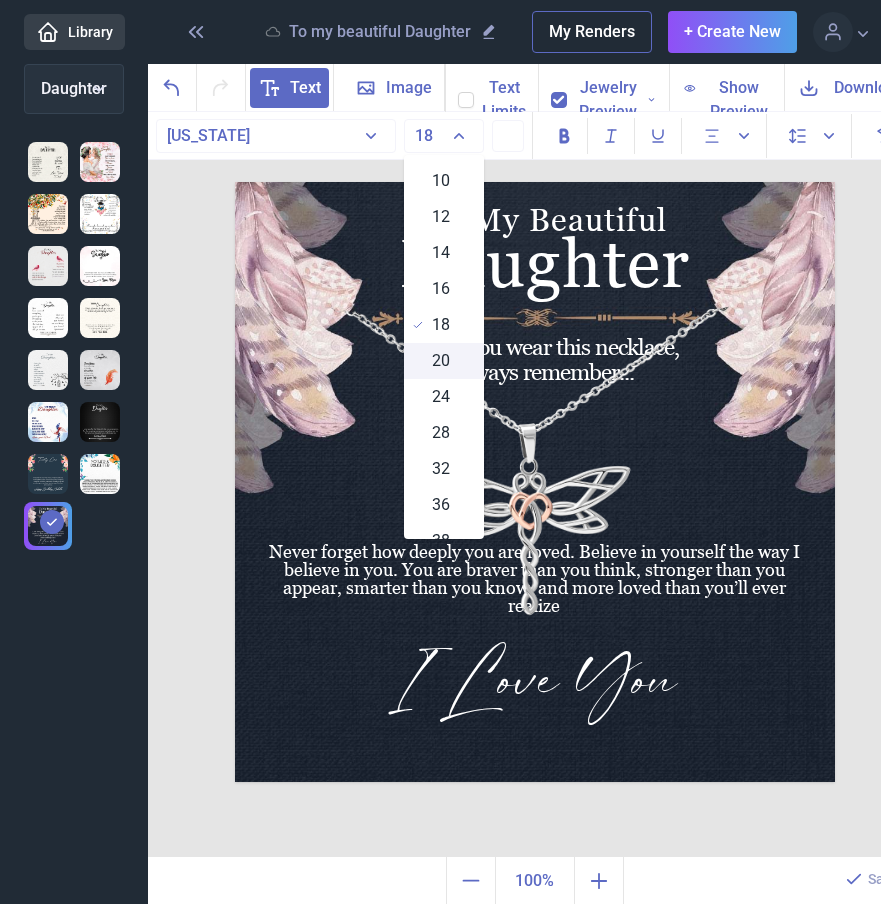 click on "20" at bounding box center (441, 361) 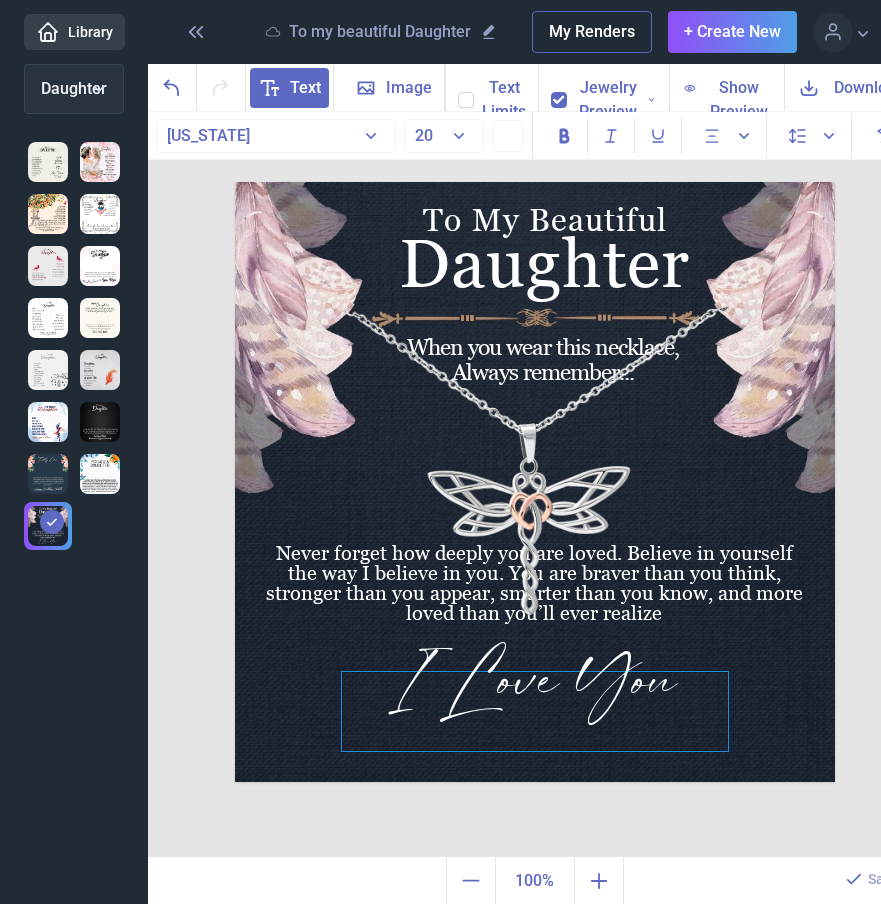 click on "I Love You" at bounding box center [535, 182] 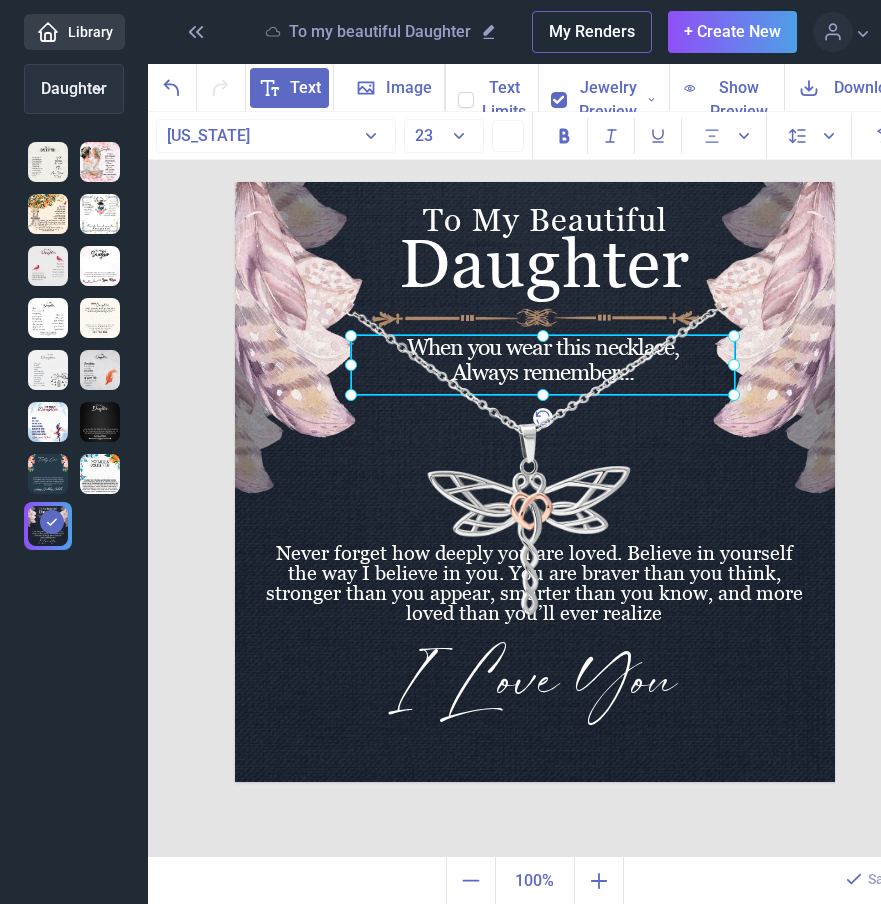 click on "When you wear this necklace, Always remember..." at bounding box center [235, 182] 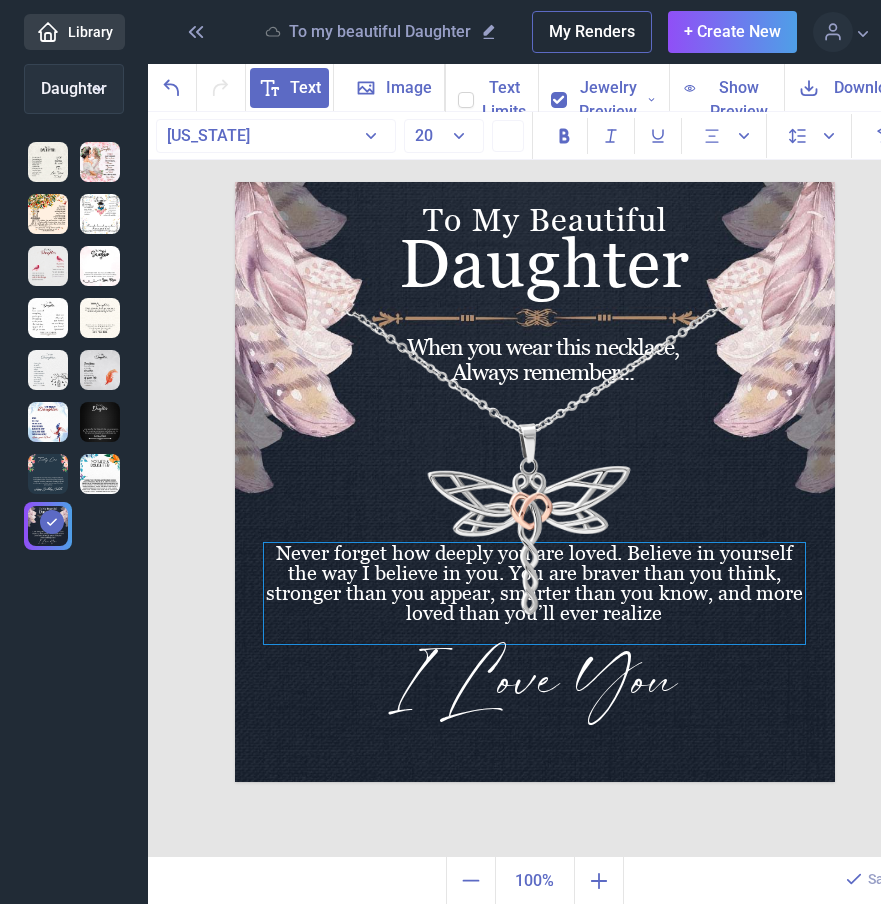 click on "Never forget how deeply you are loved. Believe in yourself the way I believe in you. You are braver than you think, stronger than you appear, smarter than you know, and more loved than you’ll ever realize" at bounding box center (534, 593) 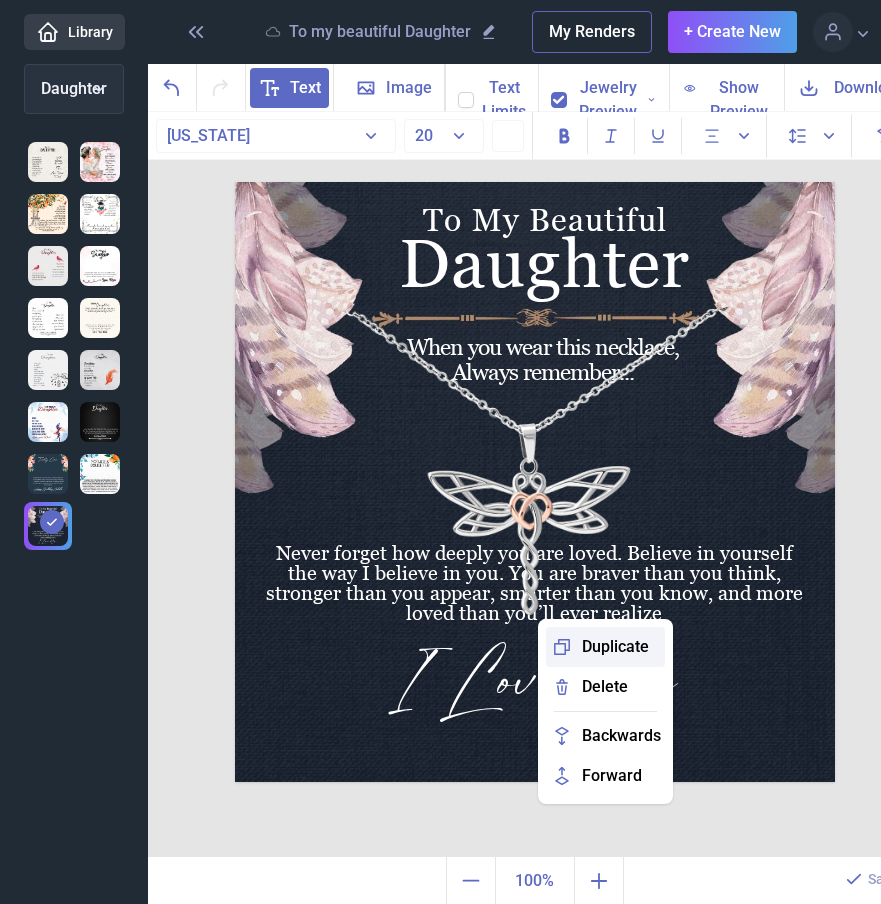 click on "Duplicate" at bounding box center [615, 647] 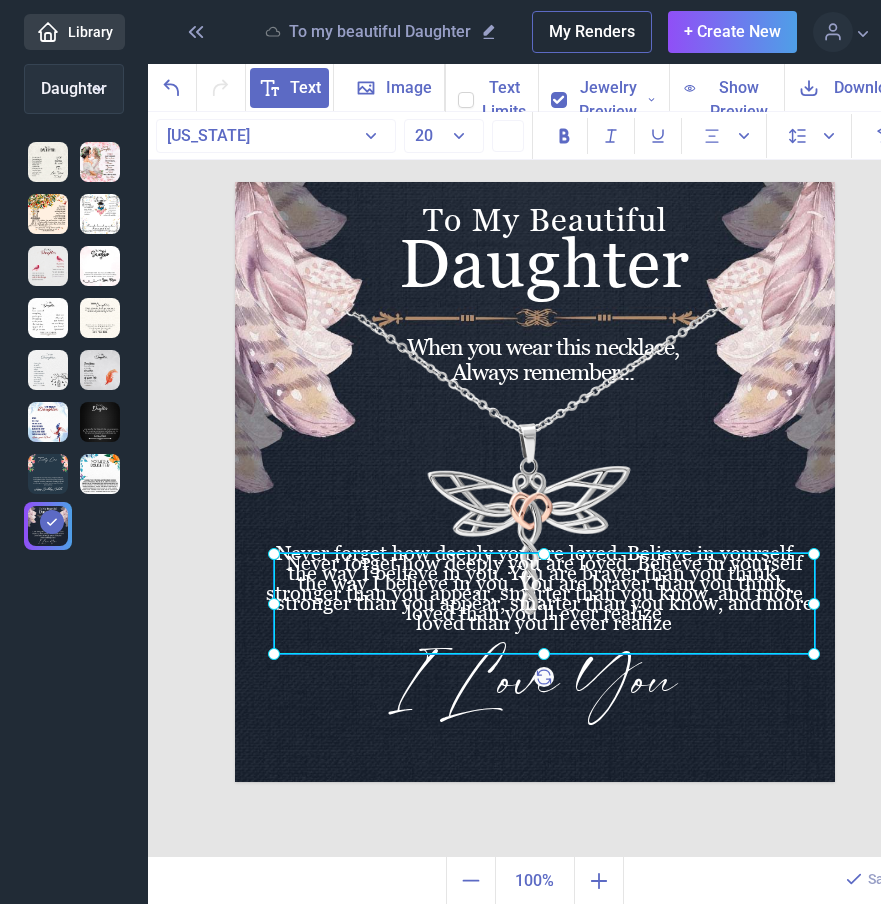 click on "Never forget how deeply you are loved. Believe in yourself the way I believe in you. You are braver than you think, stronger than you appear, smarter than you know, and more loved than you’ll ever realize" at bounding box center (235, 182) 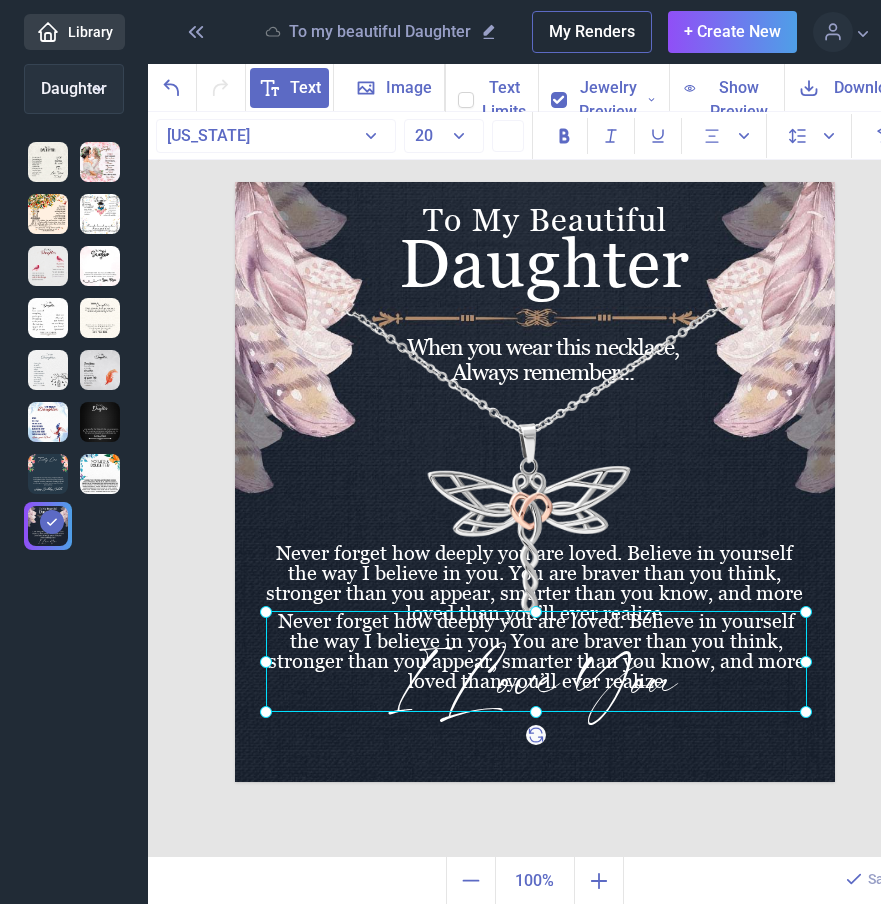 drag, startPoint x: 617, startPoint y: 642, endPoint x: 607, endPoint y: 727, distance: 85.58621 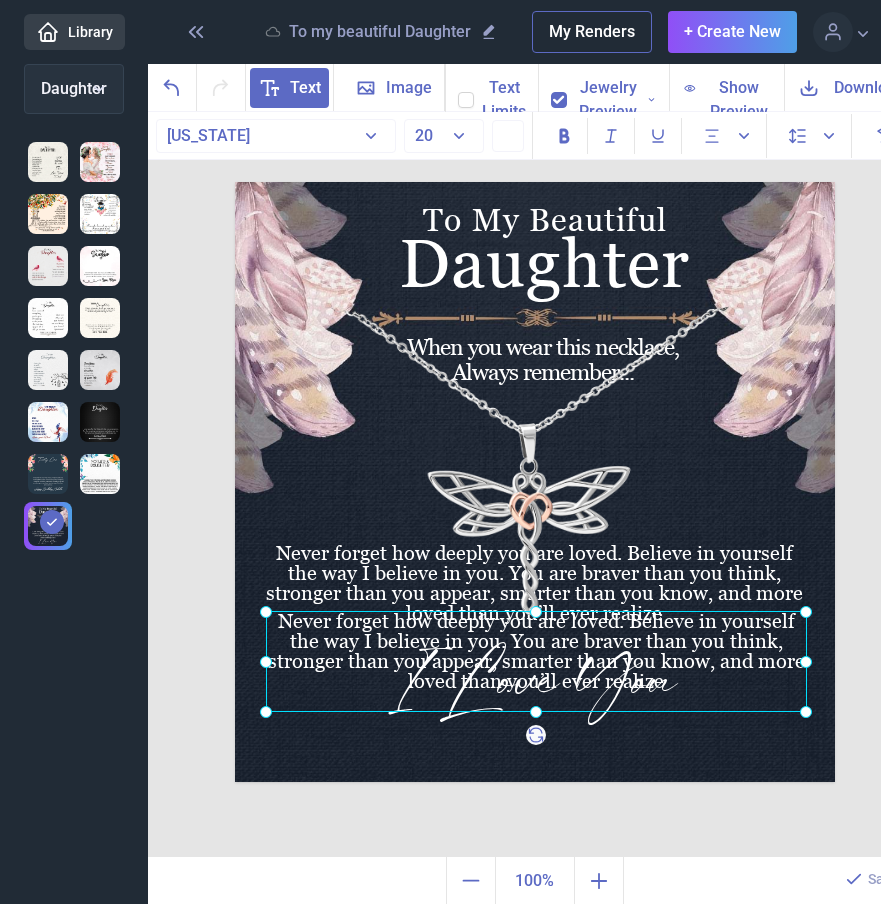 click at bounding box center [536, 661] 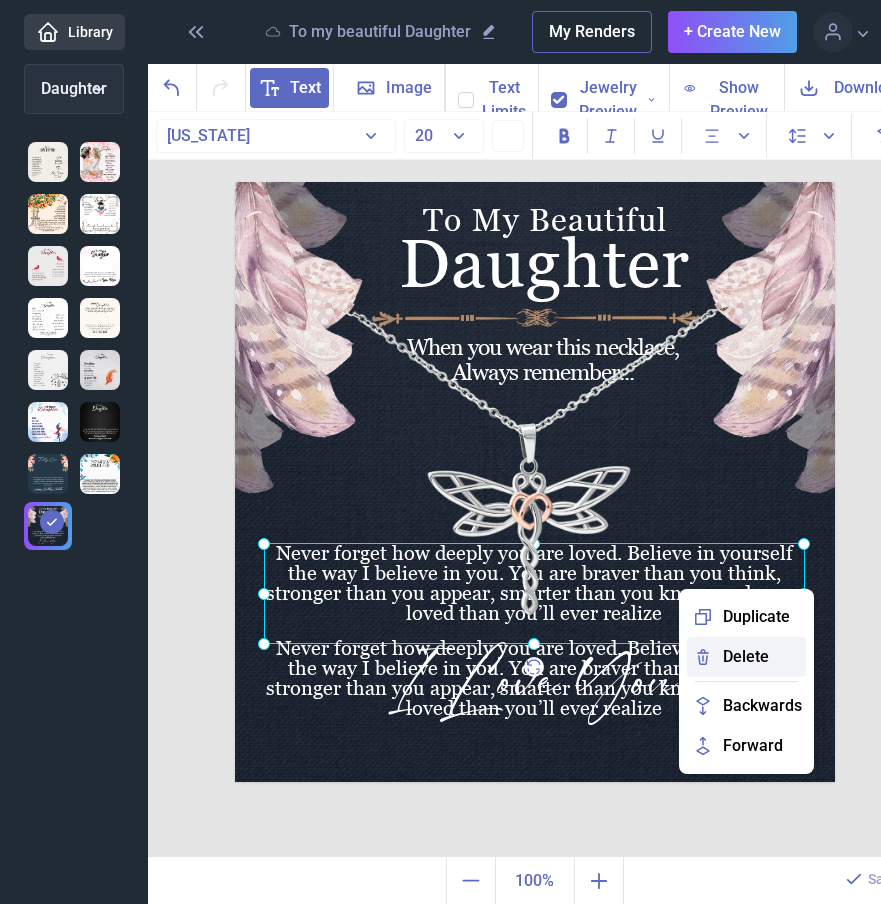 click on "Delete" at bounding box center (746, 657) 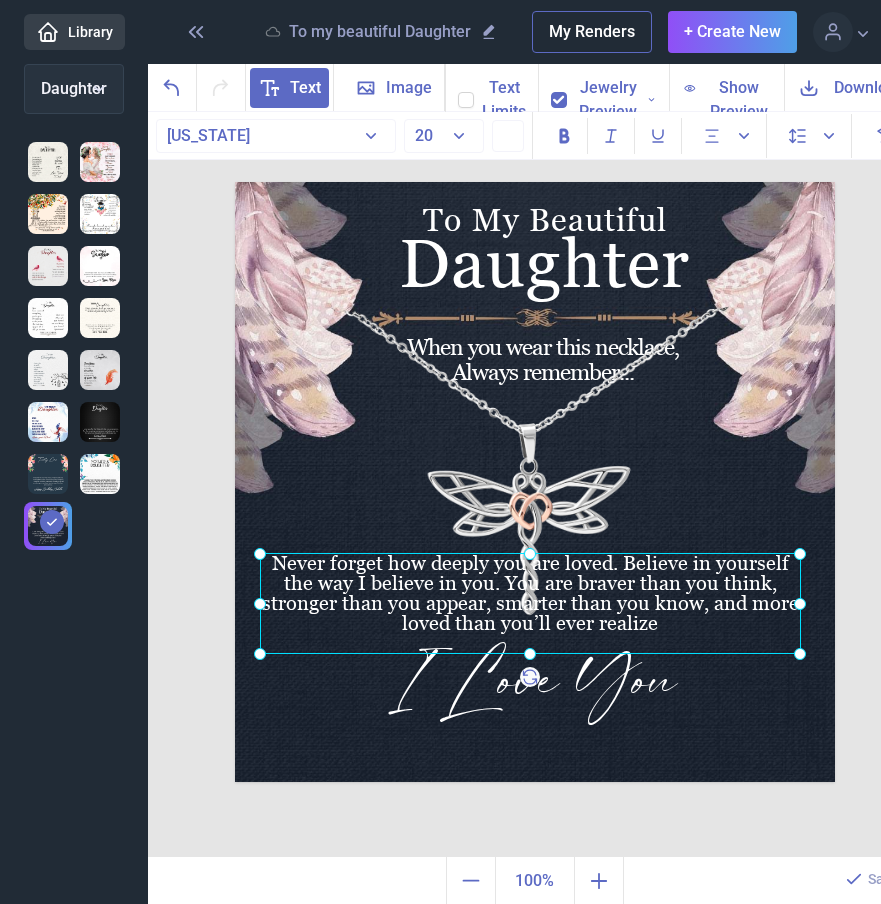 drag, startPoint x: 655, startPoint y: 639, endPoint x: 651, endPoint y: 554, distance: 85.09406 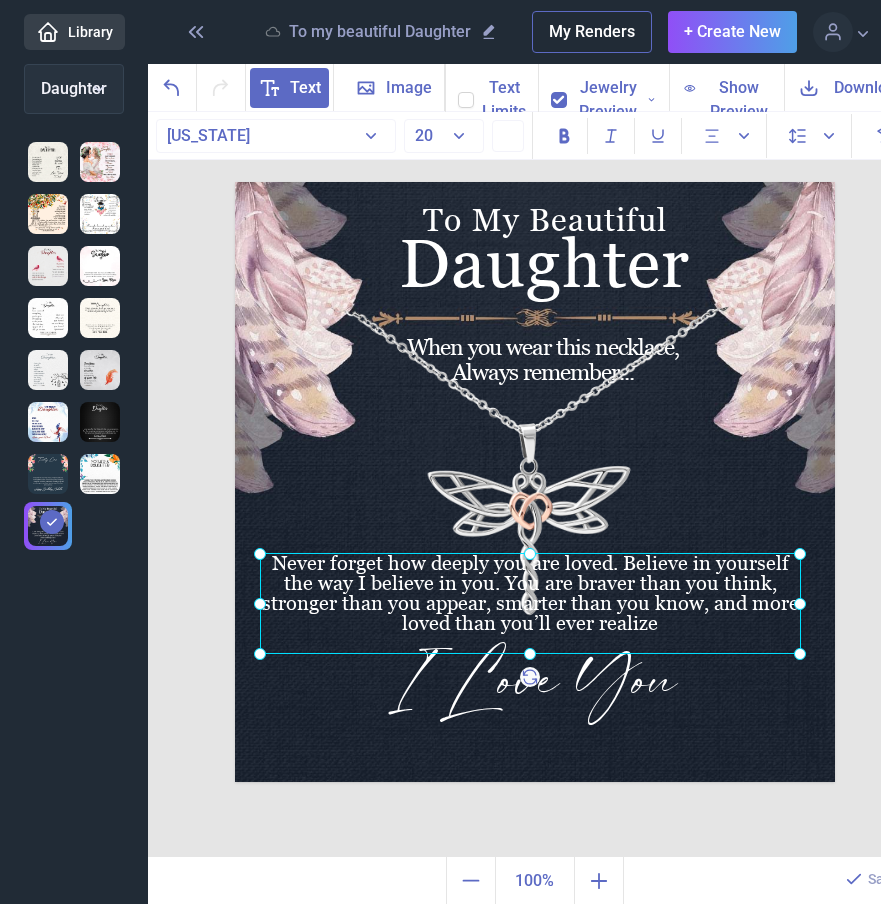 click on "Never forget how deeply you are loved. Believe in yourself the way I believe in you. You are braver than you think, stronger than you appear, smarter than you know, and more loved than you’ll ever realize" at bounding box center (235, 182) 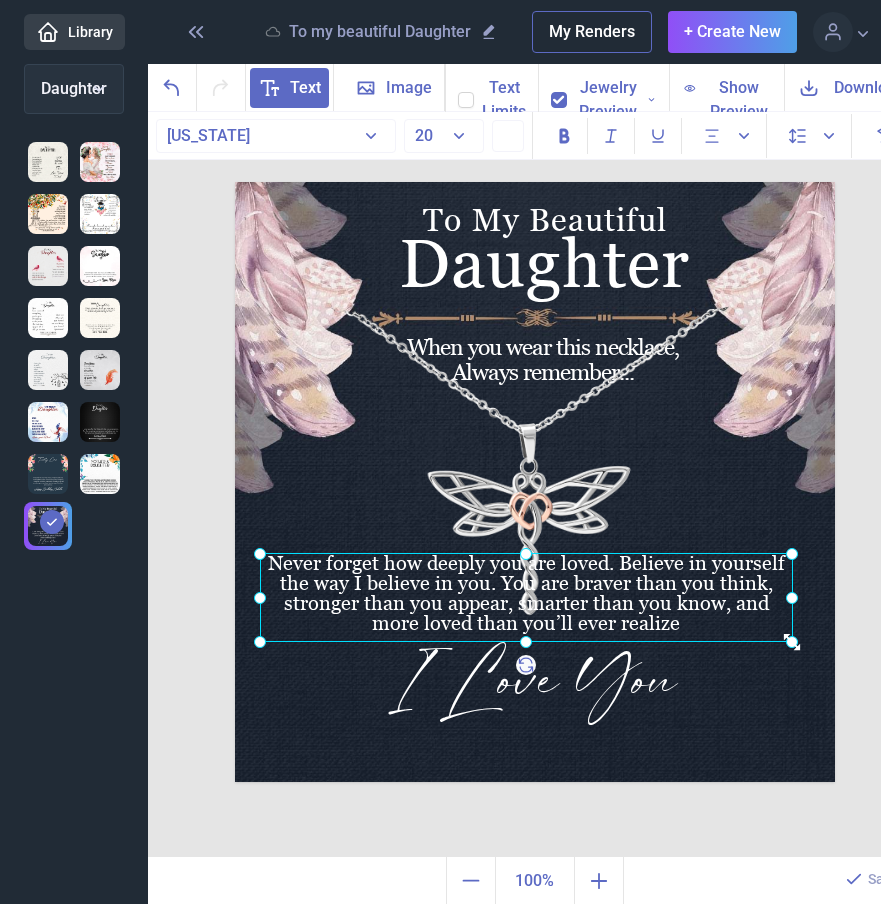drag, startPoint x: 795, startPoint y: 650, endPoint x: 787, endPoint y: 638, distance: 14.422205 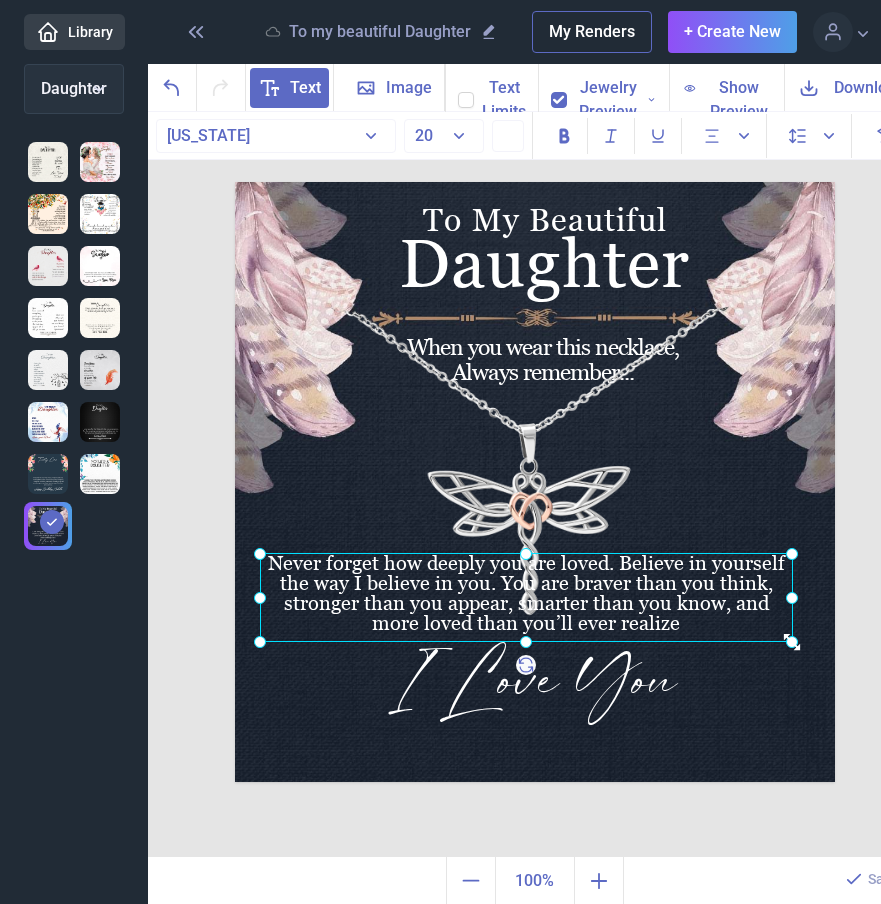 click 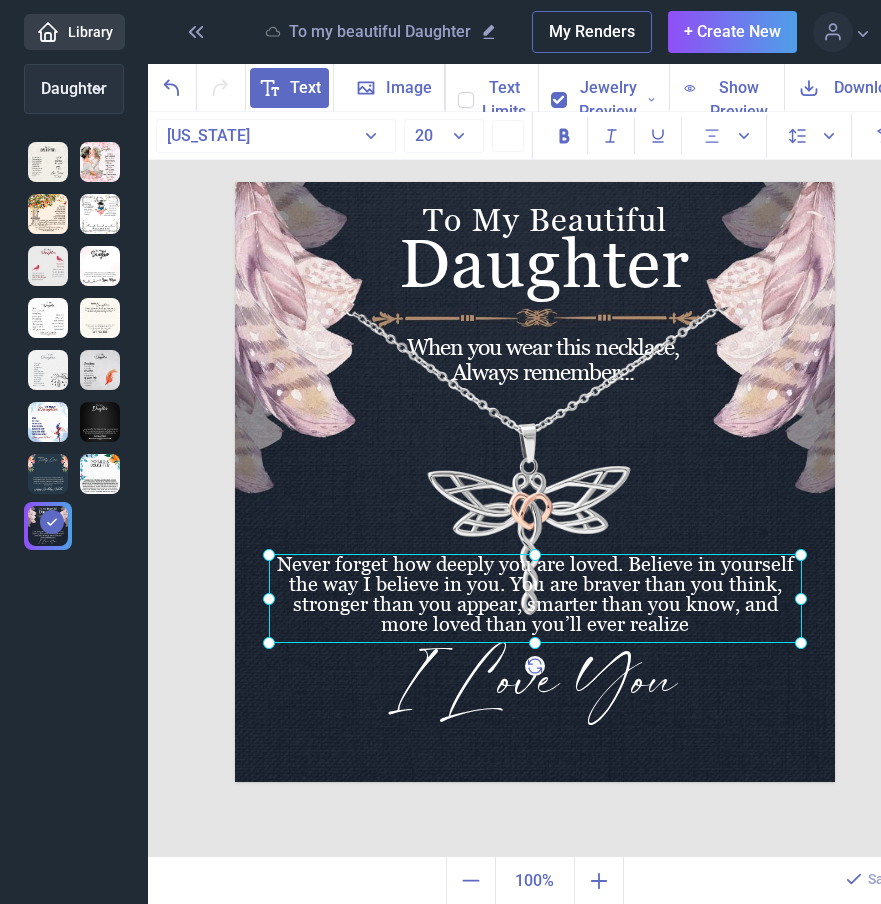 click at bounding box center (535, 598) 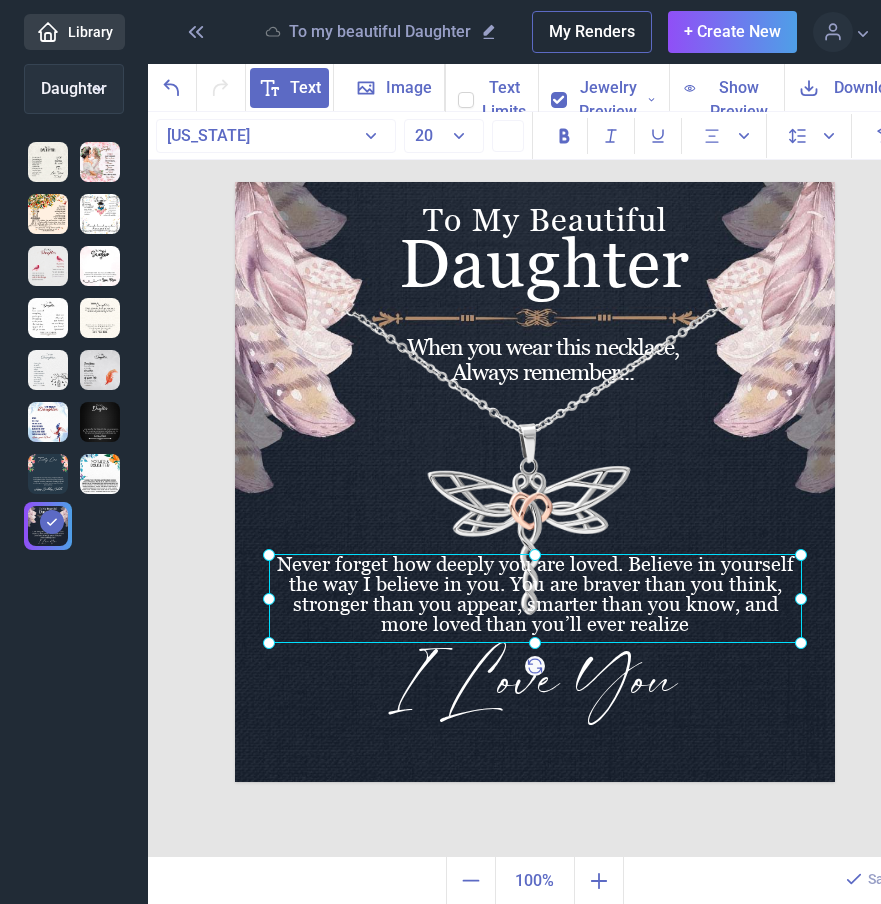 click 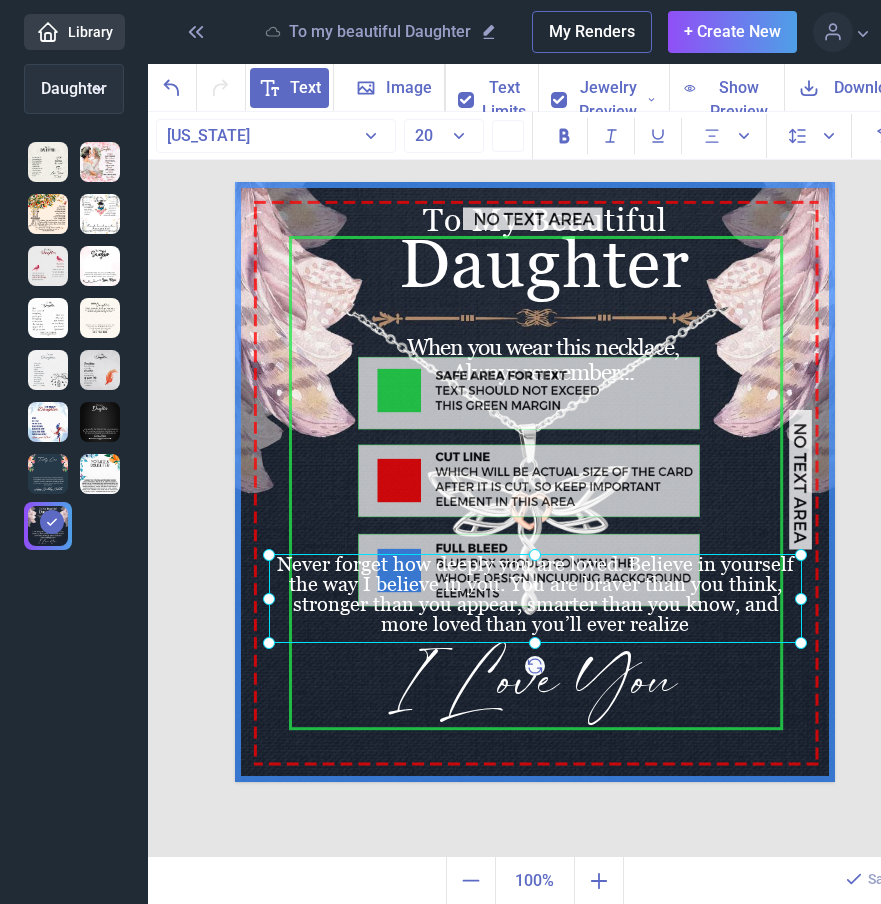 click 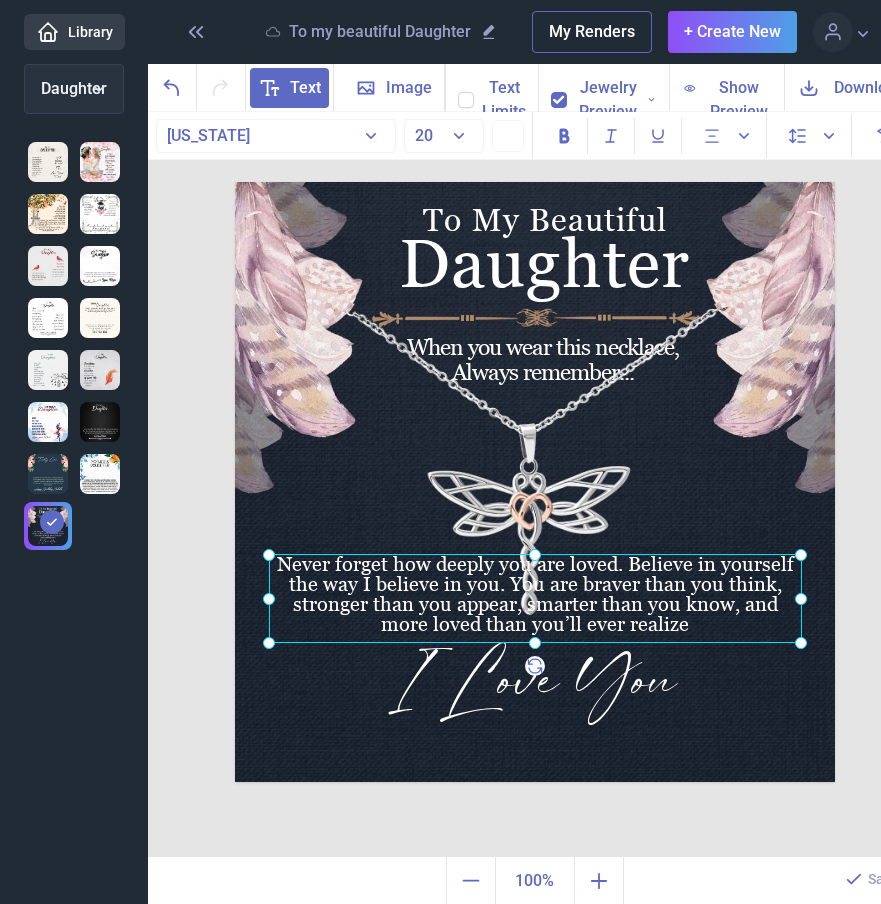 click 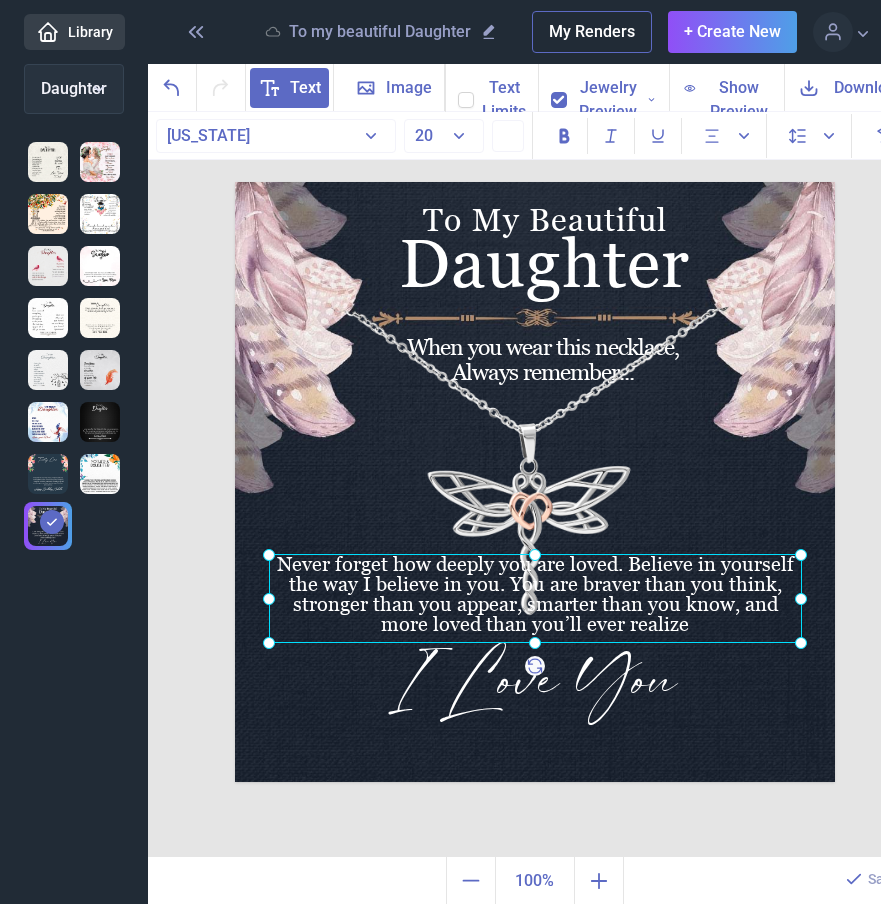 click at bounding box center (457, 91) 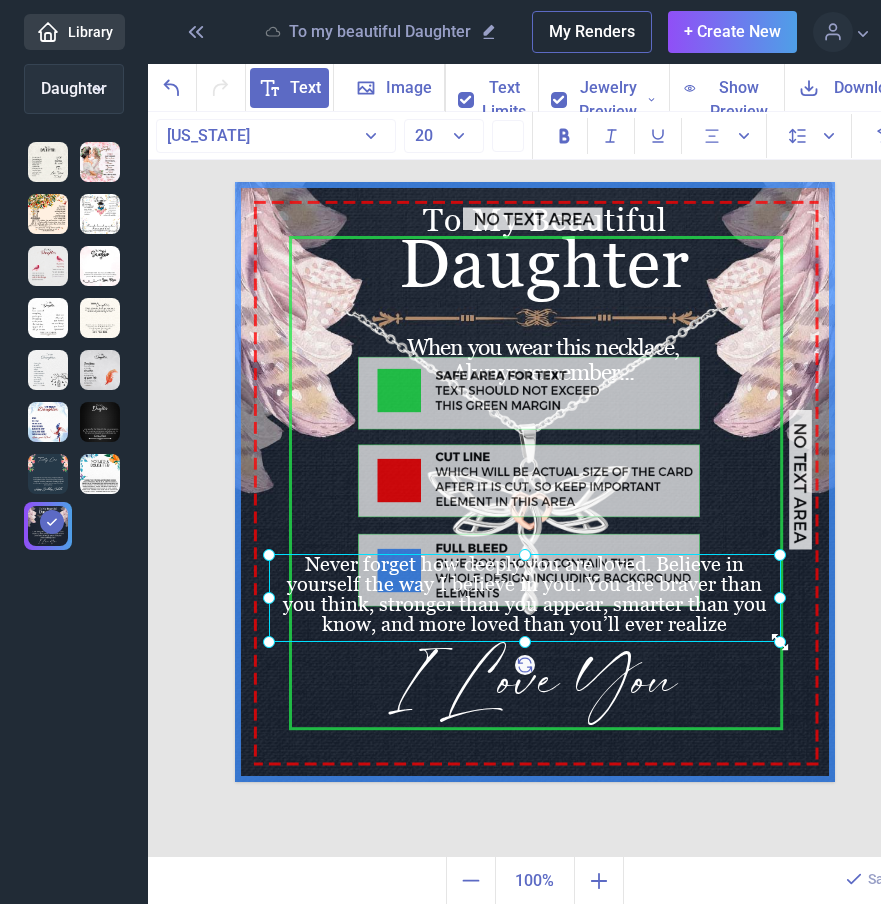 drag, startPoint x: 797, startPoint y: 638, endPoint x: 776, endPoint y: 637, distance: 21.023796 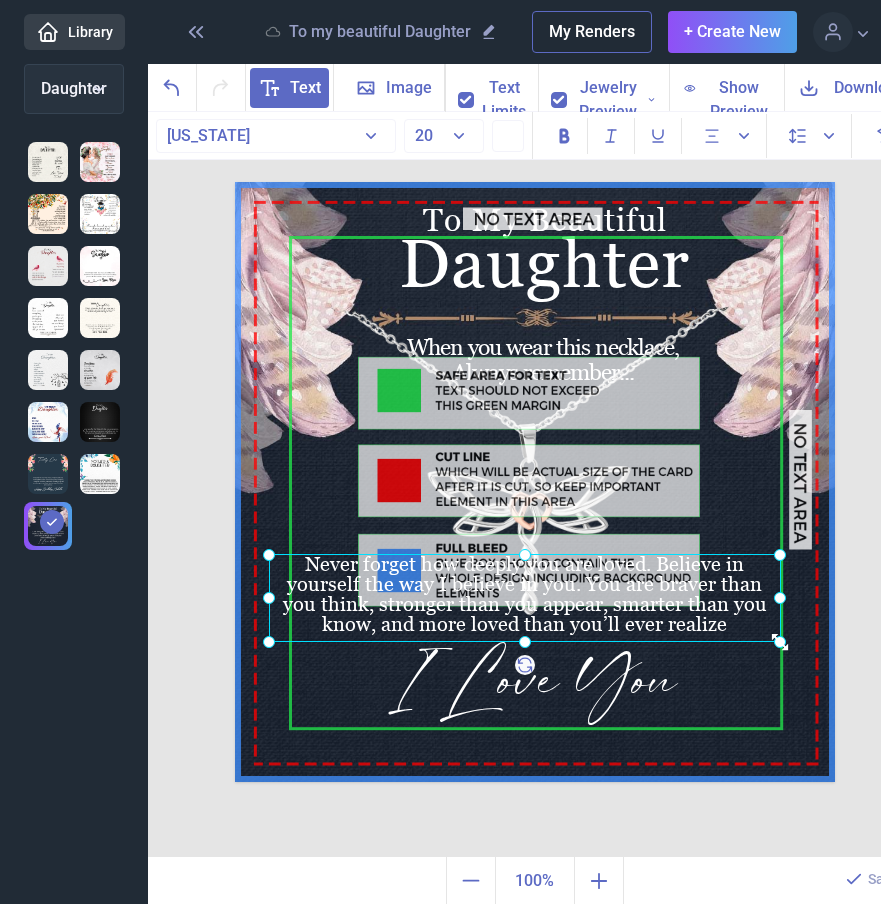 click 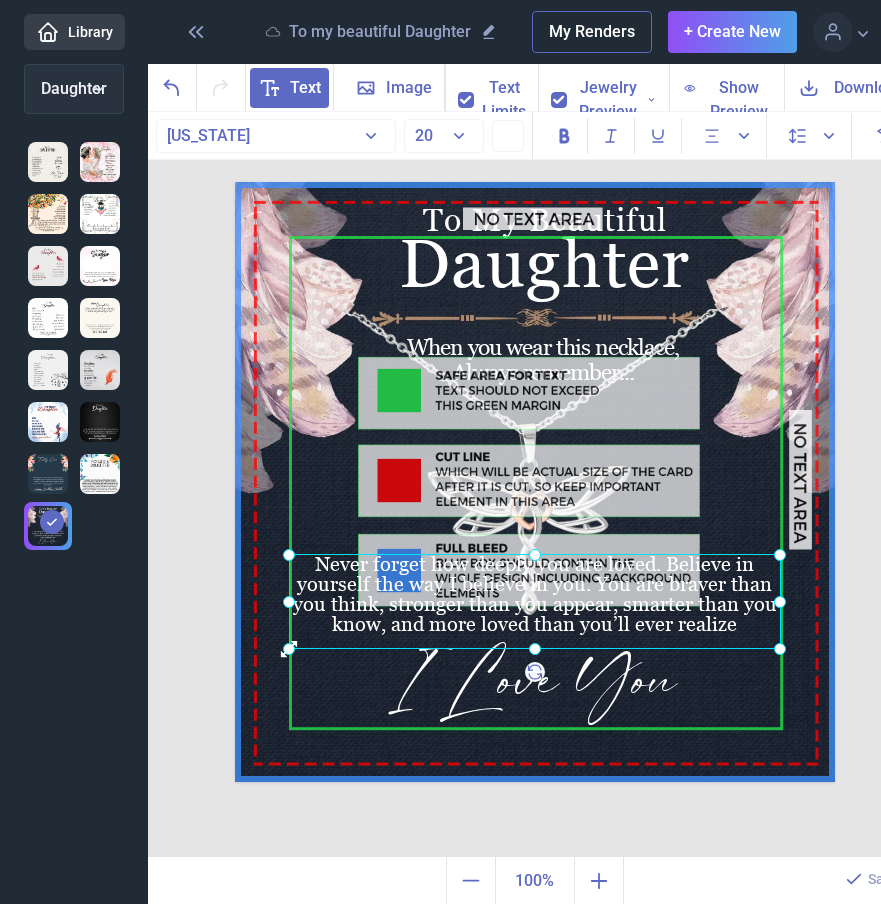 drag, startPoint x: 268, startPoint y: 638, endPoint x: 288, endPoint y: 645, distance: 21.189621 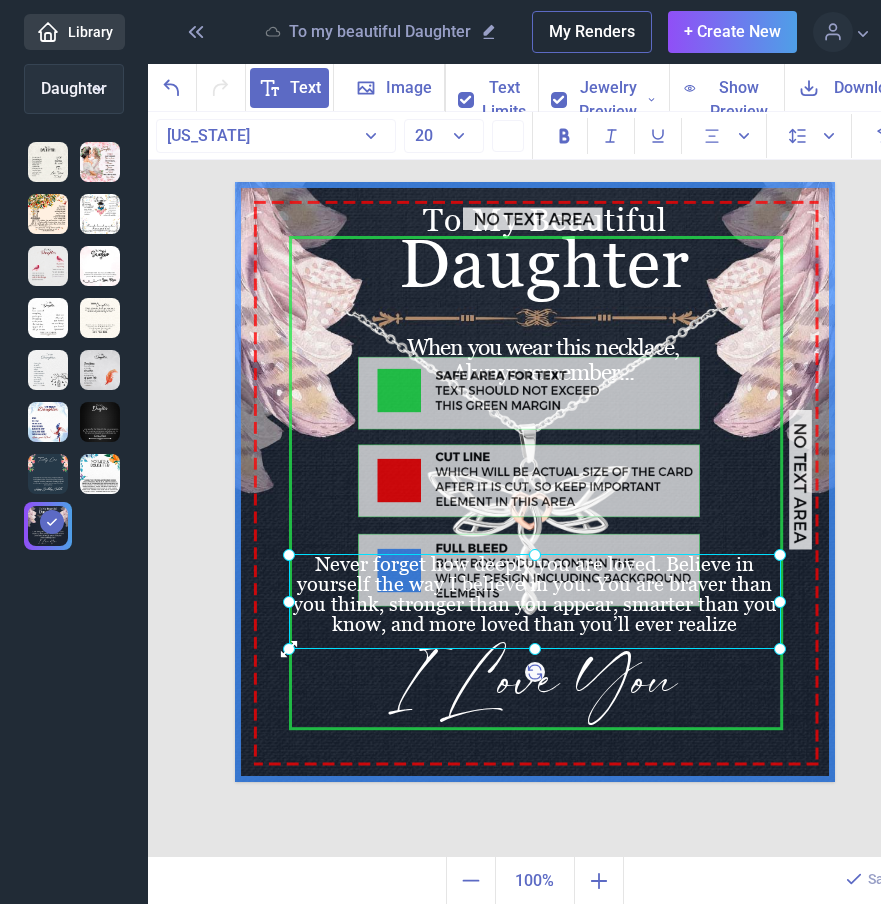 click 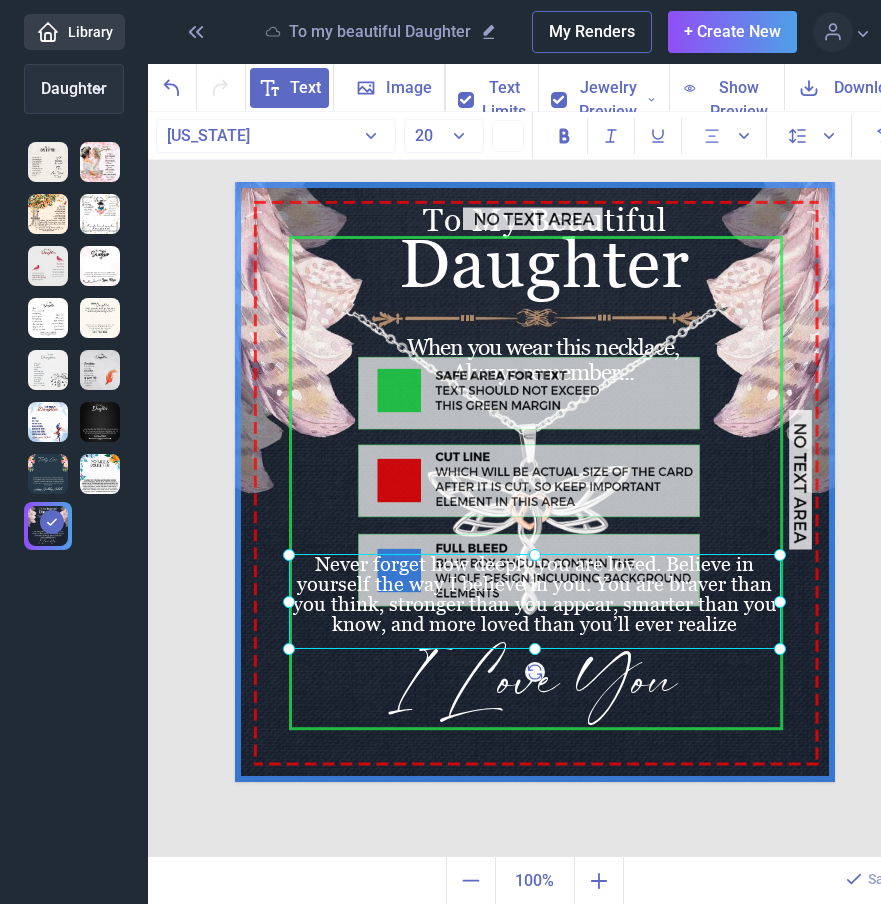 click 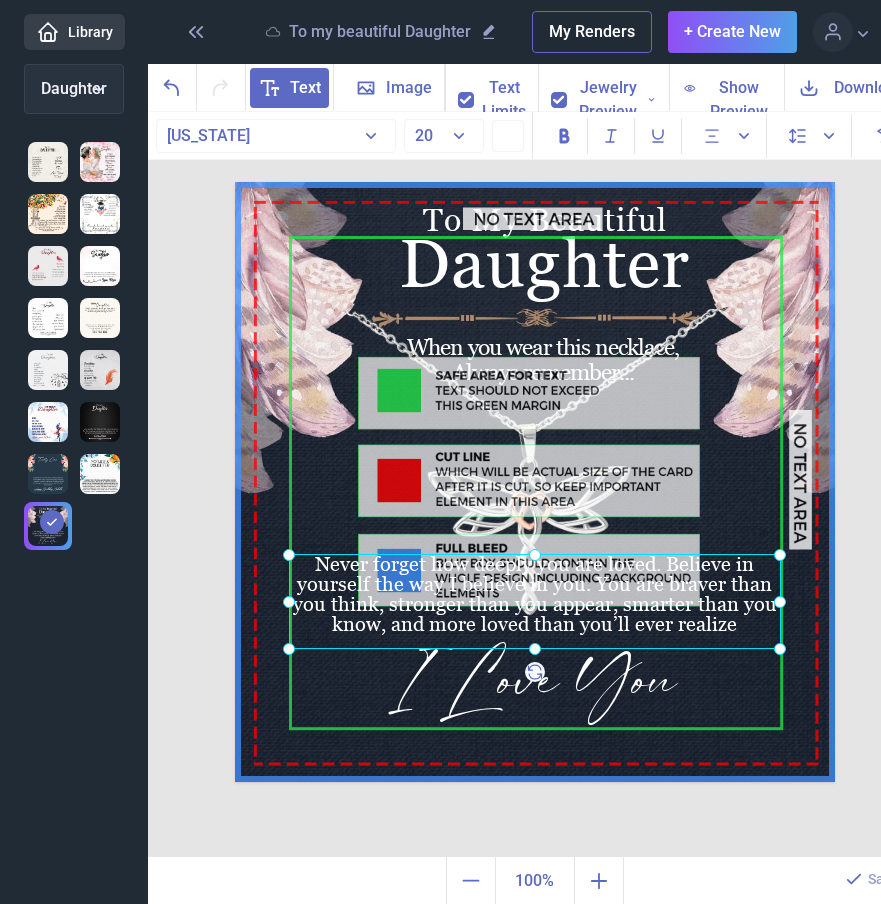 click at bounding box center (457, 91) 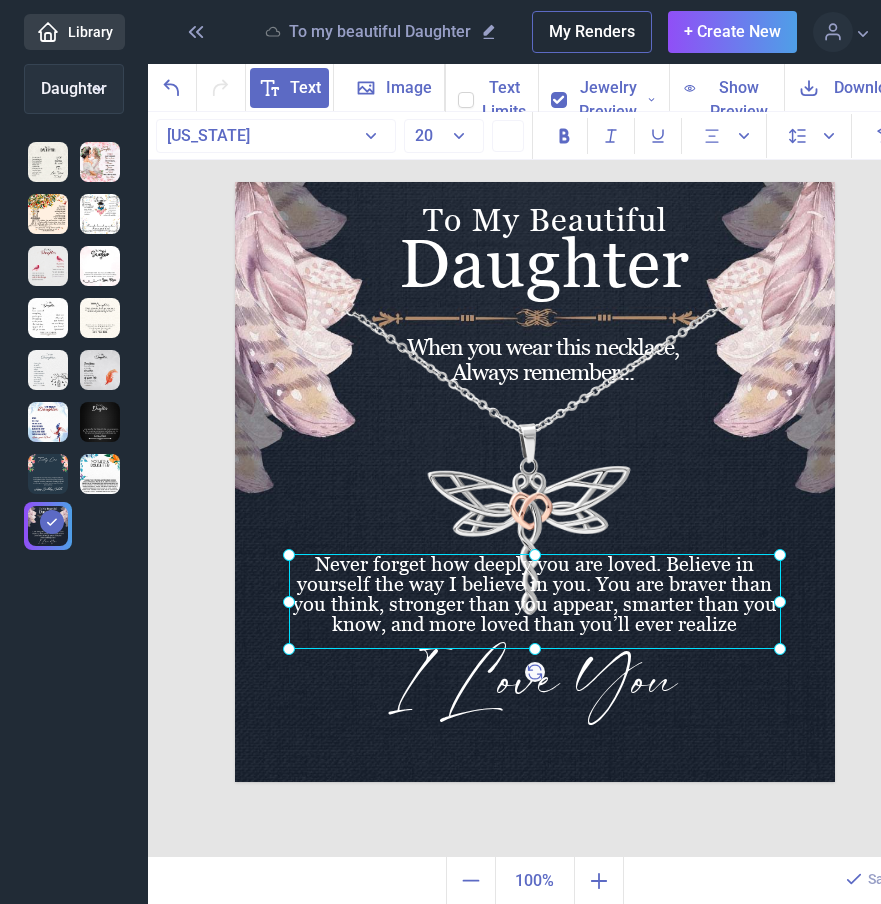 click at bounding box center (535, 482) 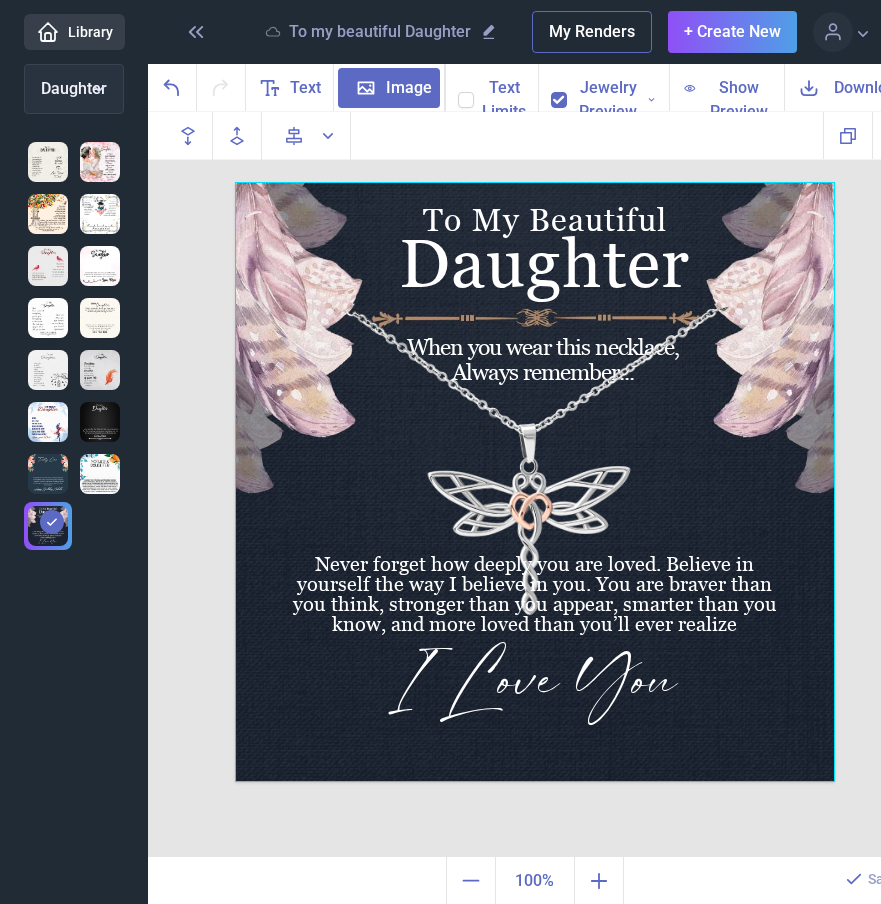 click 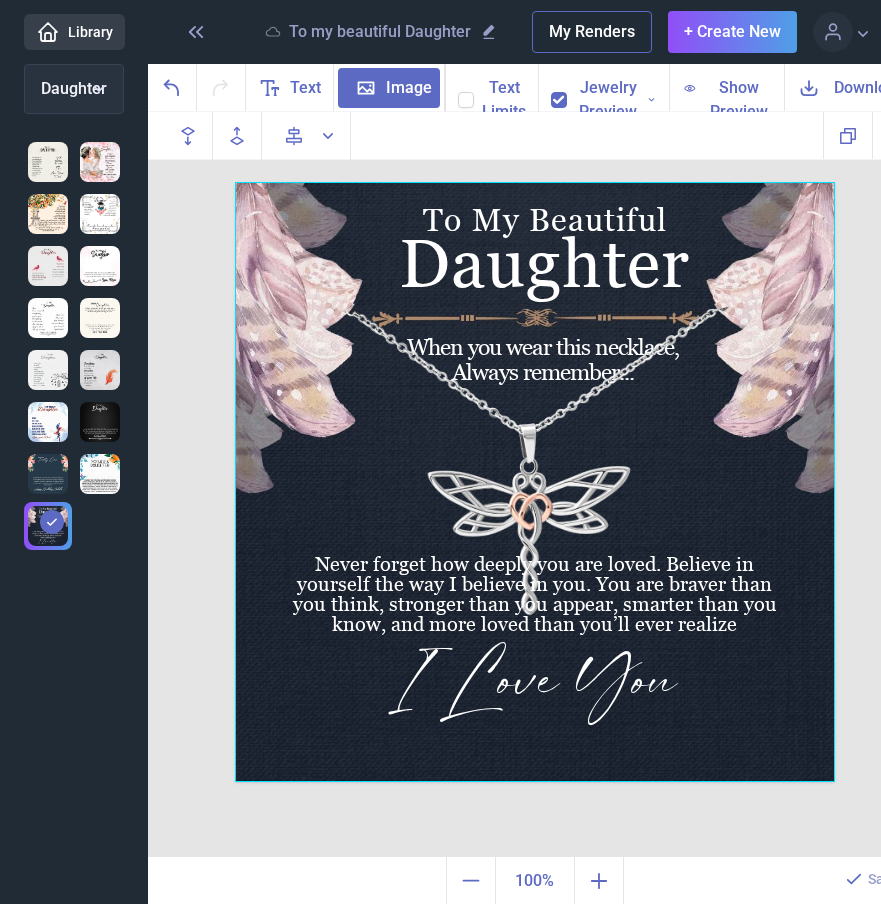 click at bounding box center [457, 91] 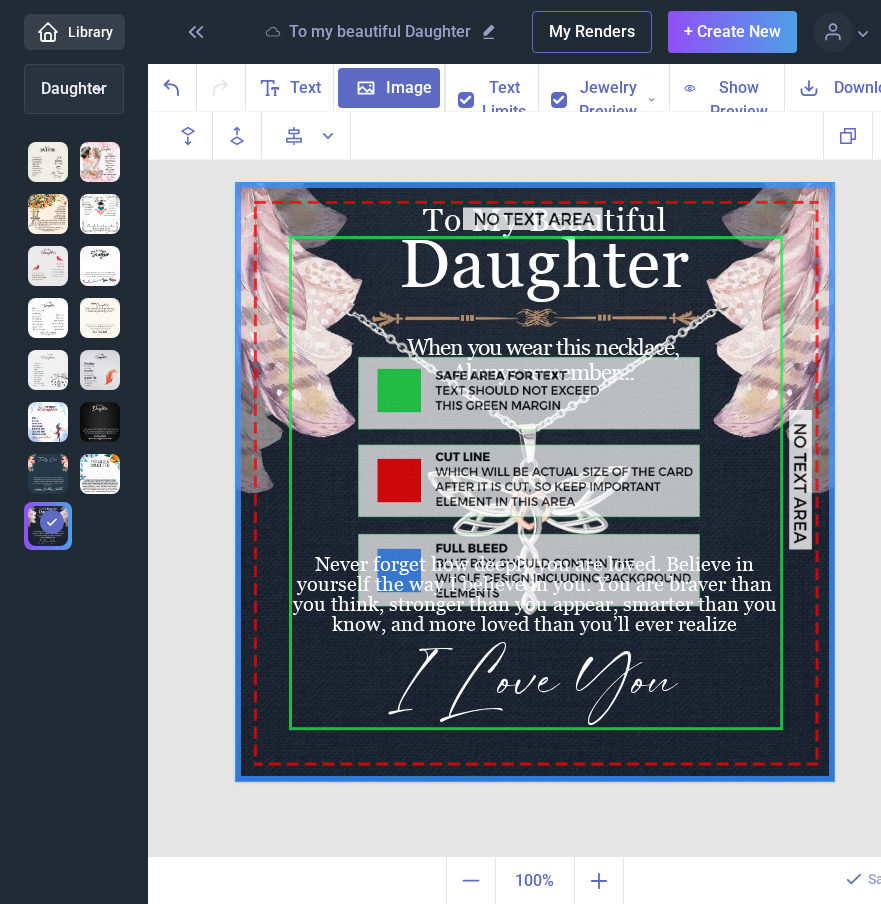 click at bounding box center [535, 482] 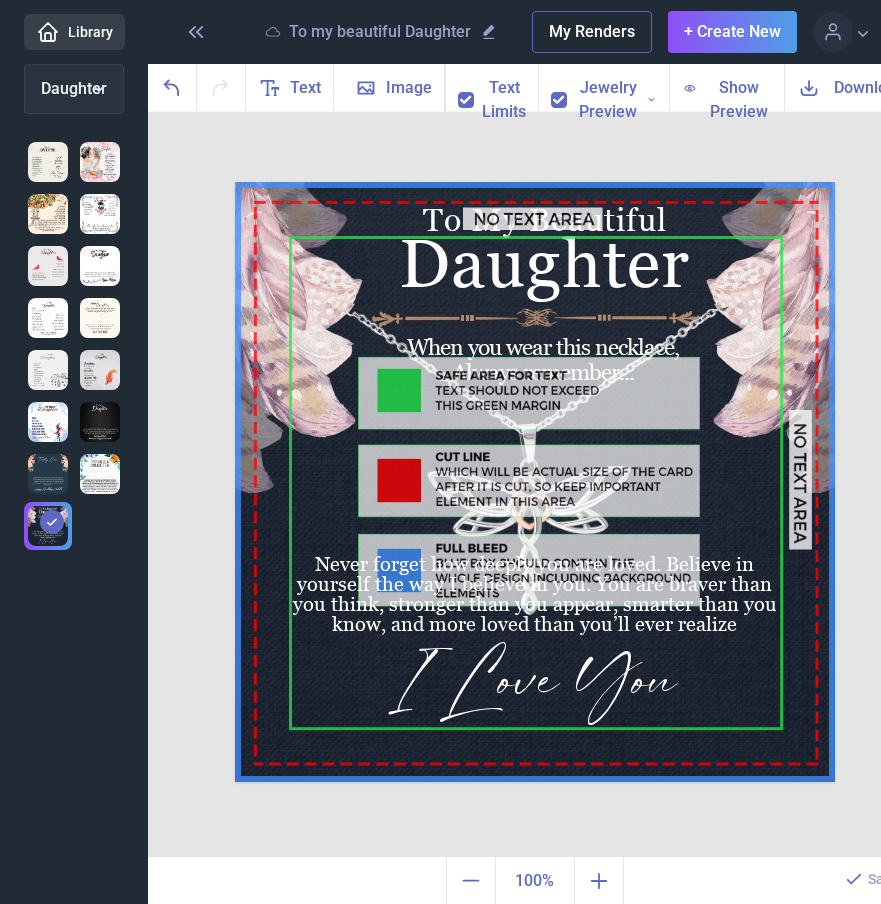 click 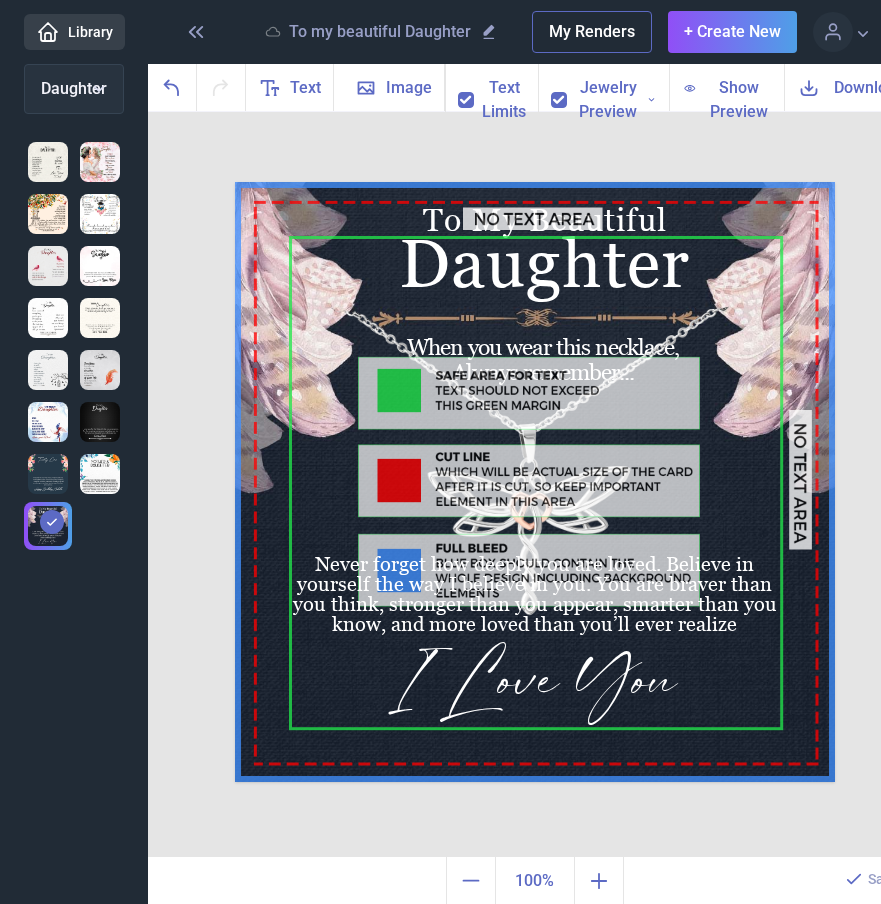 click at bounding box center (457, 91) 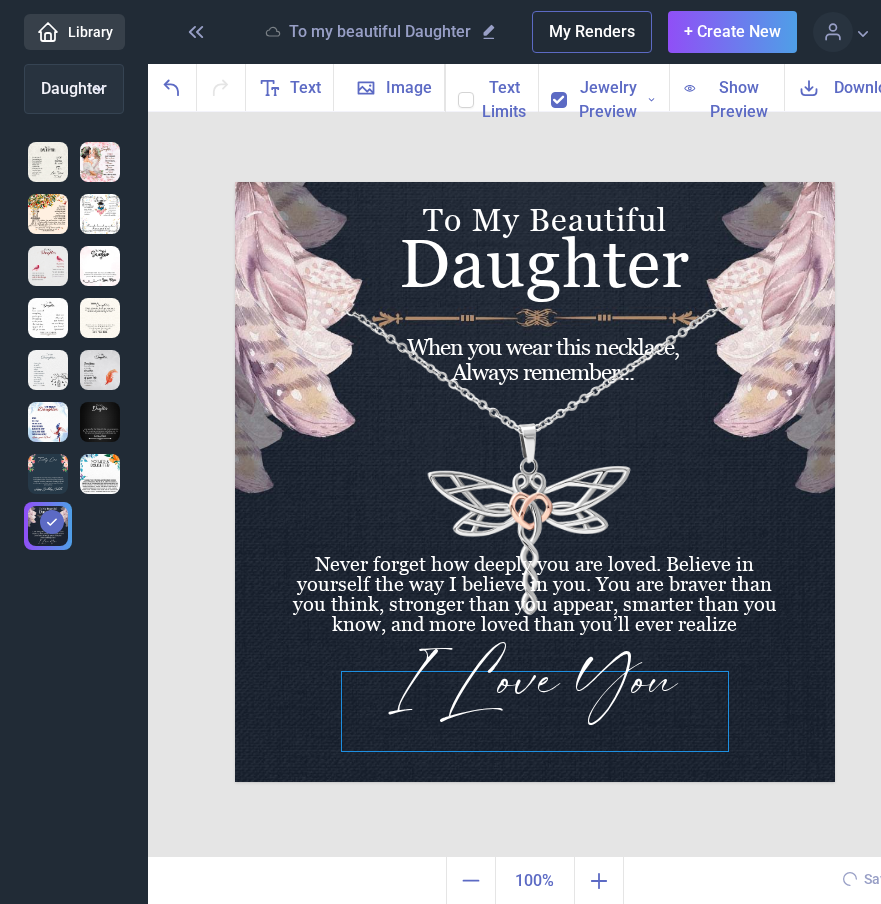 click on "I Love You" at bounding box center (535, 182) 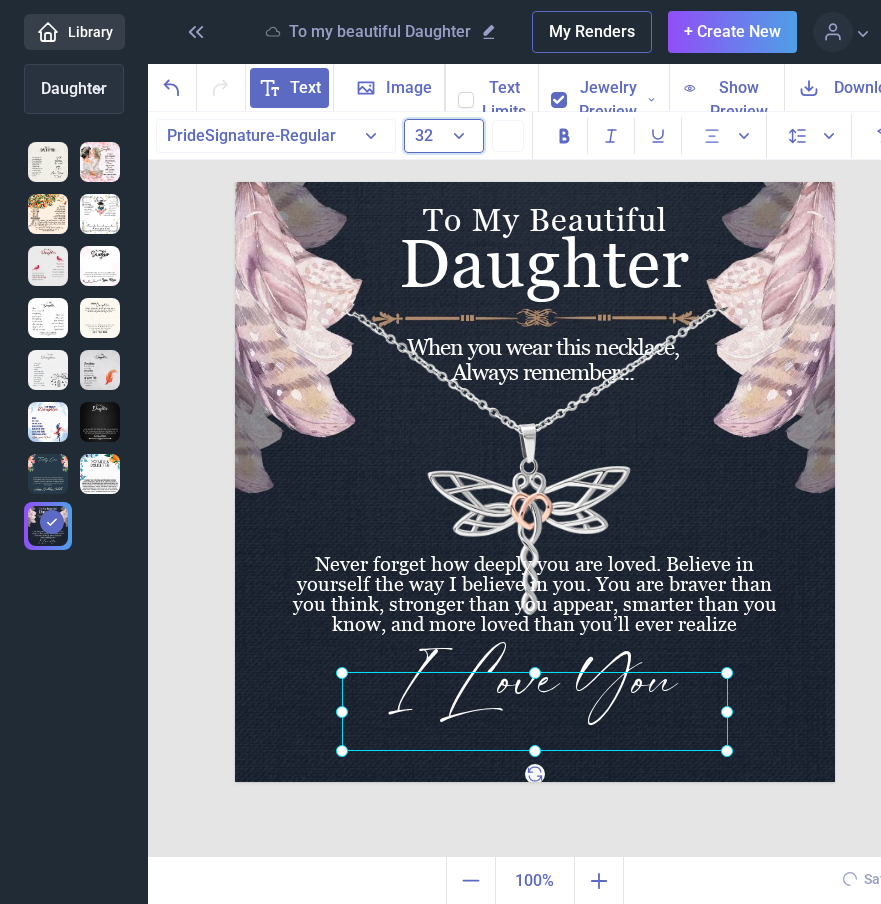 click on "32" at bounding box center [444, 136] 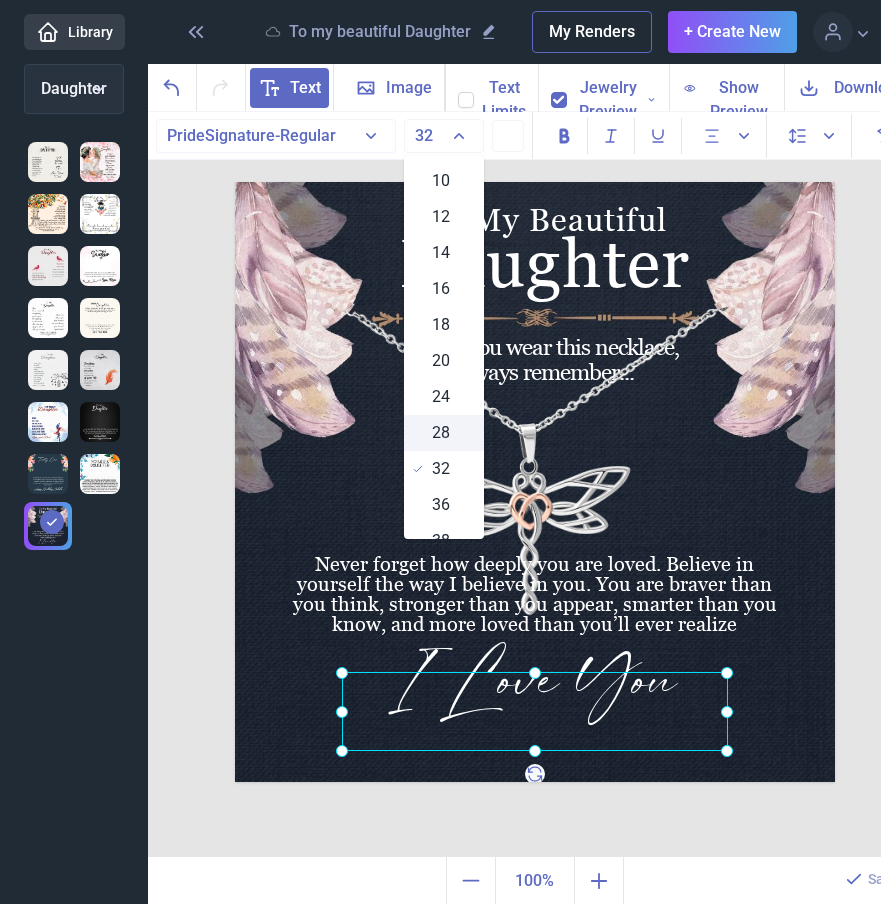 click on "28" at bounding box center (444, 433) 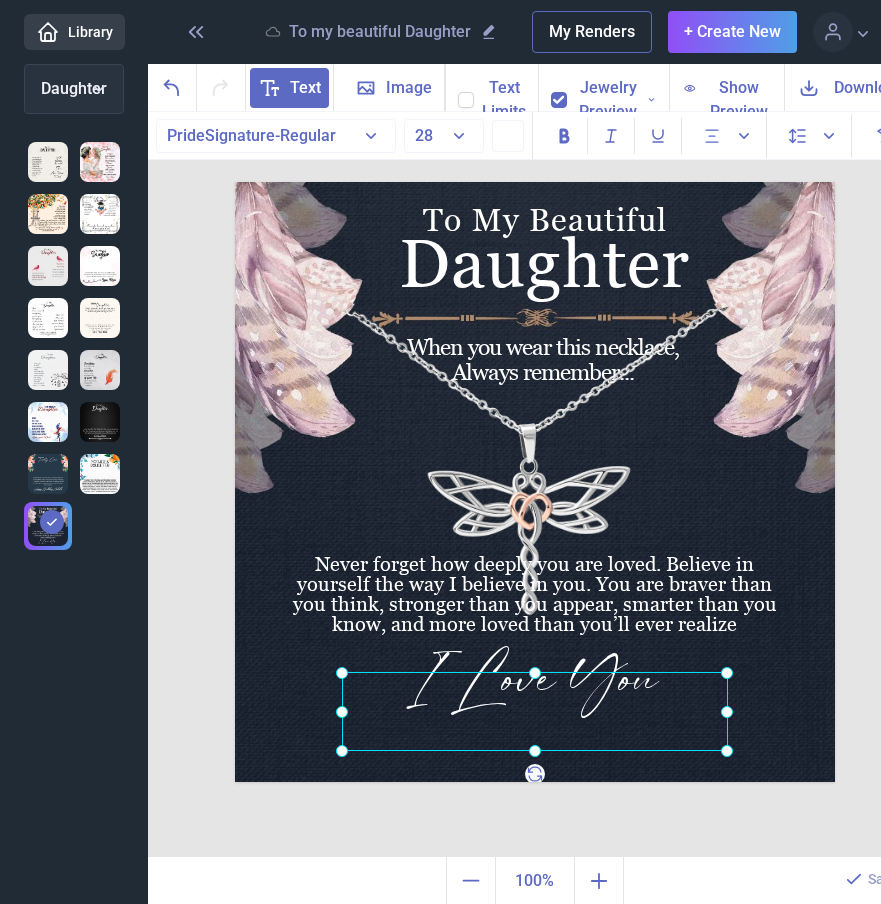 click 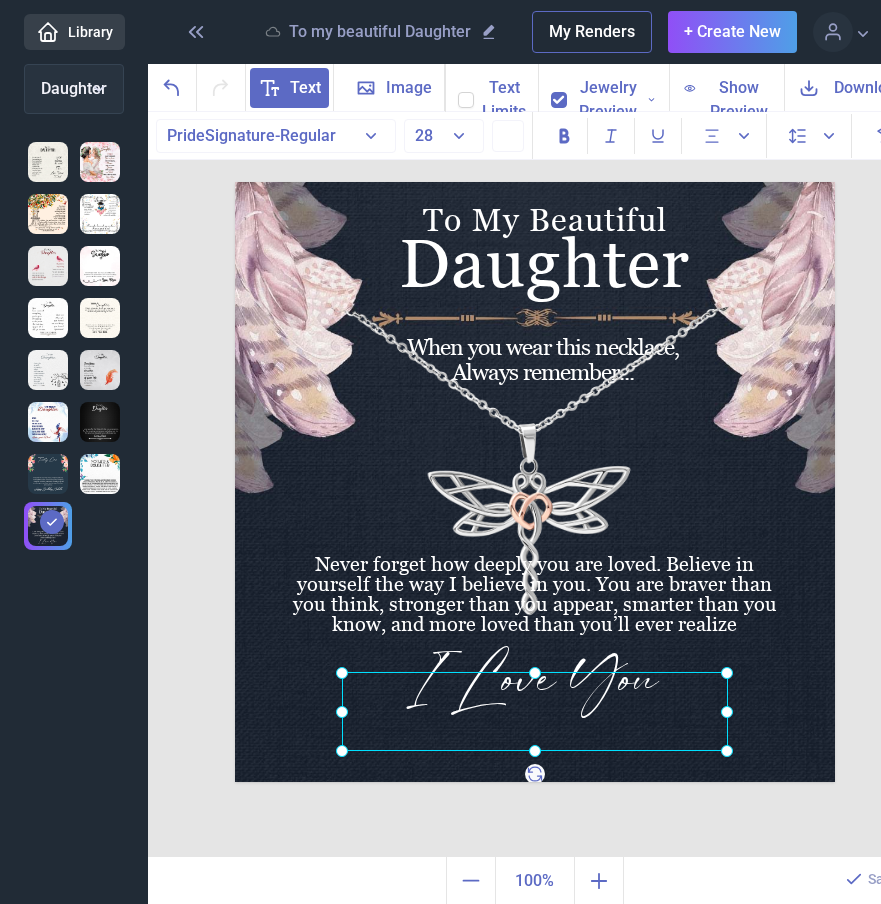 click at bounding box center (457, 91) 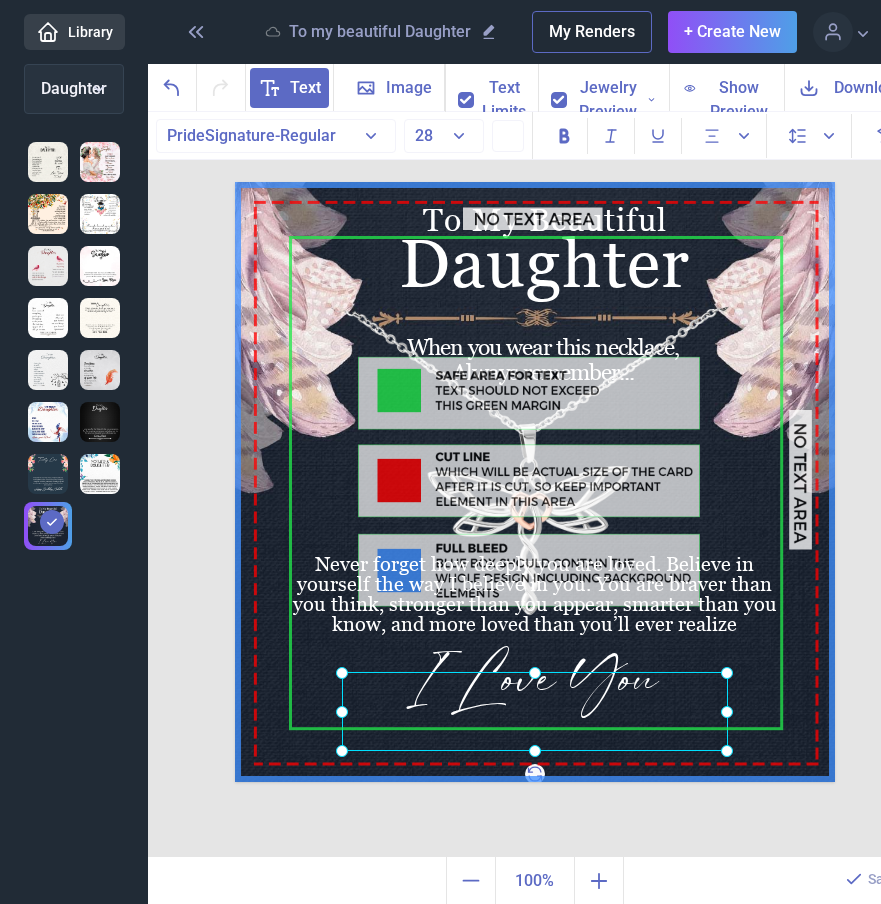 click at bounding box center [466, 100] 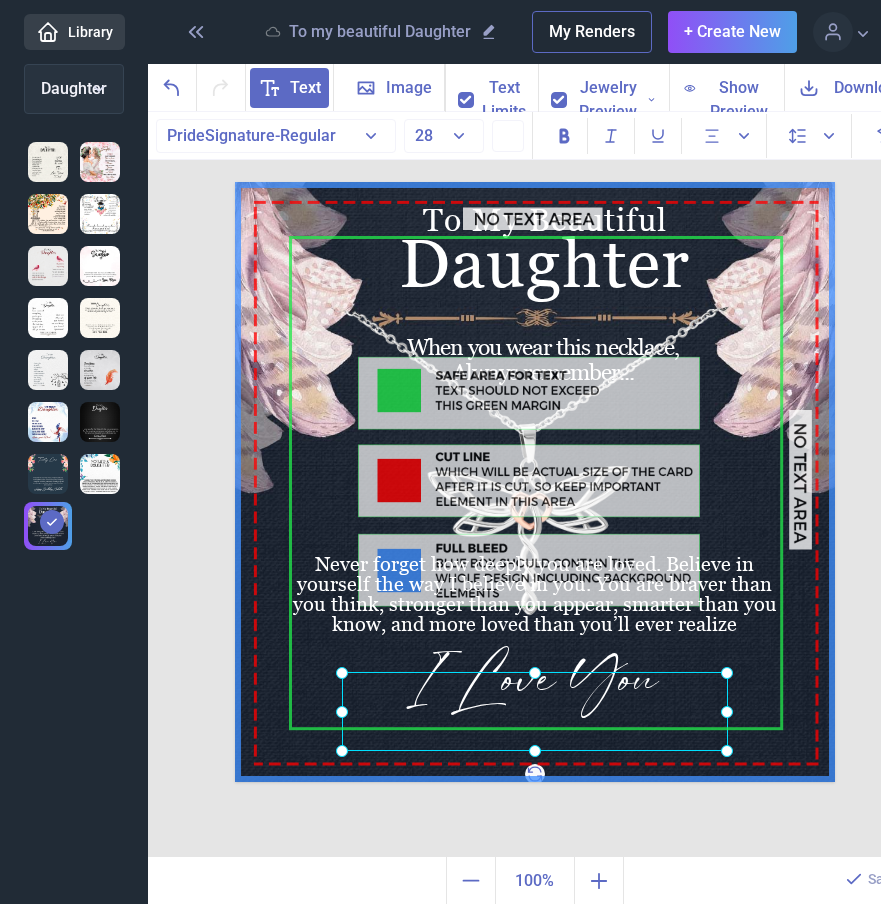 click at bounding box center [457, 91] 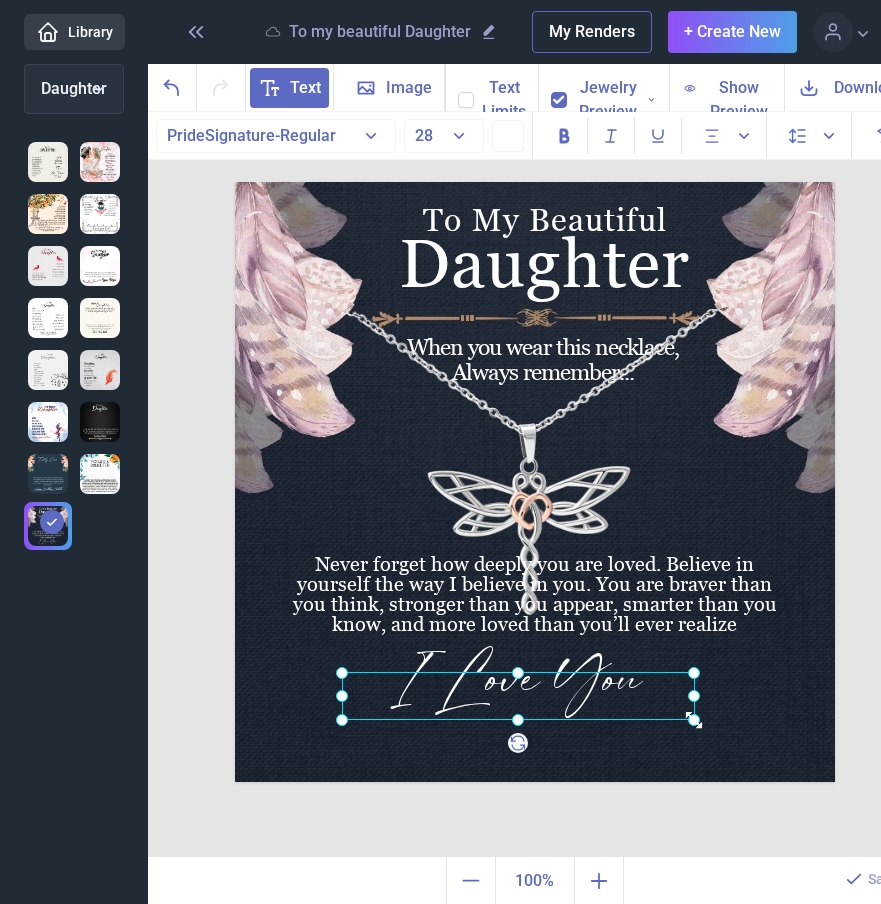 drag, startPoint x: 722, startPoint y: 747, endPoint x: 689, endPoint y: 716, distance: 45.276924 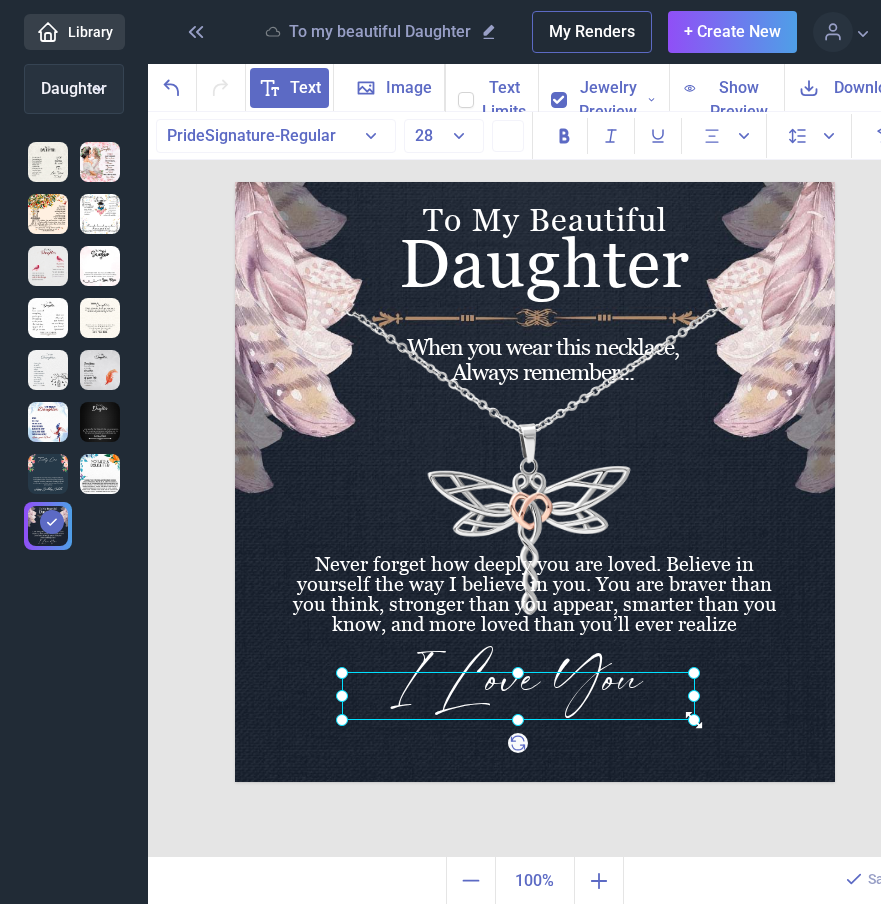 click 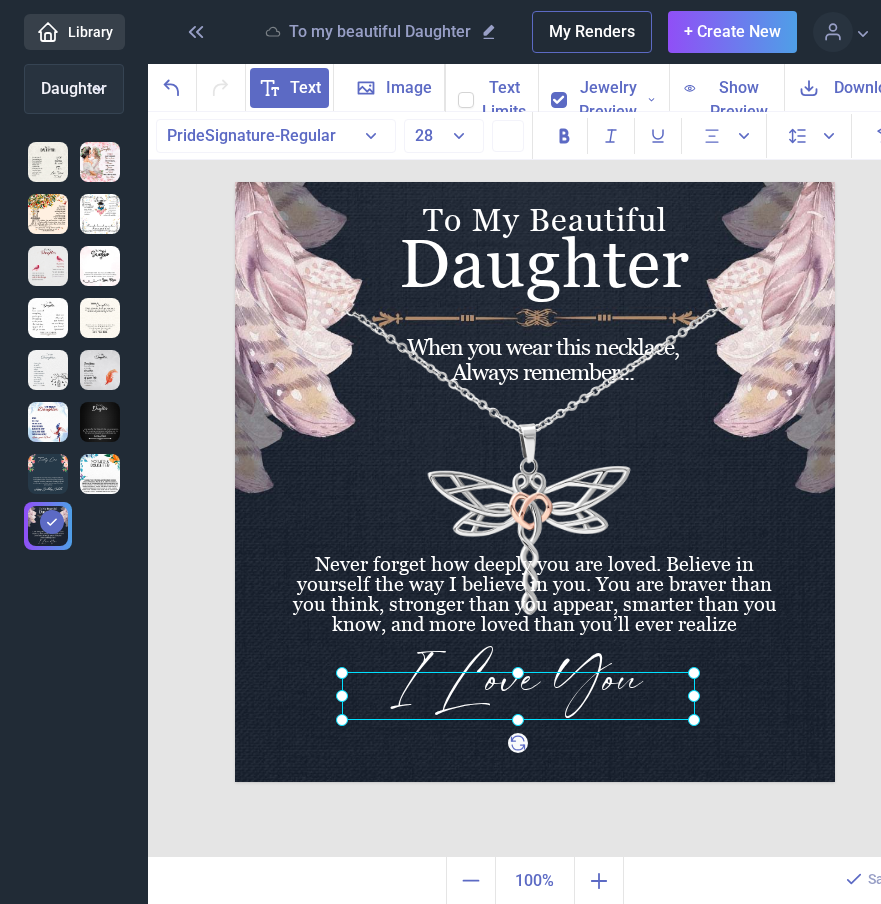 drag, startPoint x: 518, startPoint y: 674, endPoint x: 532, endPoint y: 674, distance: 14 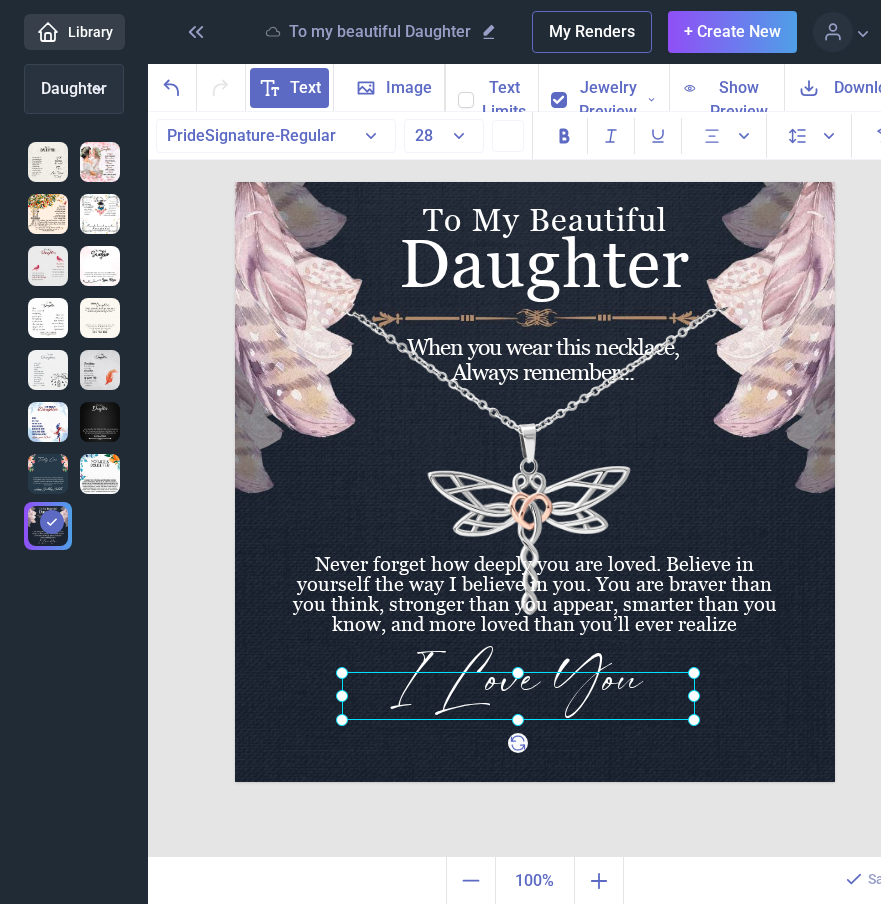 click at bounding box center (518, 696) 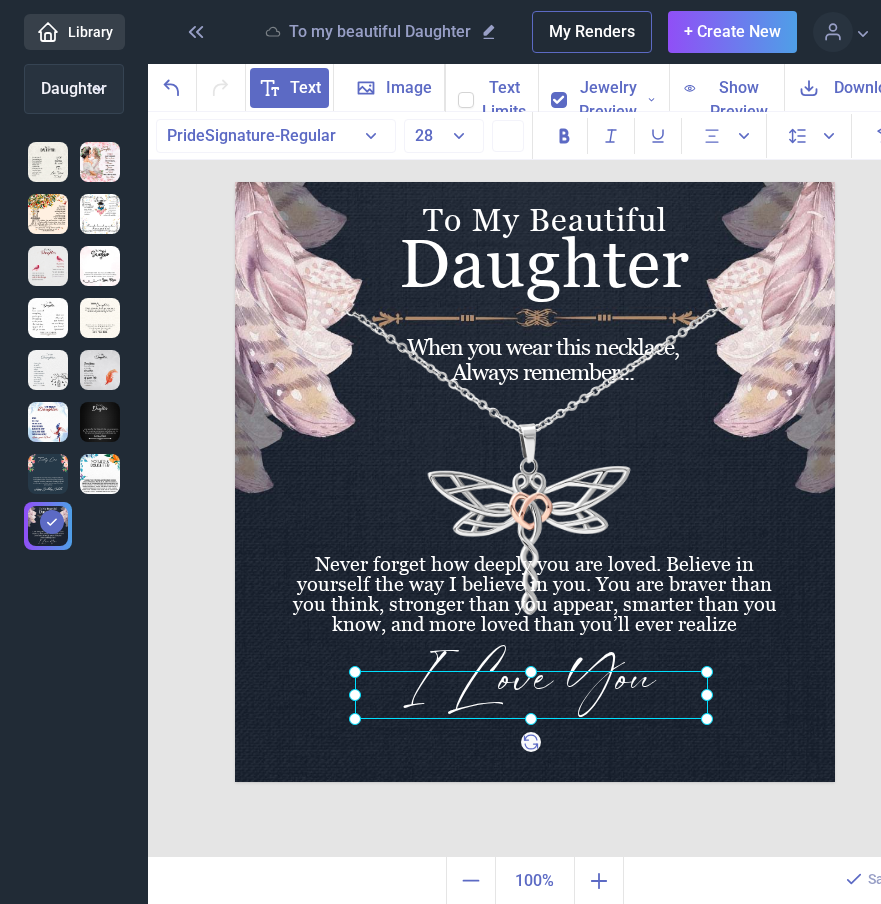 drag, startPoint x: 547, startPoint y: 689, endPoint x: 560, endPoint y: 688, distance: 13.038404 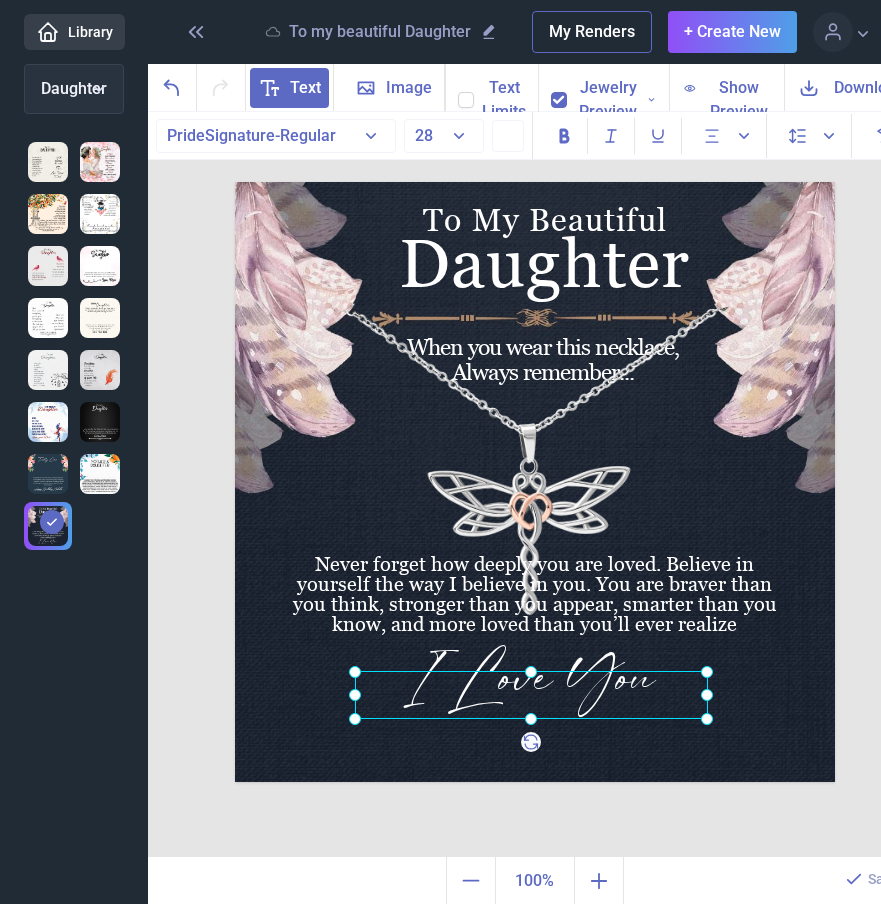 click at bounding box center [531, 695] 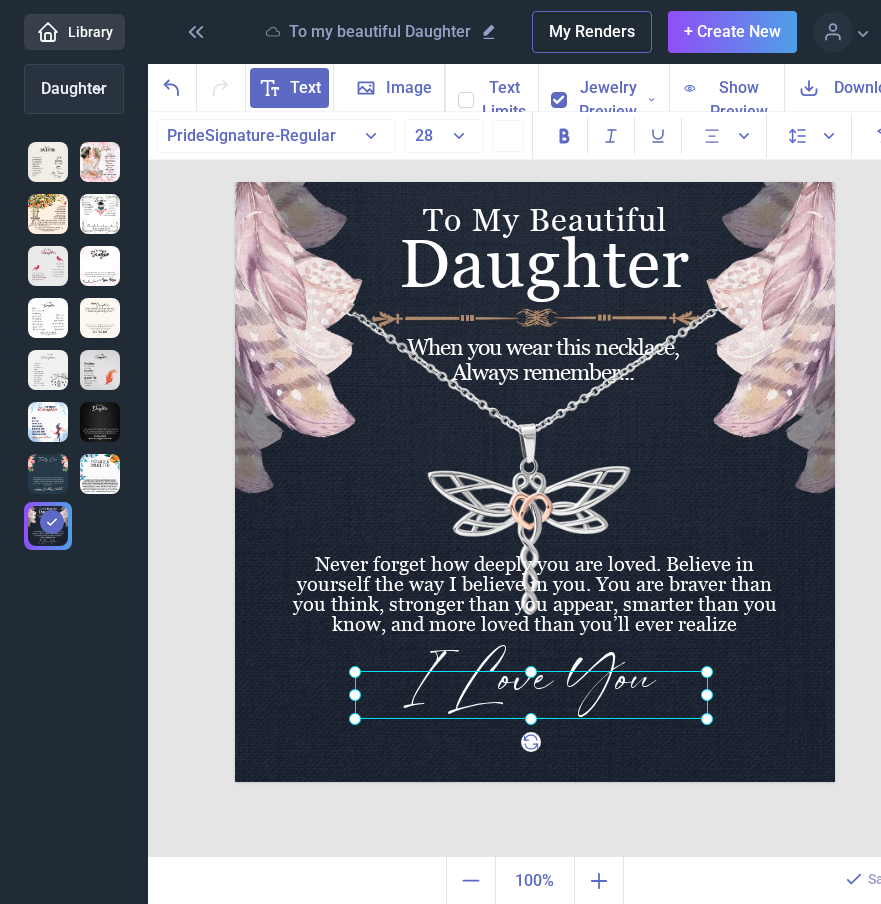 click 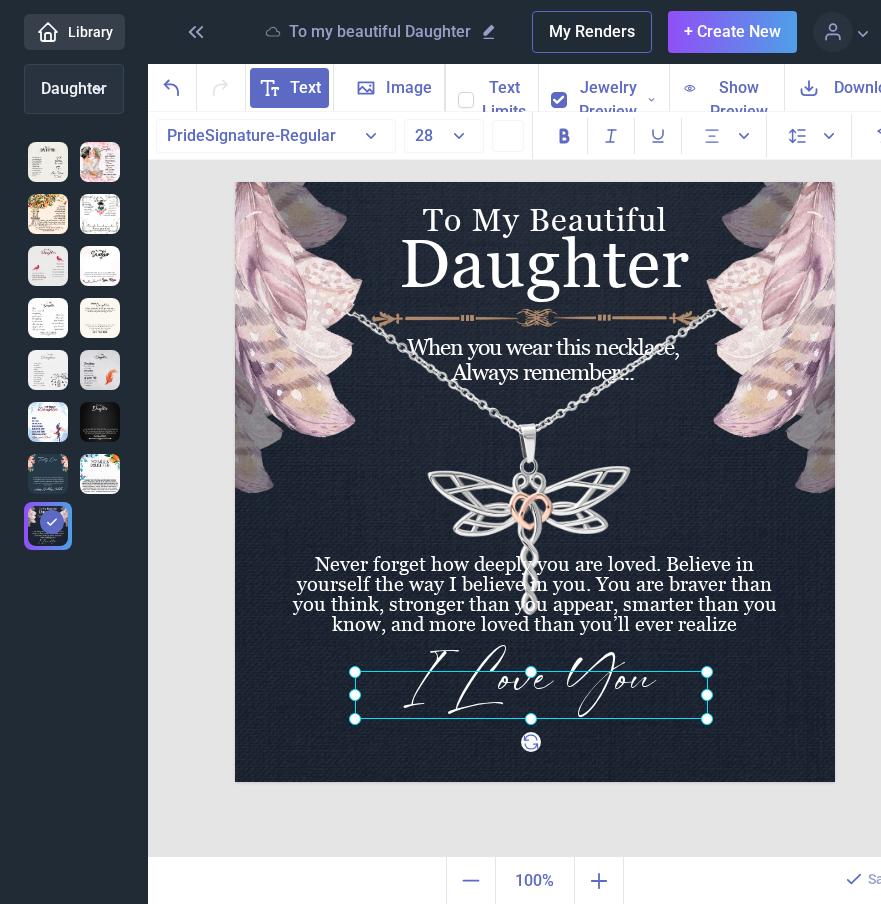 click at bounding box center [457, 91] 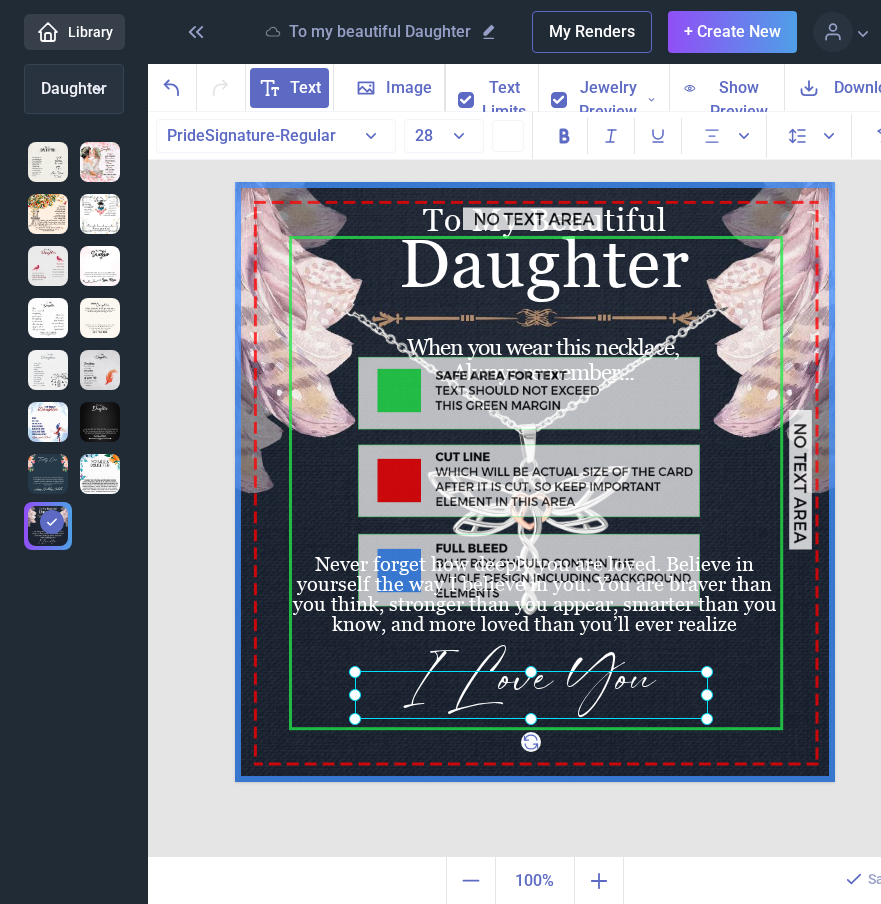 click 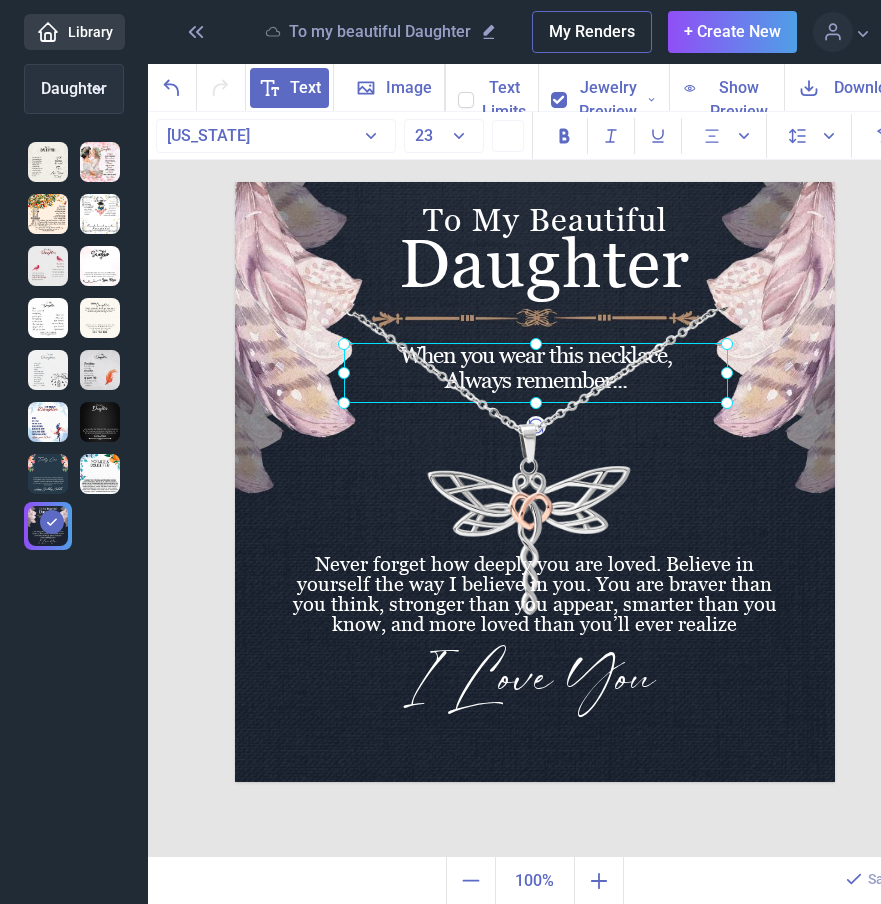 drag, startPoint x: 531, startPoint y: 373, endPoint x: 524, endPoint y: 381, distance: 10.630146 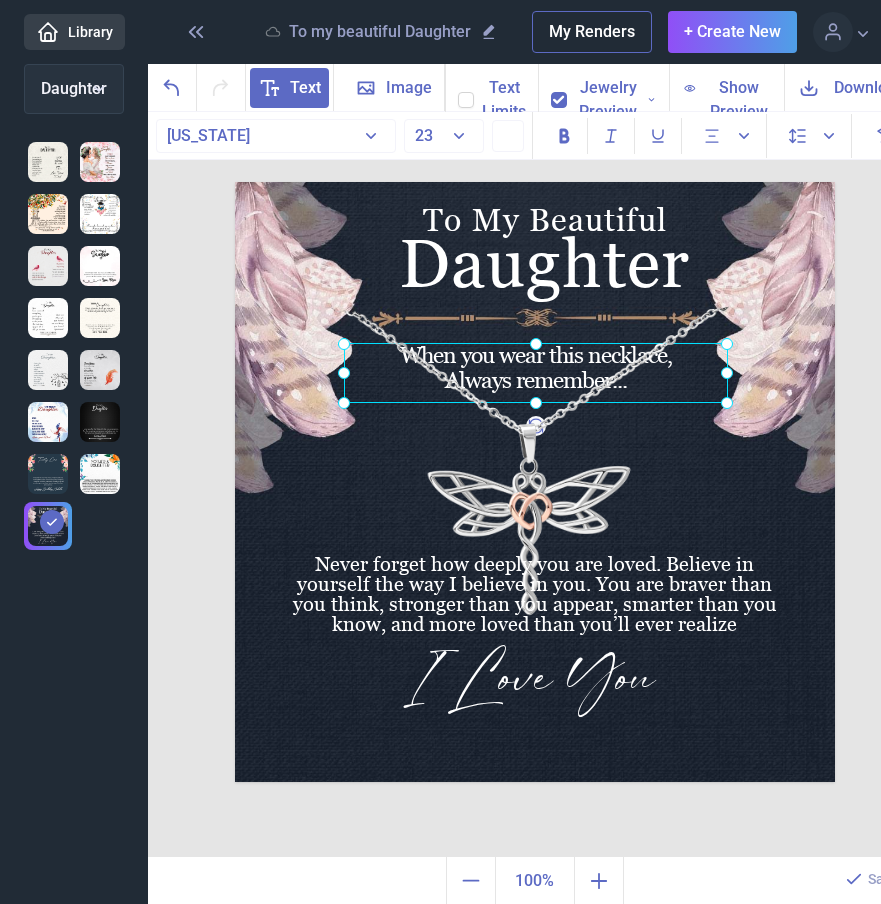 click on "When you wear this necklace, Always remember..." at bounding box center (235, 182) 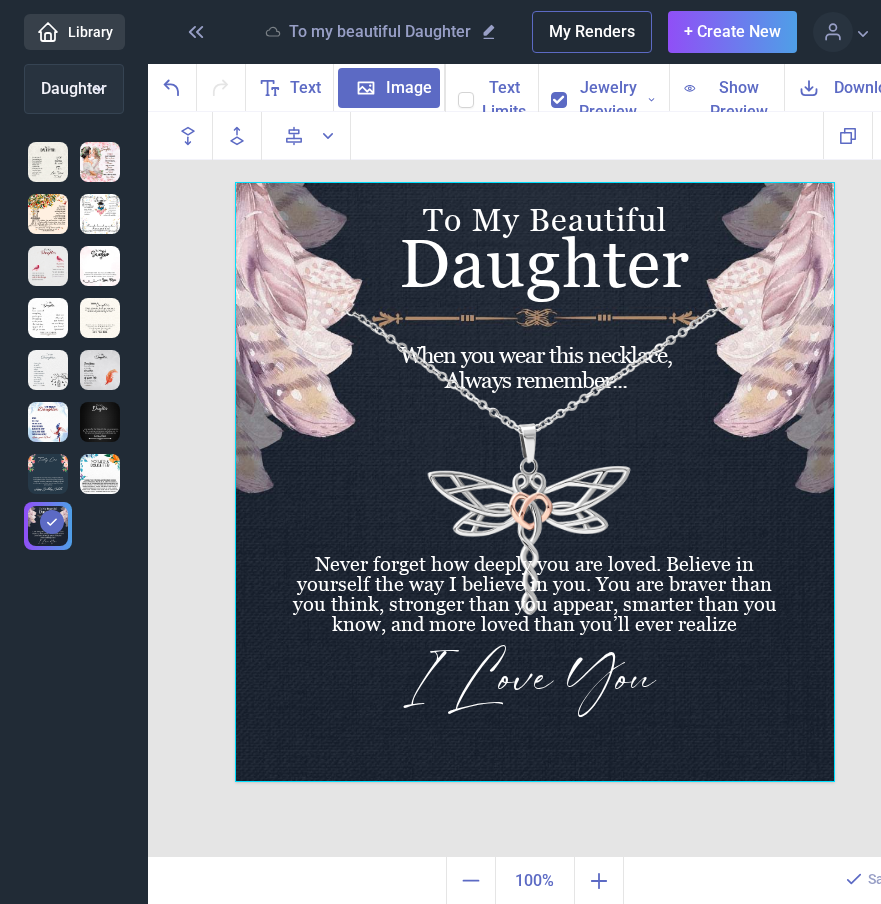 click at bounding box center (535, 482) 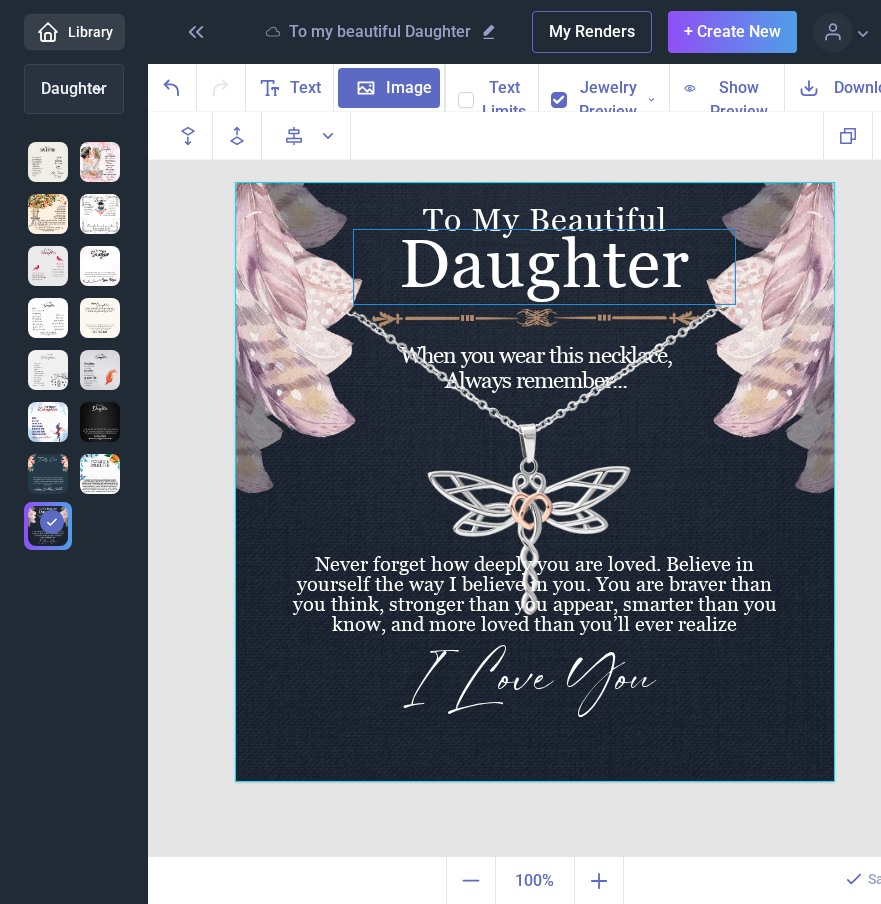 click on "Daughter" at bounding box center (535, 182) 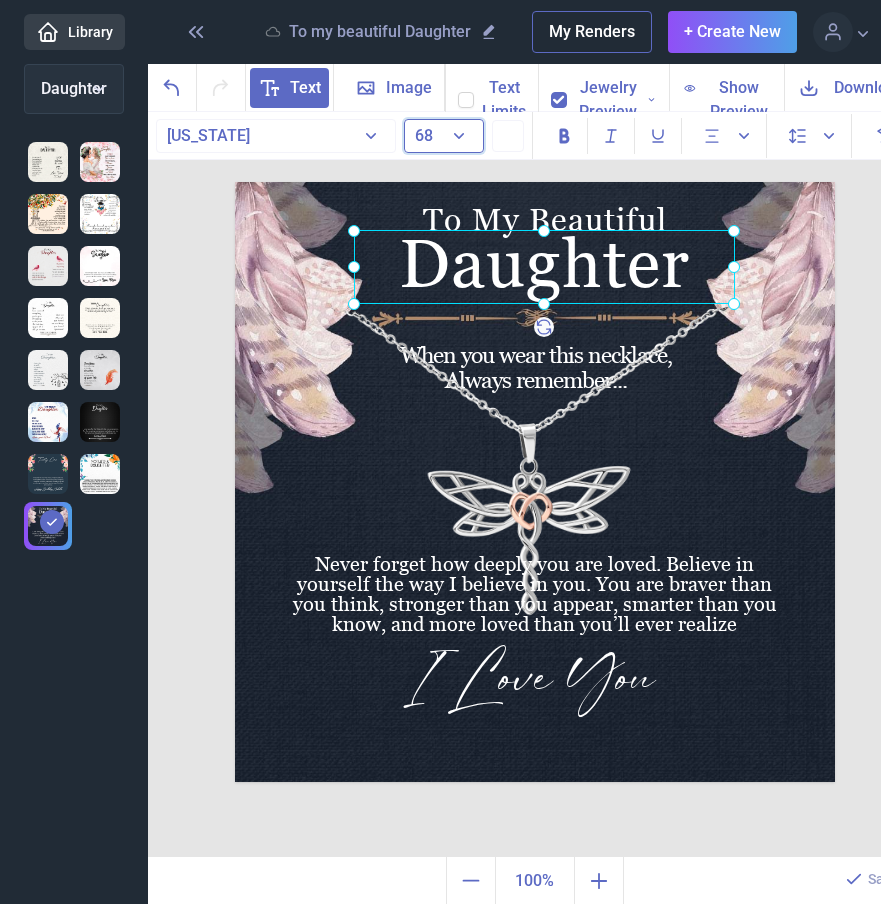 click on "68" at bounding box center [444, 136] 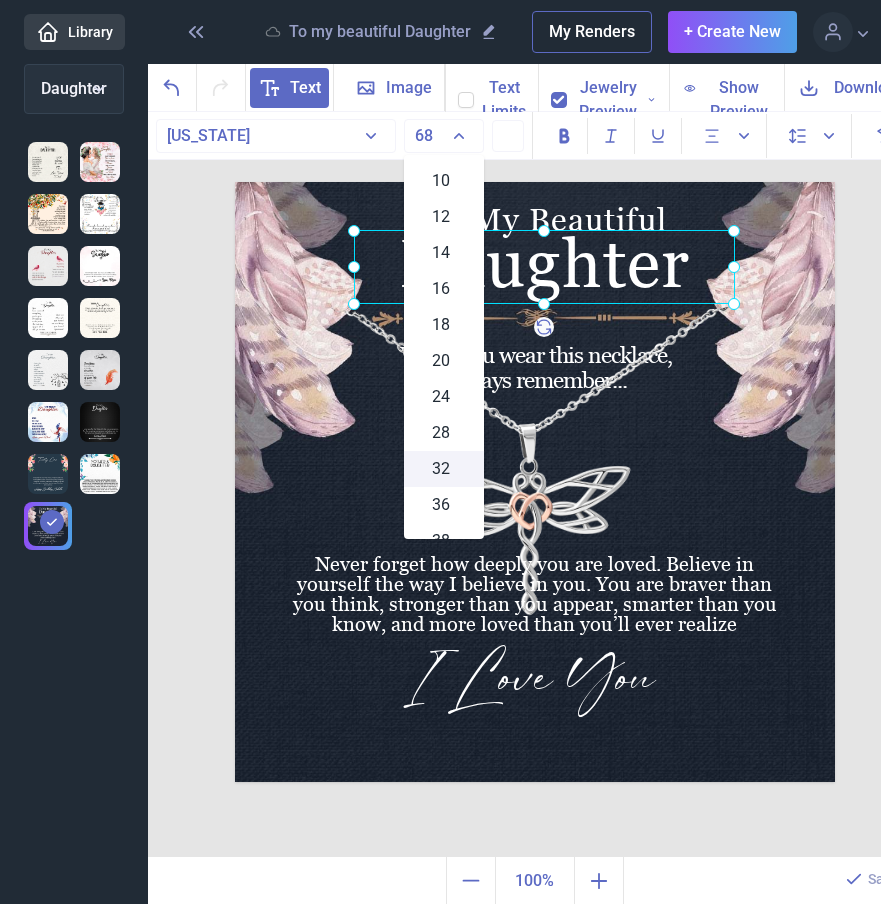 click on "32" at bounding box center (444, 469) 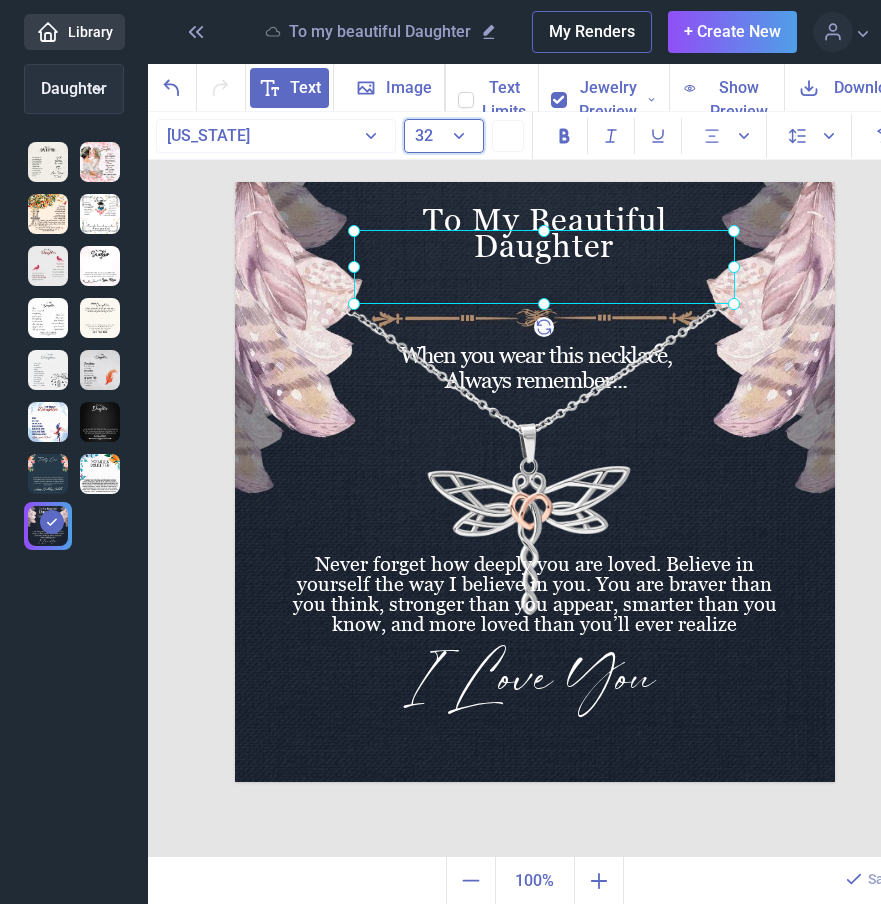 click on "32" at bounding box center (444, 136) 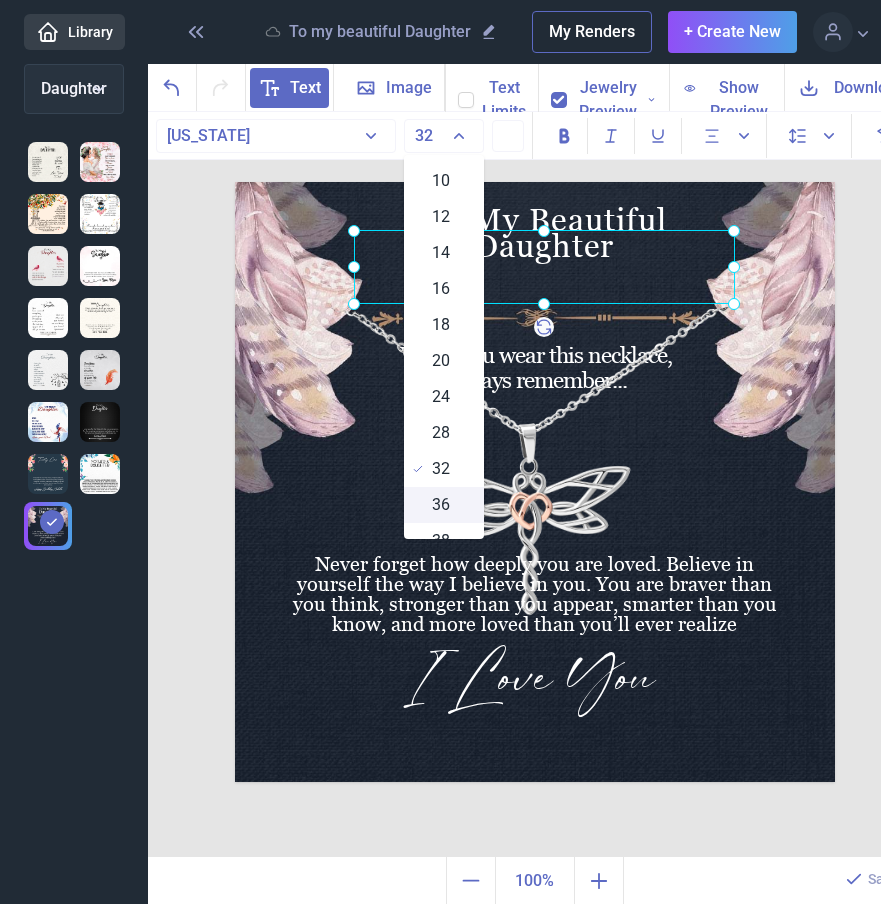 click on "36" at bounding box center [441, 505] 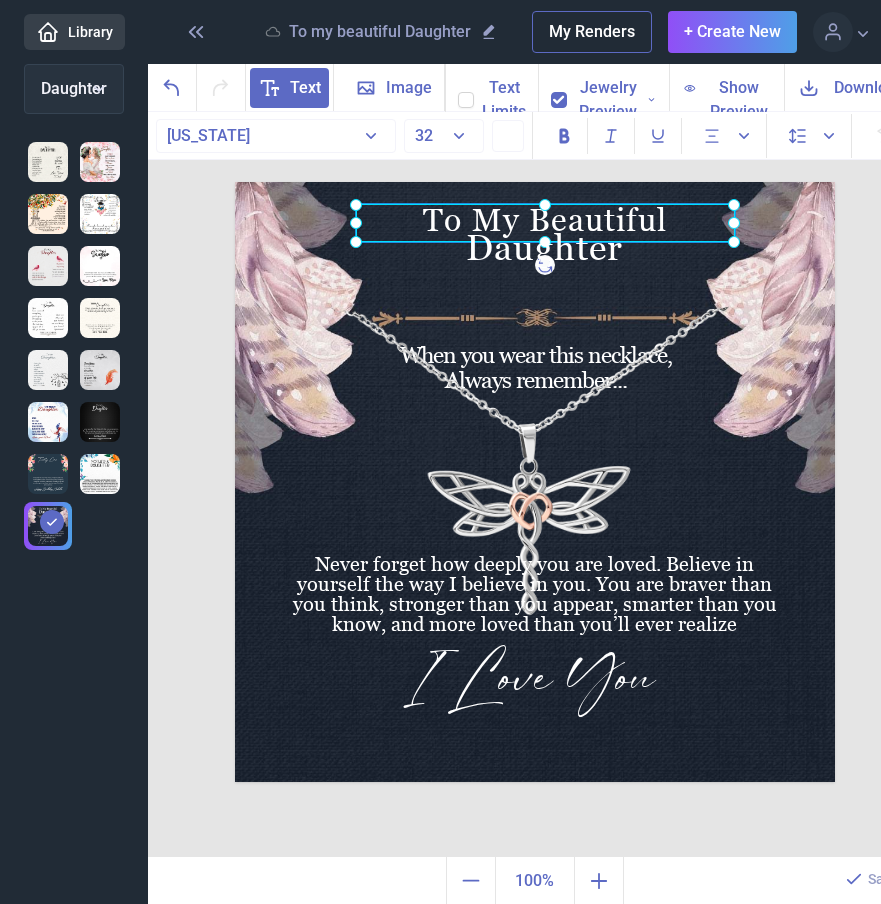 click on "To My Beautiful" at bounding box center [235, 182] 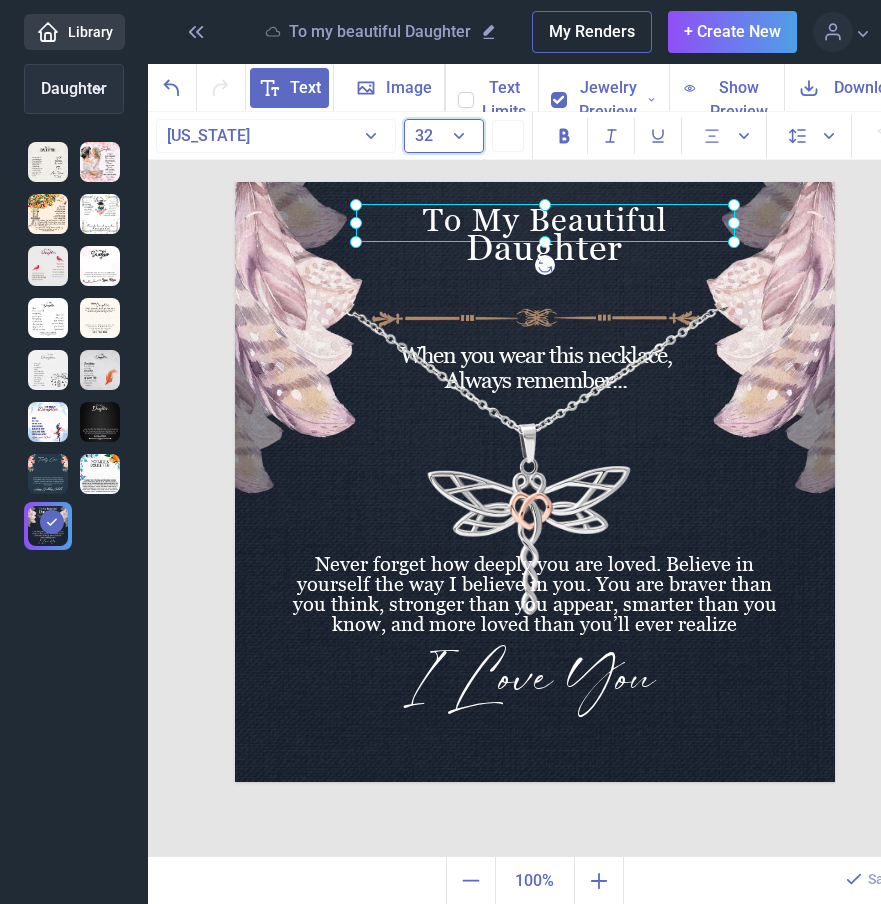 click on "32" at bounding box center [444, 136] 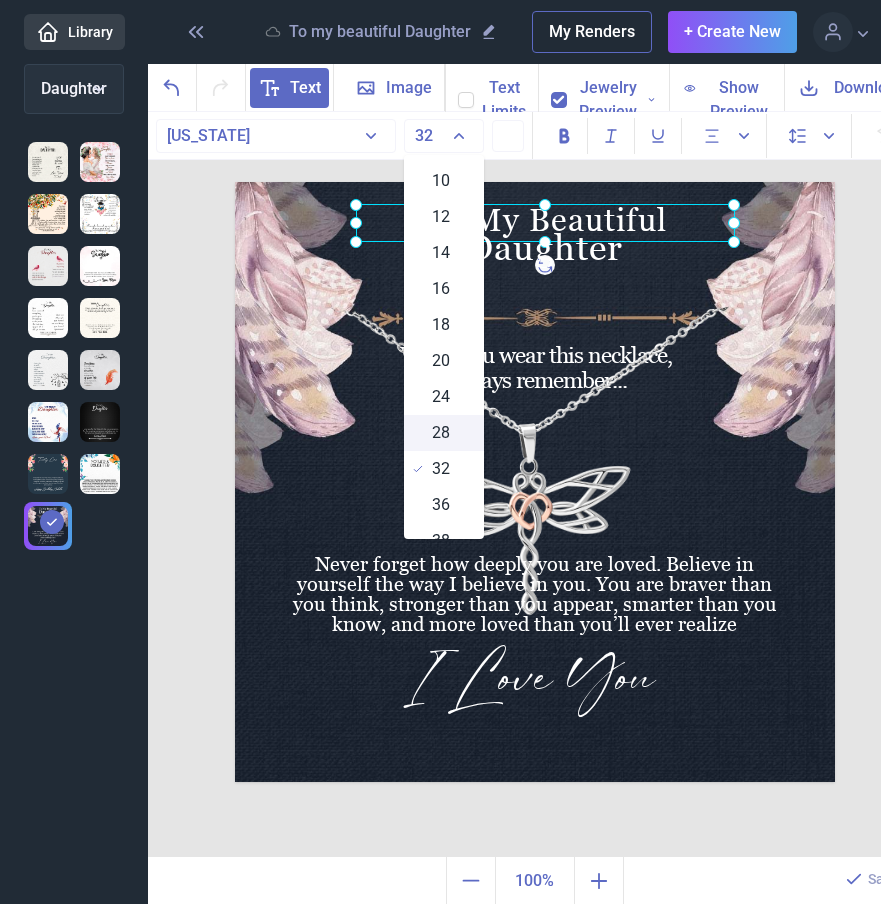 click on "28" at bounding box center (444, 433) 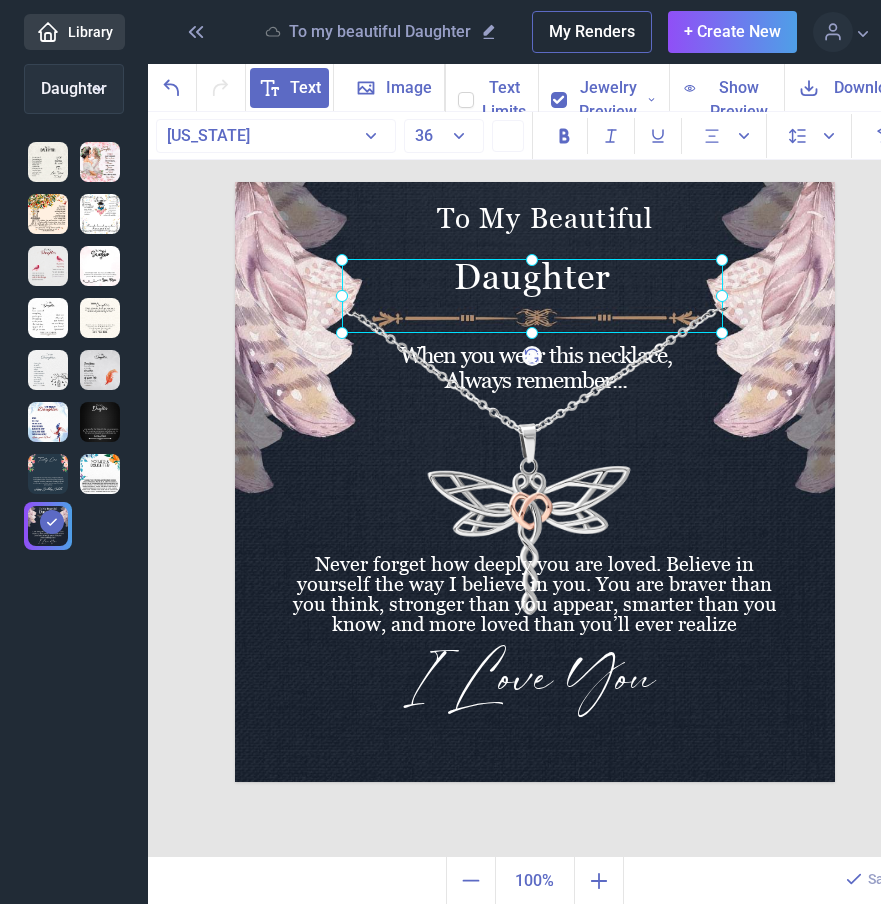drag, startPoint x: 589, startPoint y: 248, endPoint x: 577, endPoint y: 277, distance: 31.38471 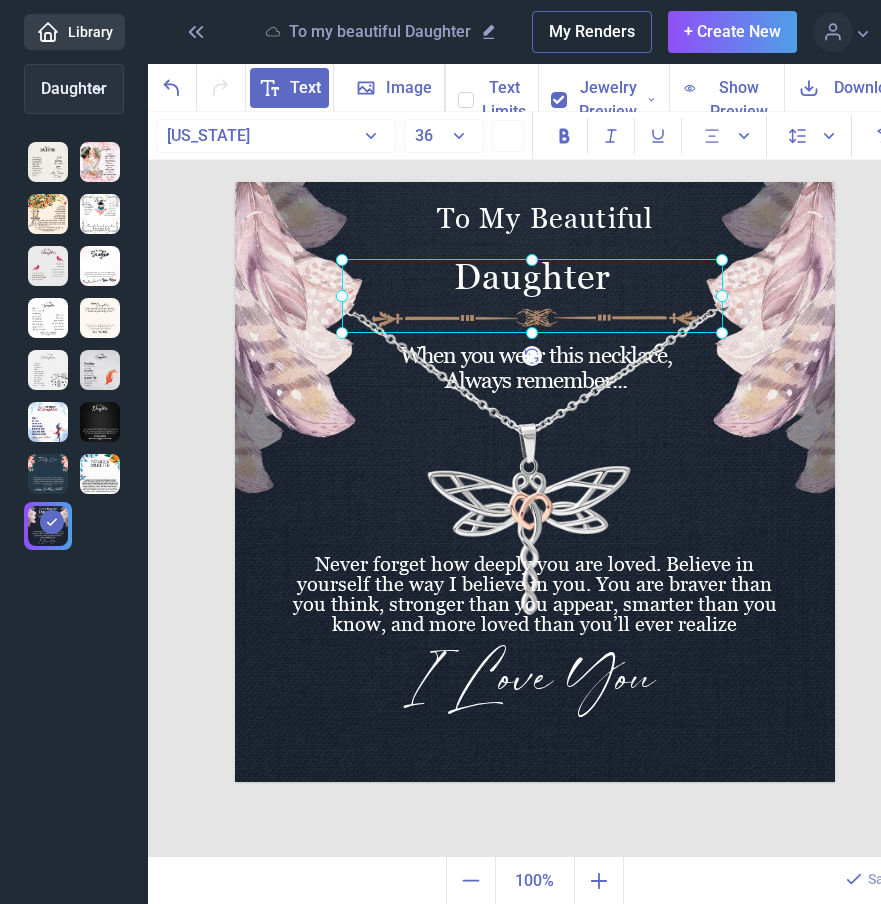 click on "Daughter" at bounding box center [235, 182] 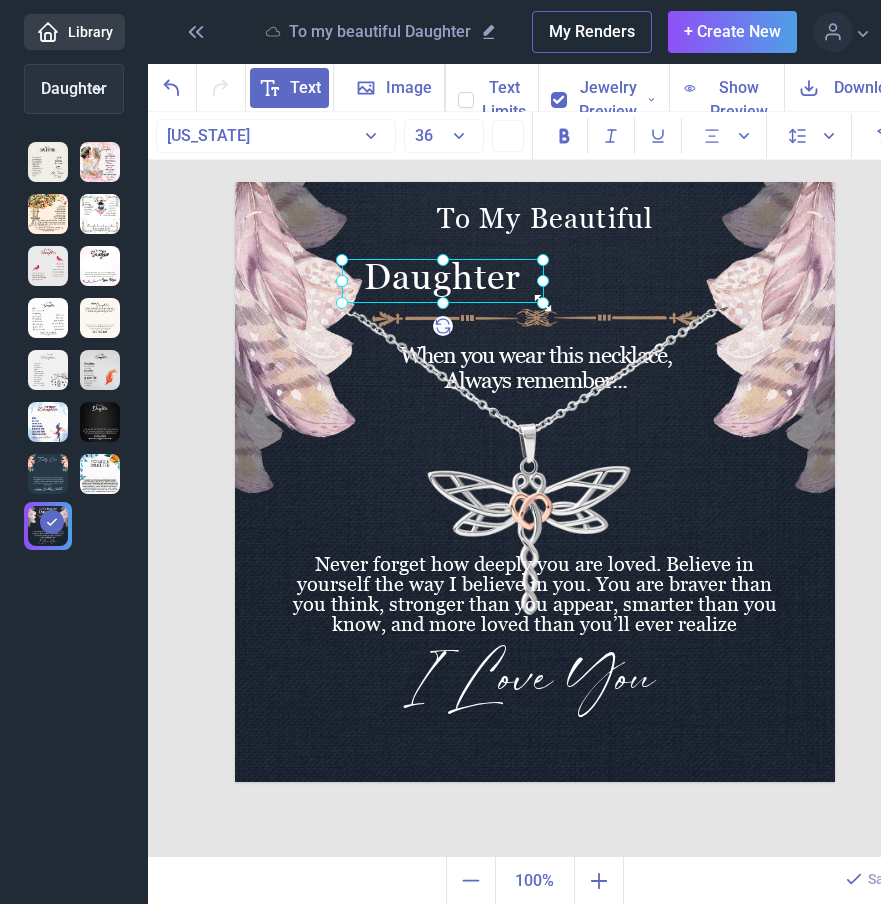 drag, startPoint x: 718, startPoint y: 331, endPoint x: 539, endPoint y: 301, distance: 181.49655 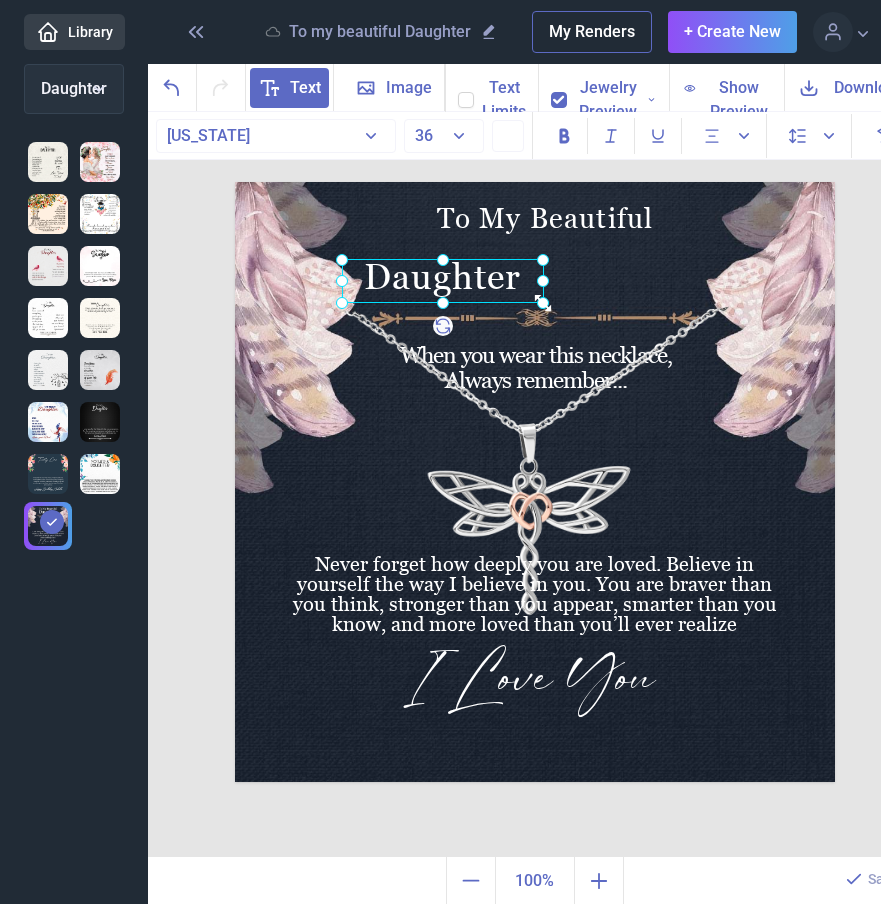 click 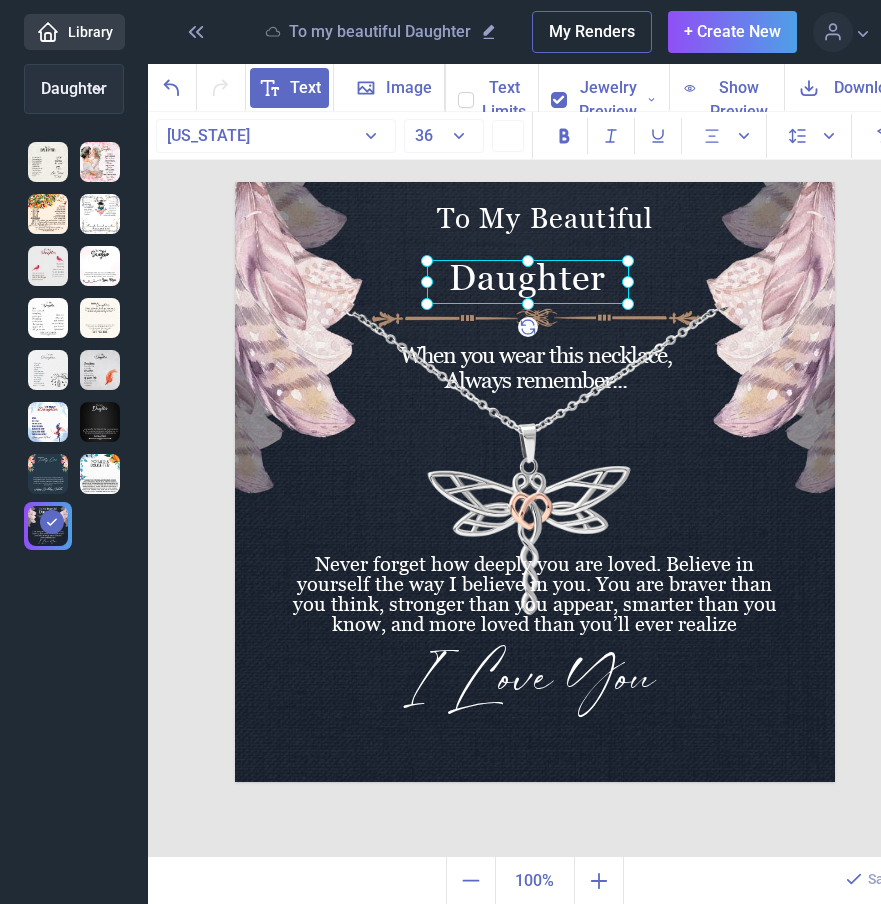 drag, startPoint x: 526, startPoint y: 295, endPoint x: 611, endPoint y: 296, distance: 85.00588 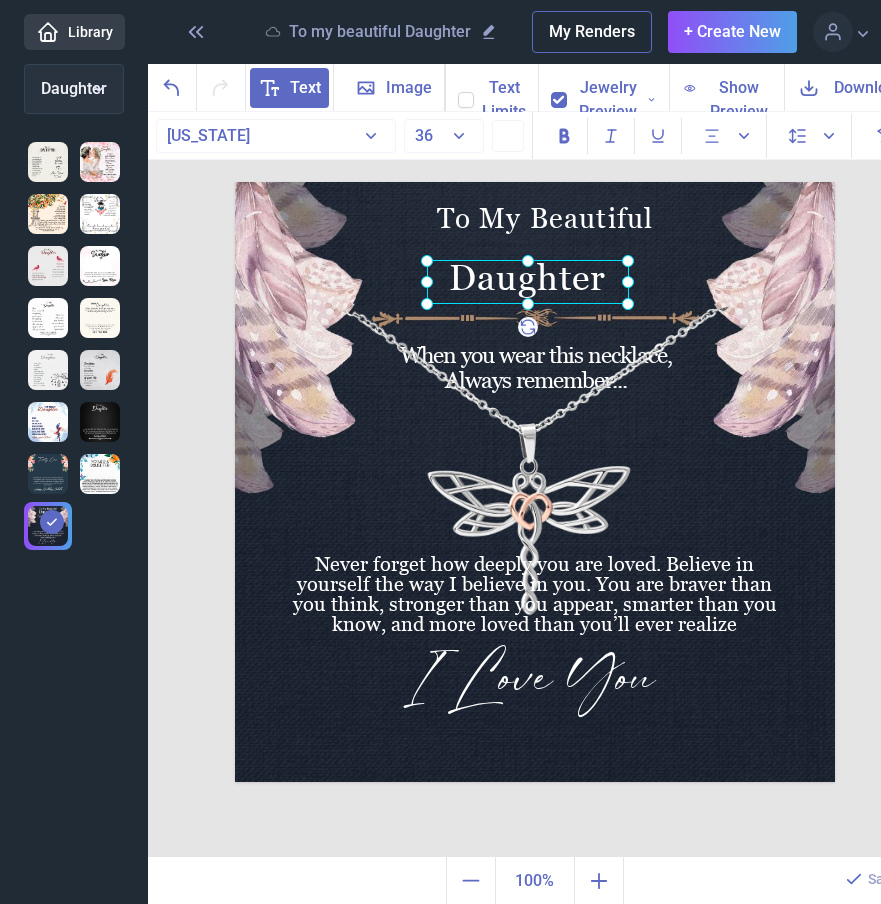 click at bounding box center [528, 282] 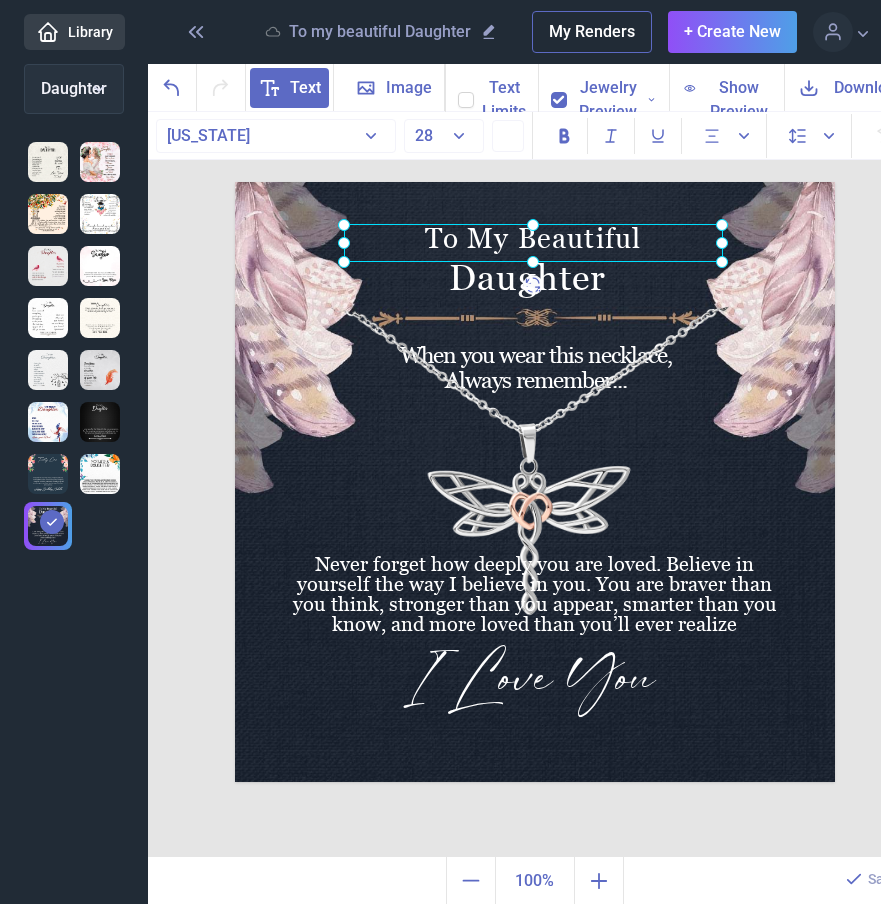 drag, startPoint x: 591, startPoint y: 219, endPoint x: 579, endPoint y: 239, distance: 23.323807 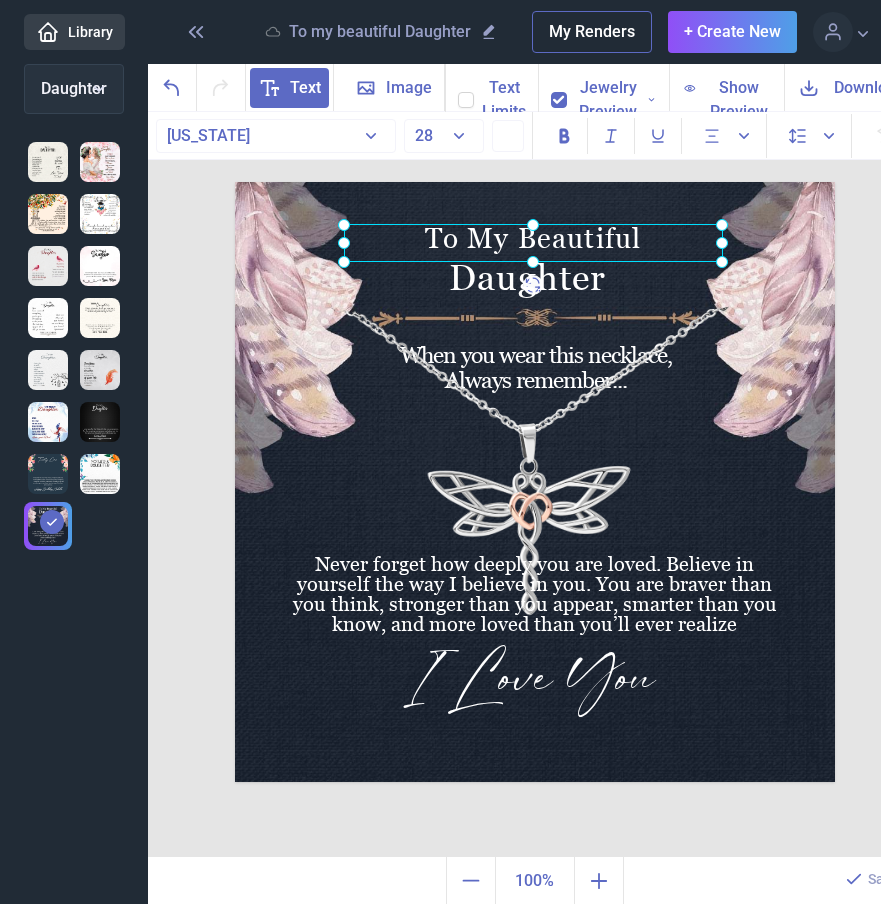 click on "To My Beautiful" at bounding box center [235, 182] 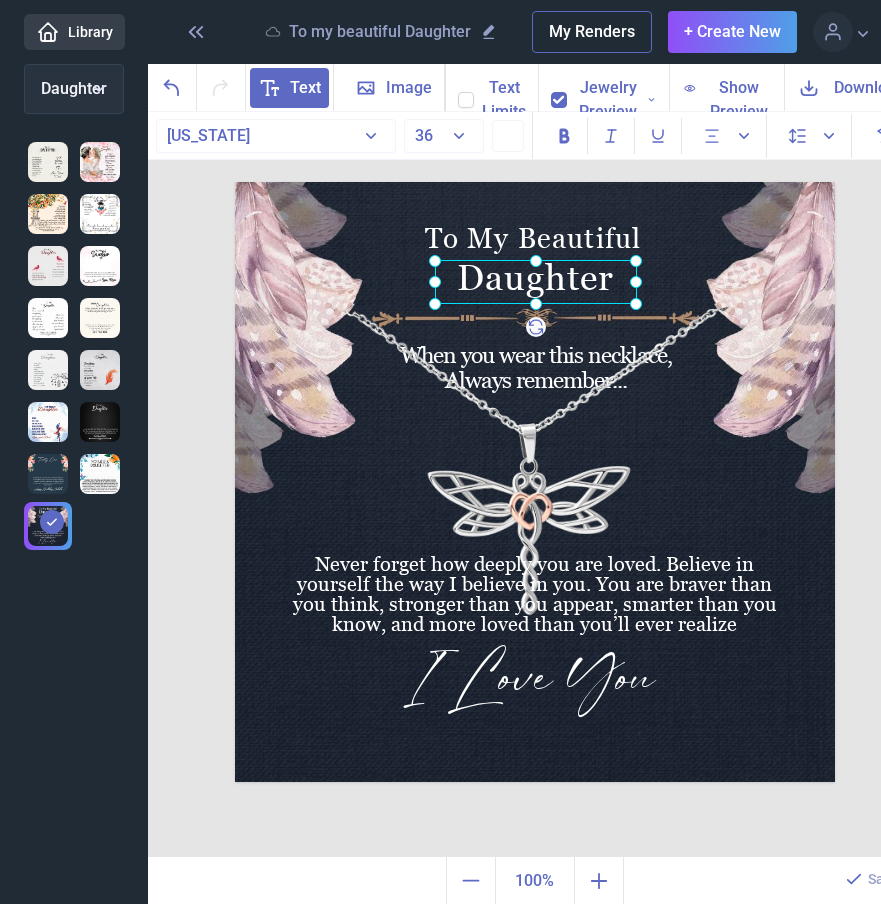 click on "Daughter" at bounding box center (235, 182) 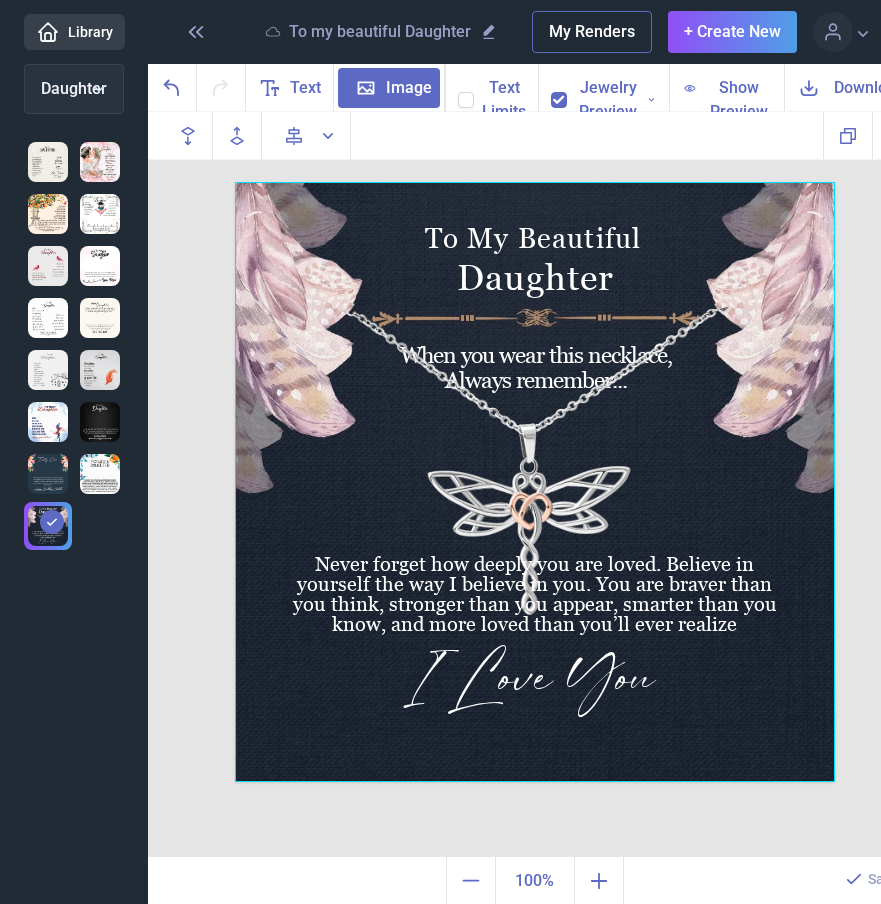 click 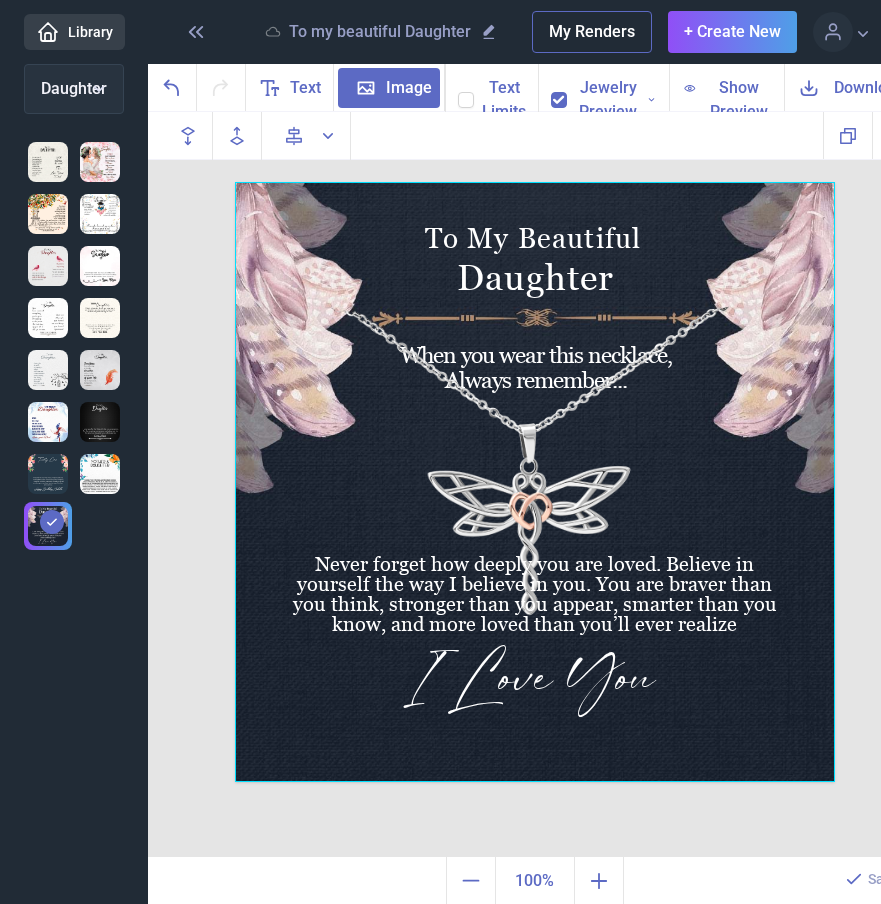 click at bounding box center [457, 91] 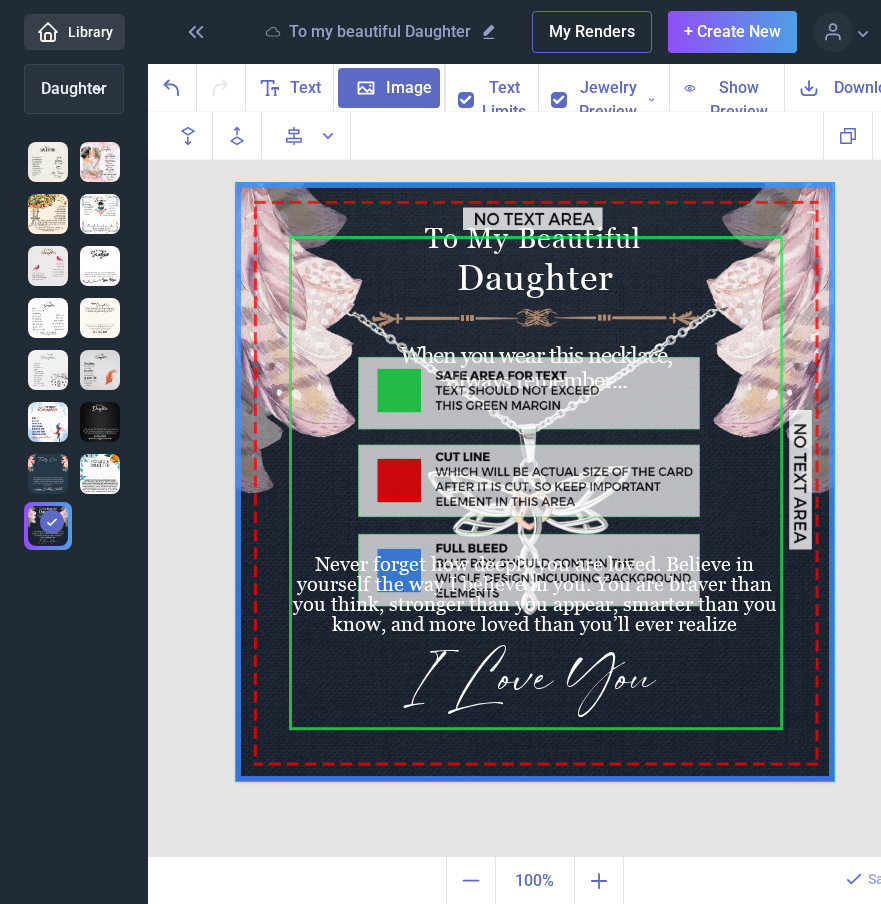 click 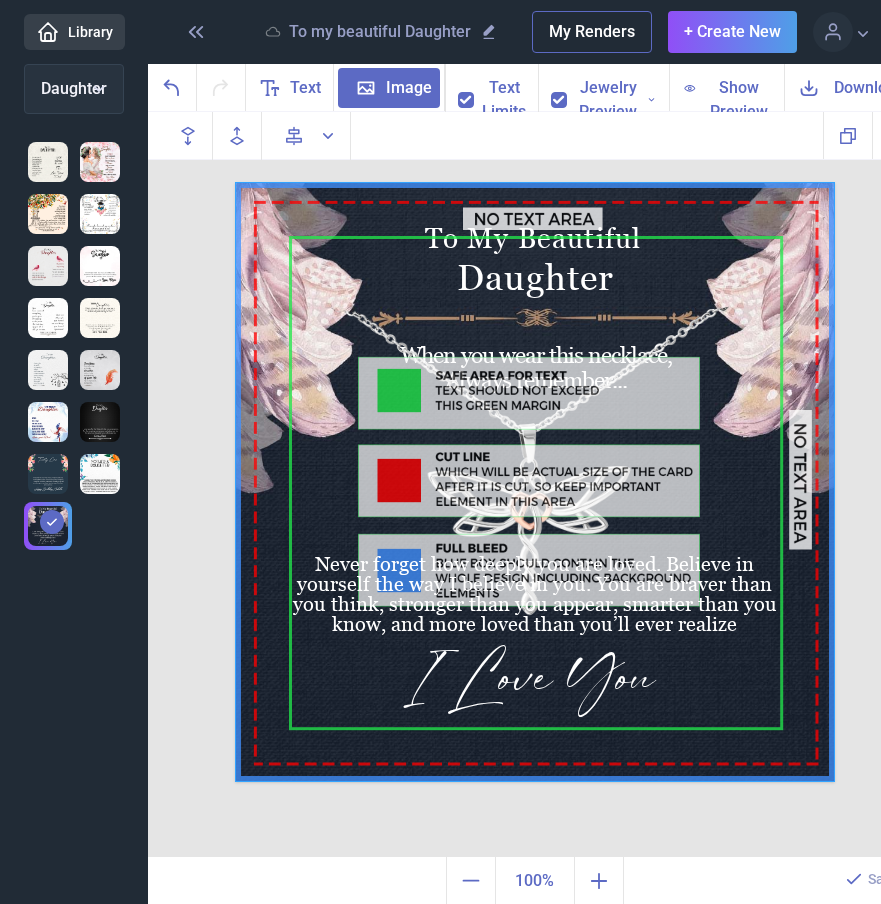 click at bounding box center (457, 91) 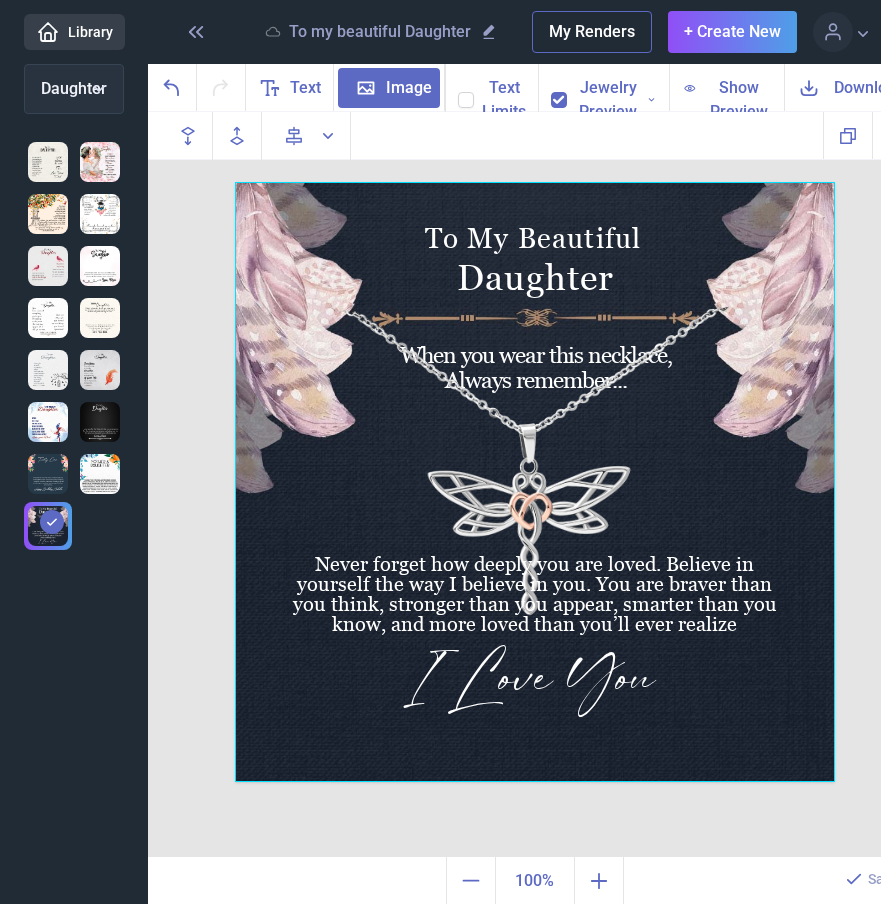 click 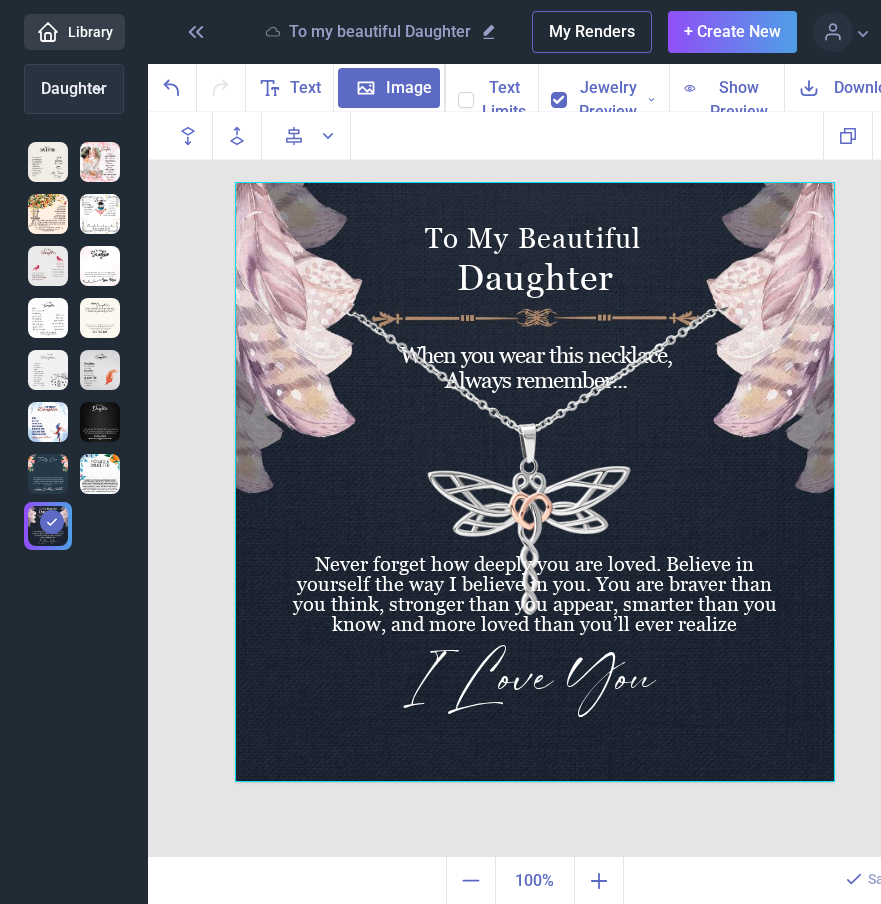 click at bounding box center (457, 91) 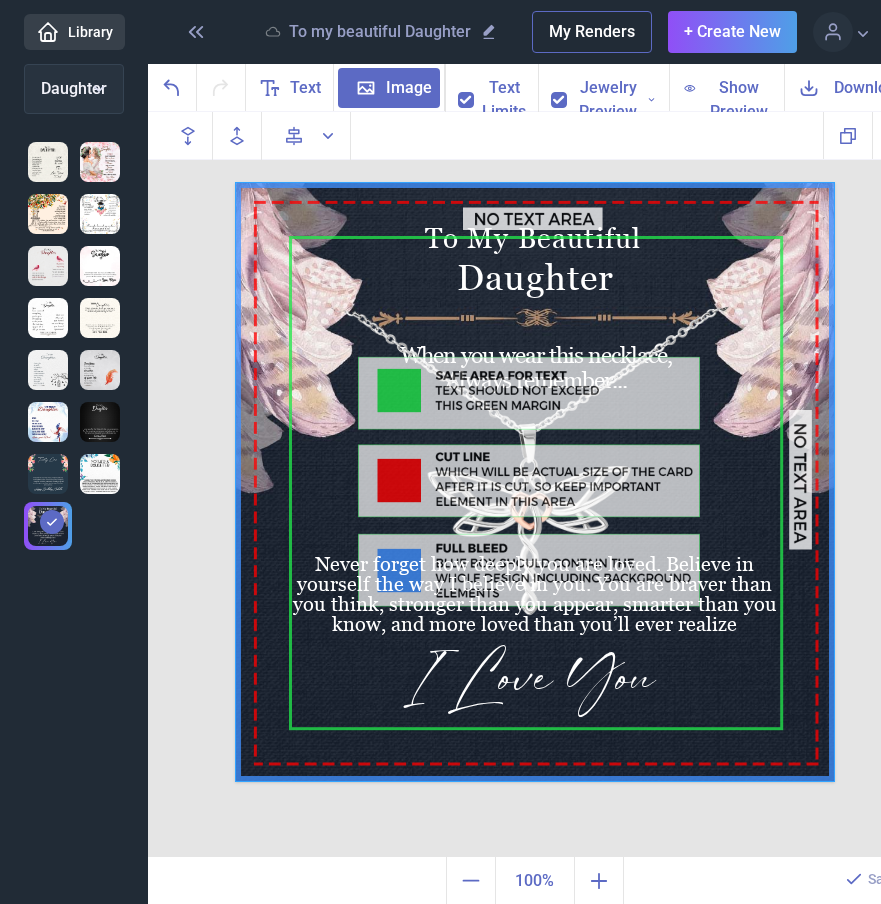 click 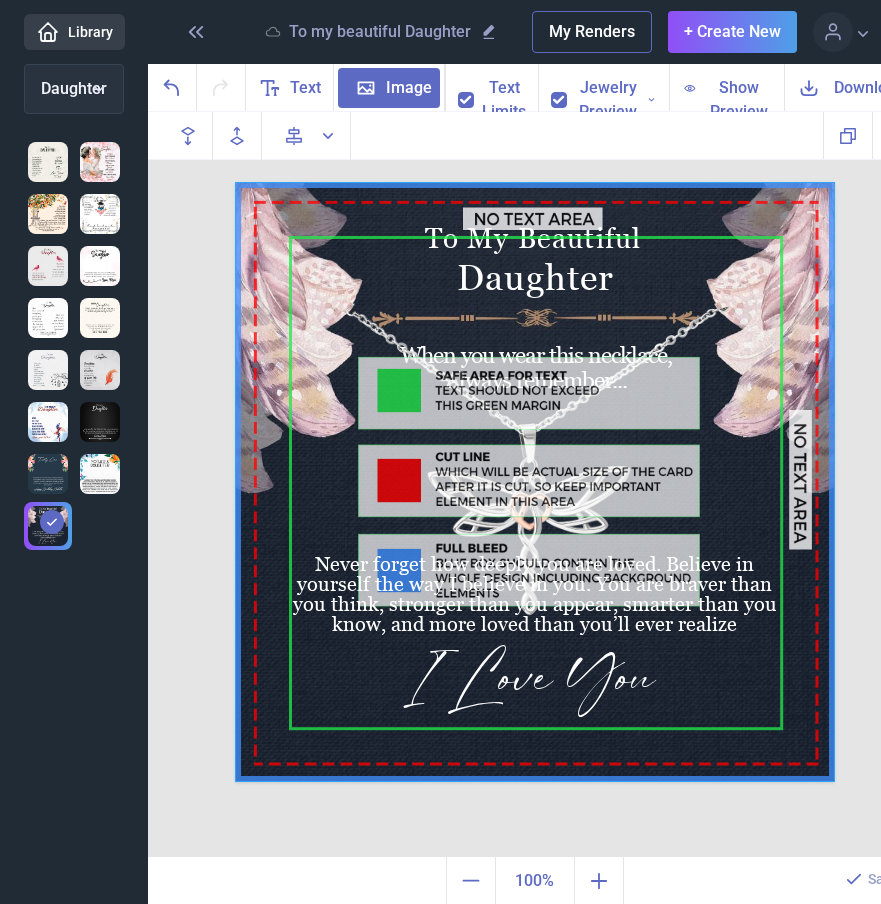 click at bounding box center (457, 91) 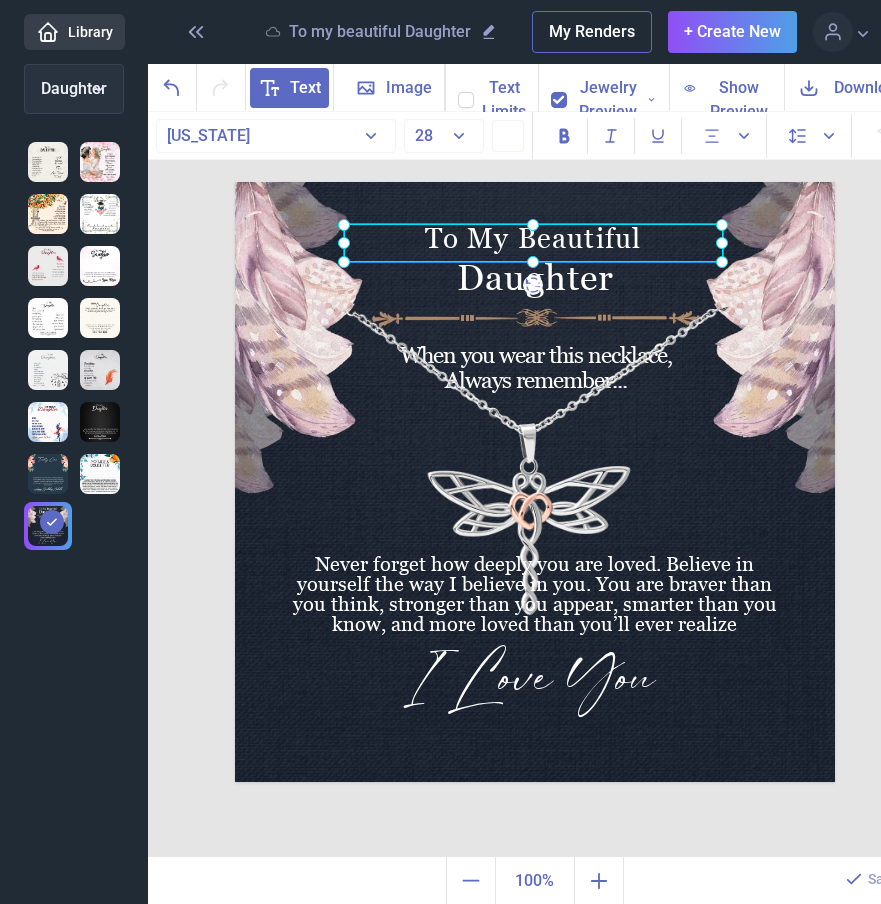 click on "To My Beautiful" at bounding box center (235, 182) 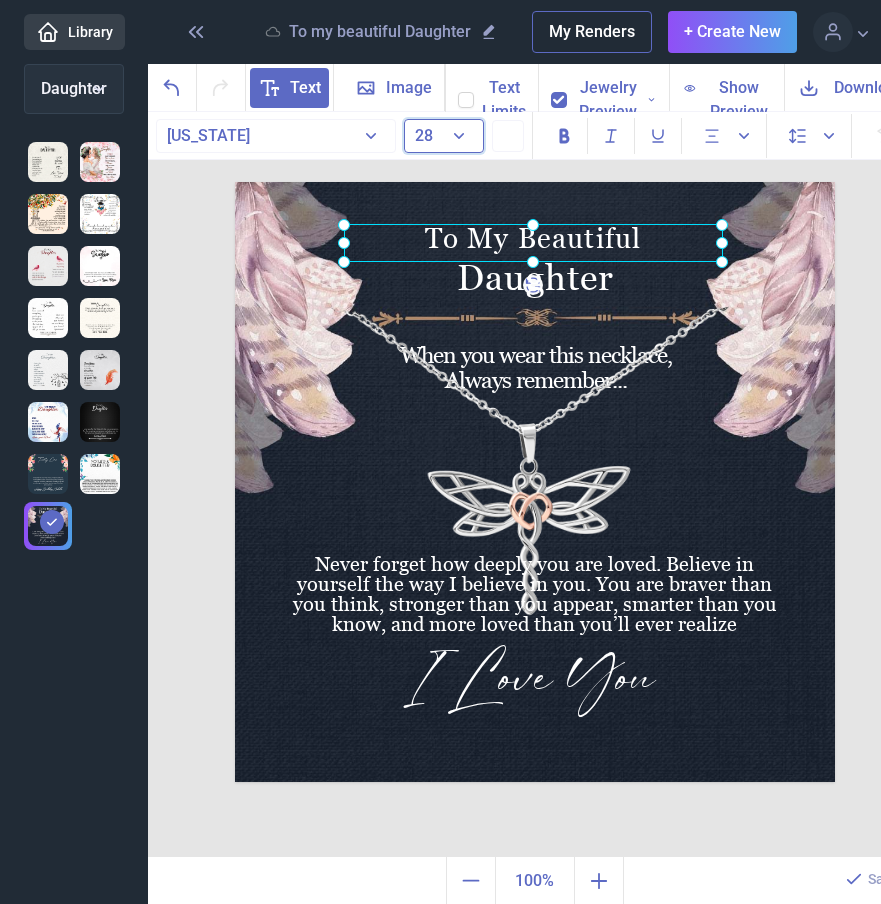 click on "28" at bounding box center (444, 136) 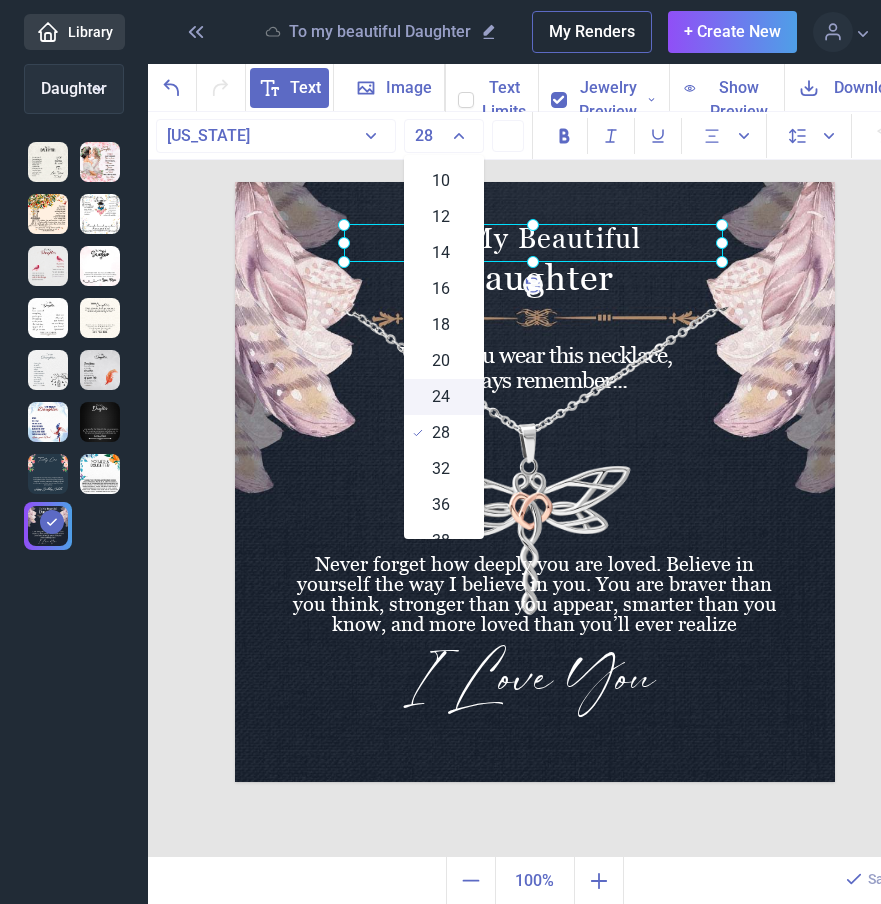 click on "24" at bounding box center [444, 397] 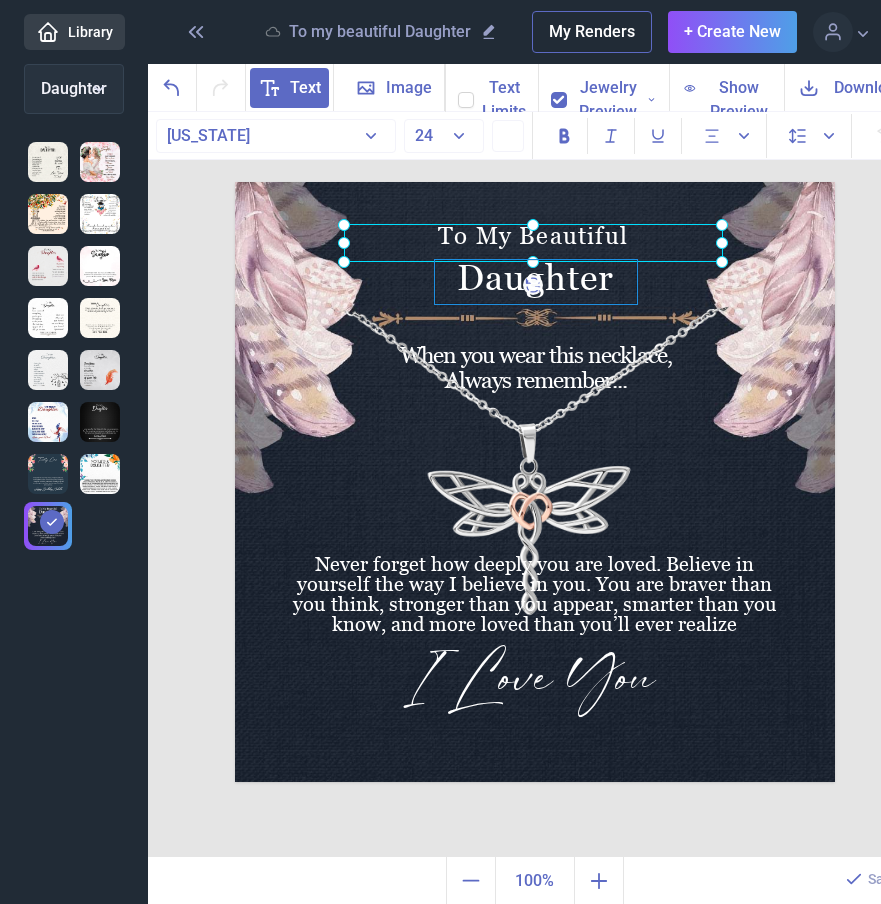 click on "Daughter" at bounding box center [535, 182] 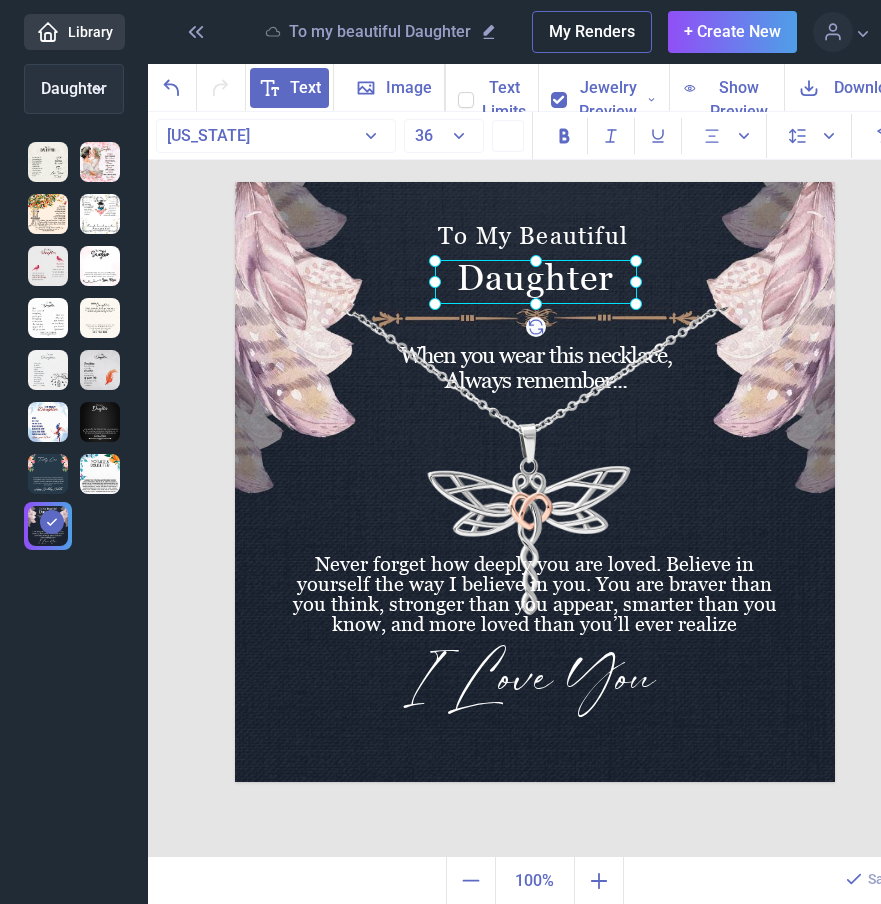 click at bounding box center (536, 282) 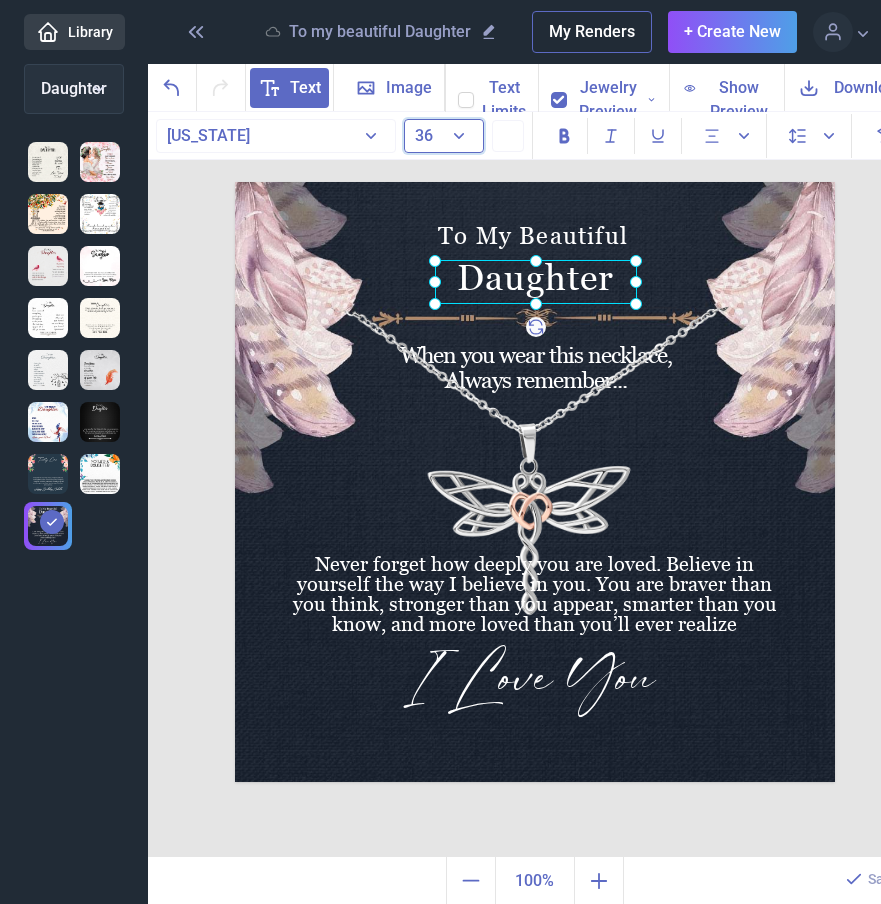 click on "36" at bounding box center (444, 136) 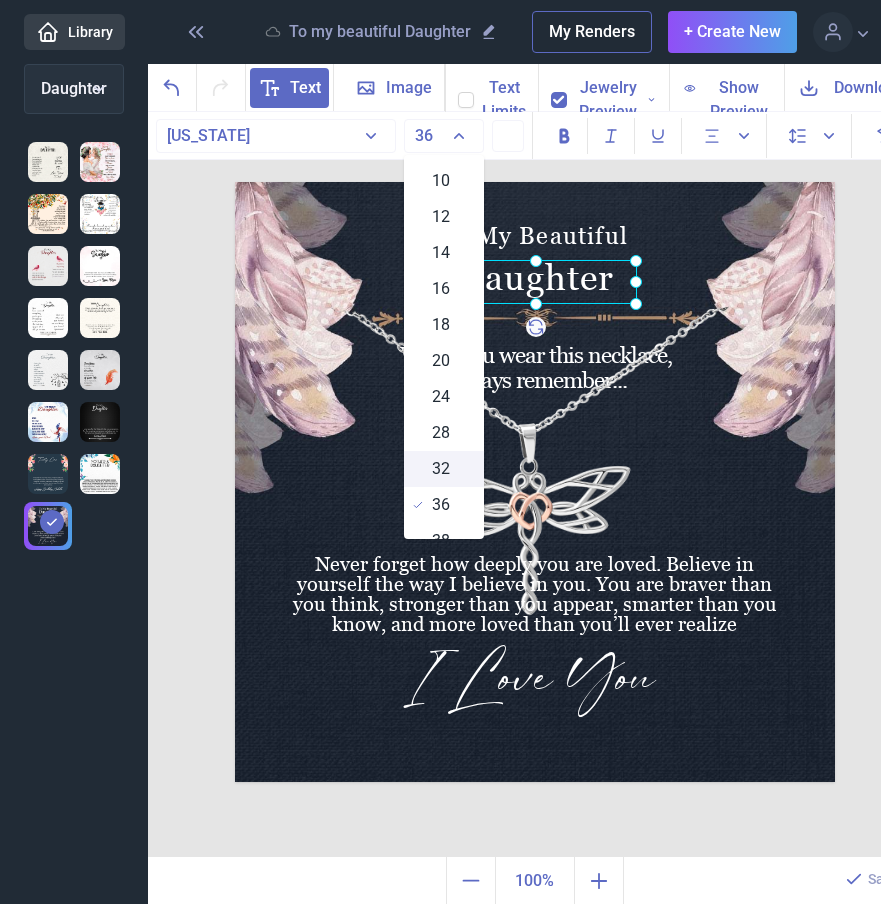 click on "32" at bounding box center (441, 469) 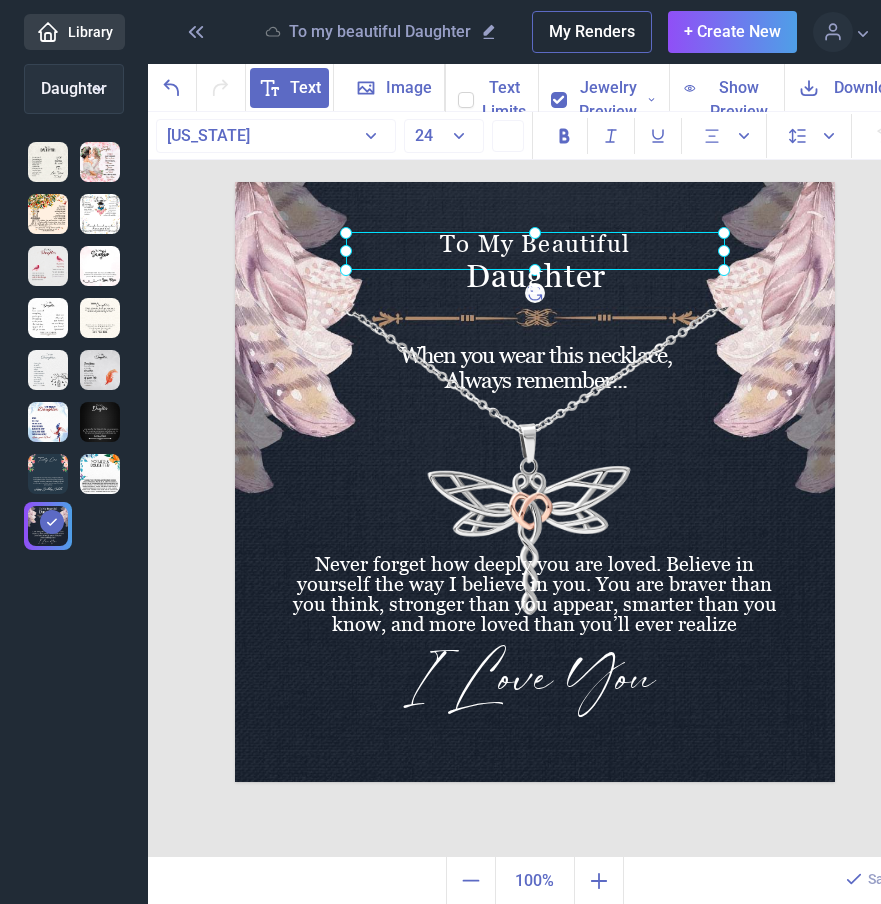 click on "To My Beautiful" at bounding box center (235, 182) 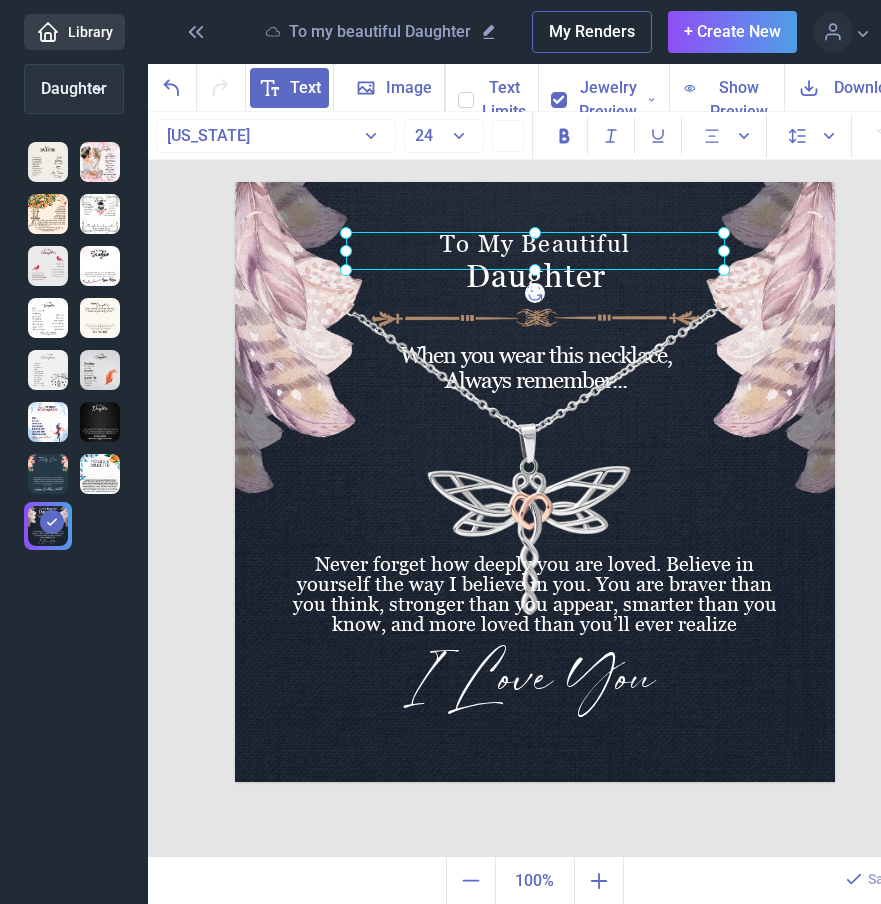 click at bounding box center (457, 91) 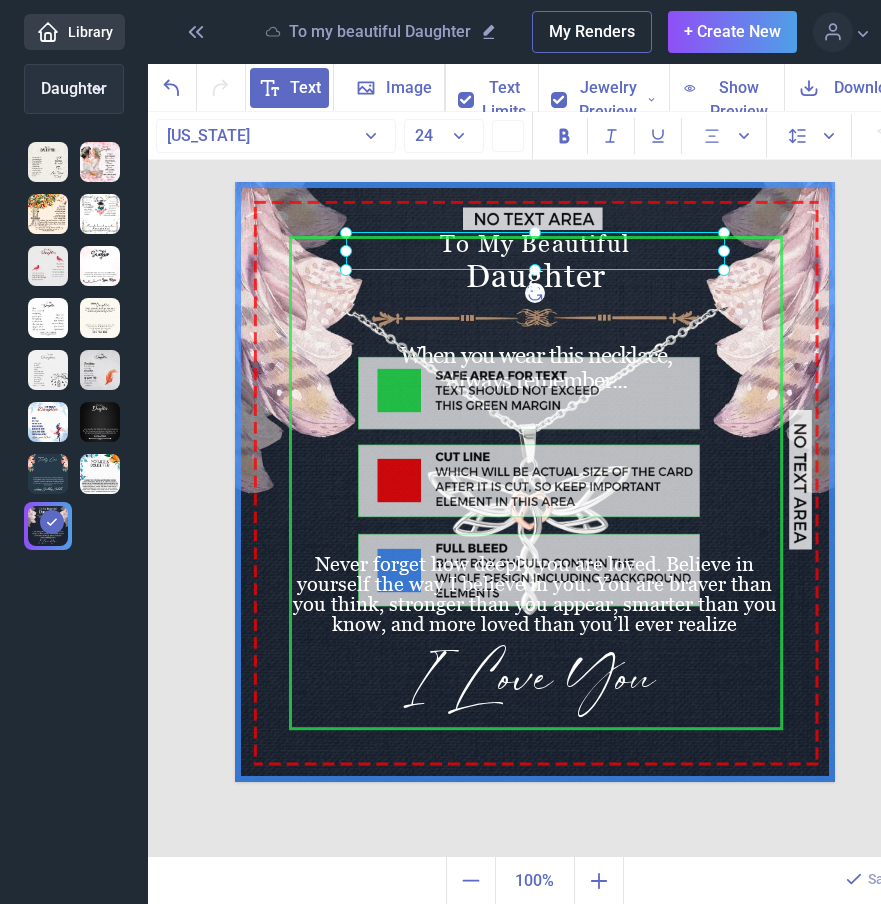 click 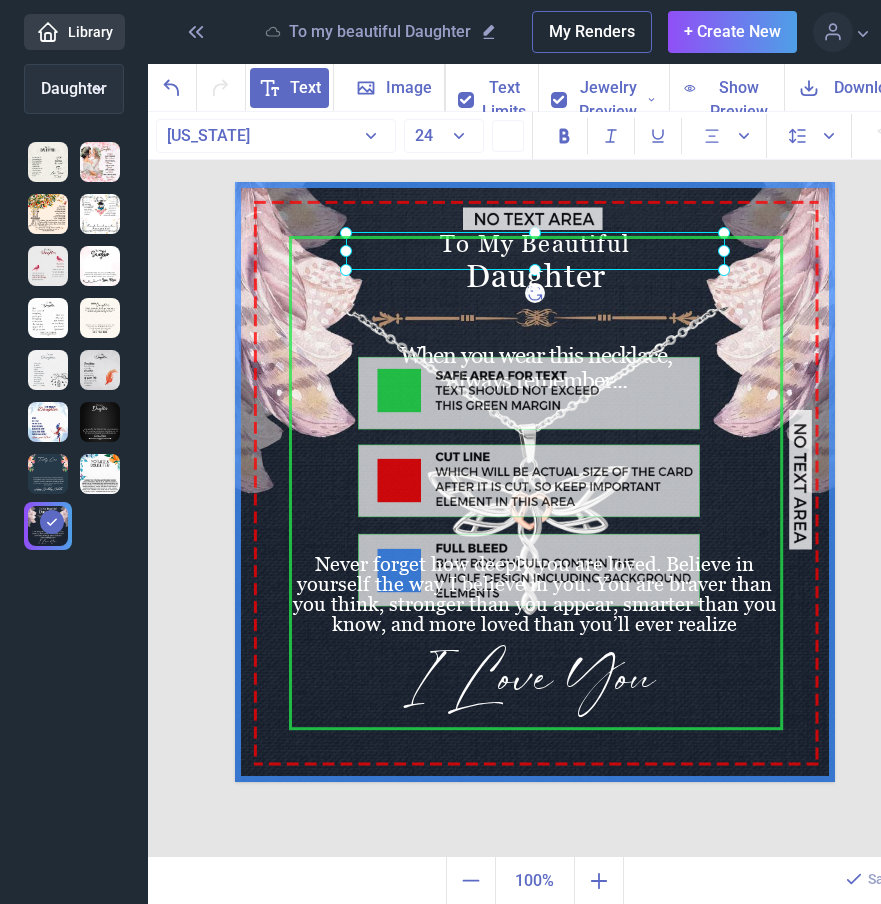 click at bounding box center [457, 91] 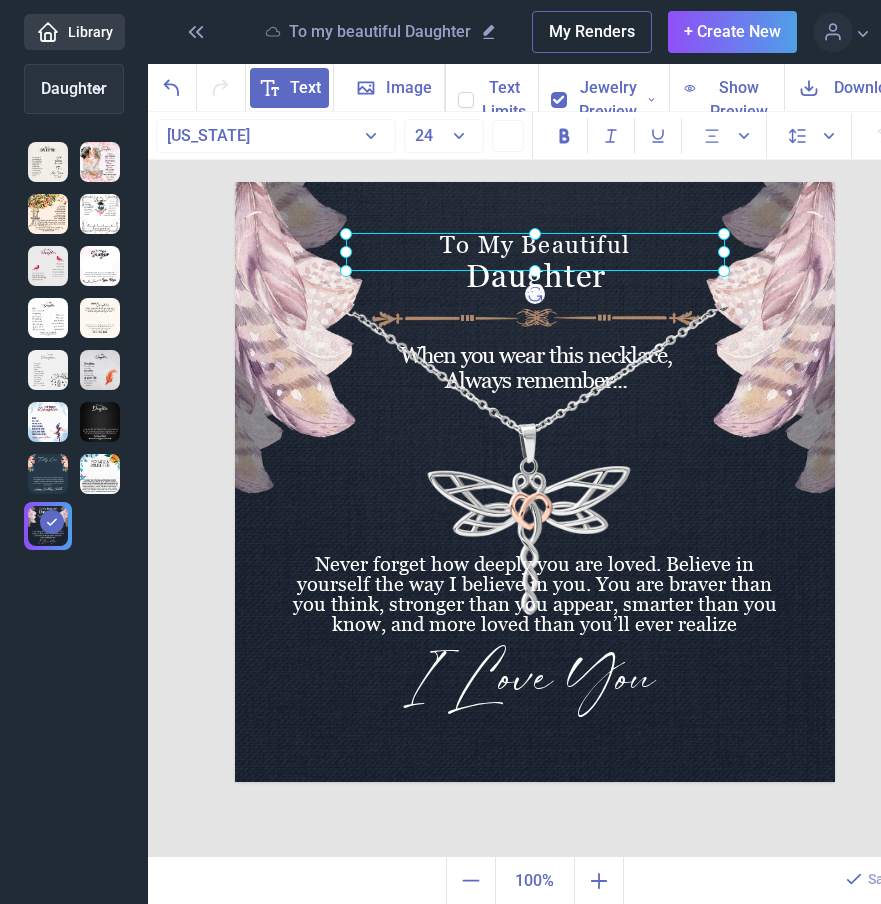 click at bounding box center [535, 252] 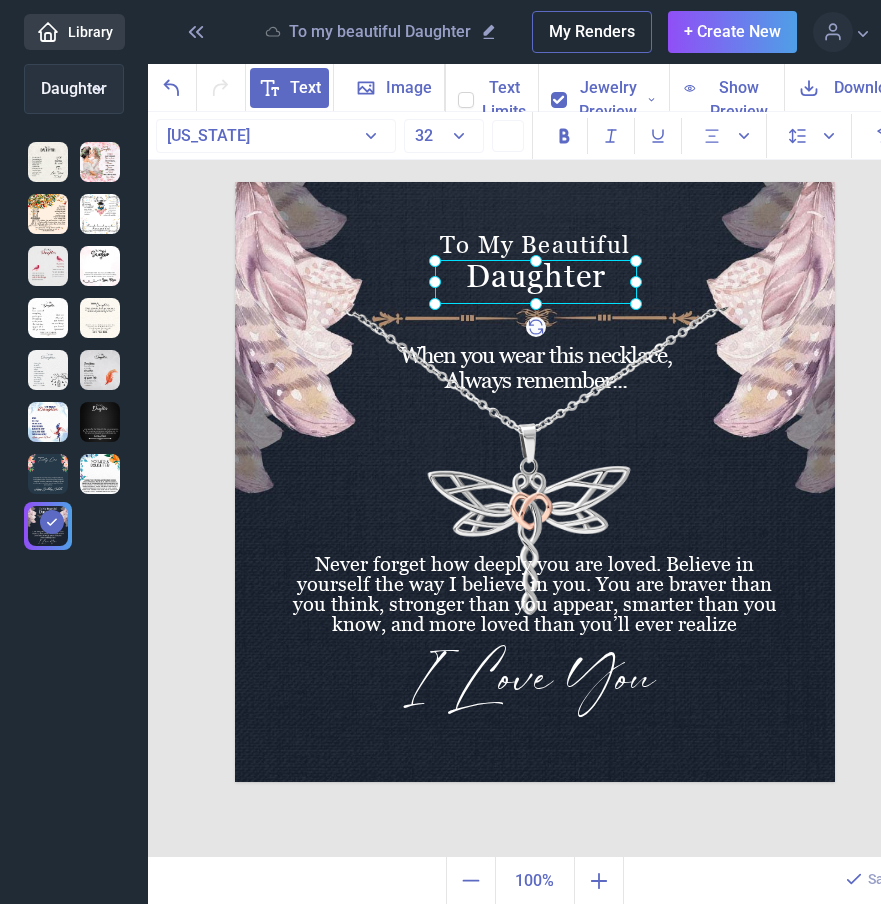 click on "Daughter" at bounding box center [235, 182] 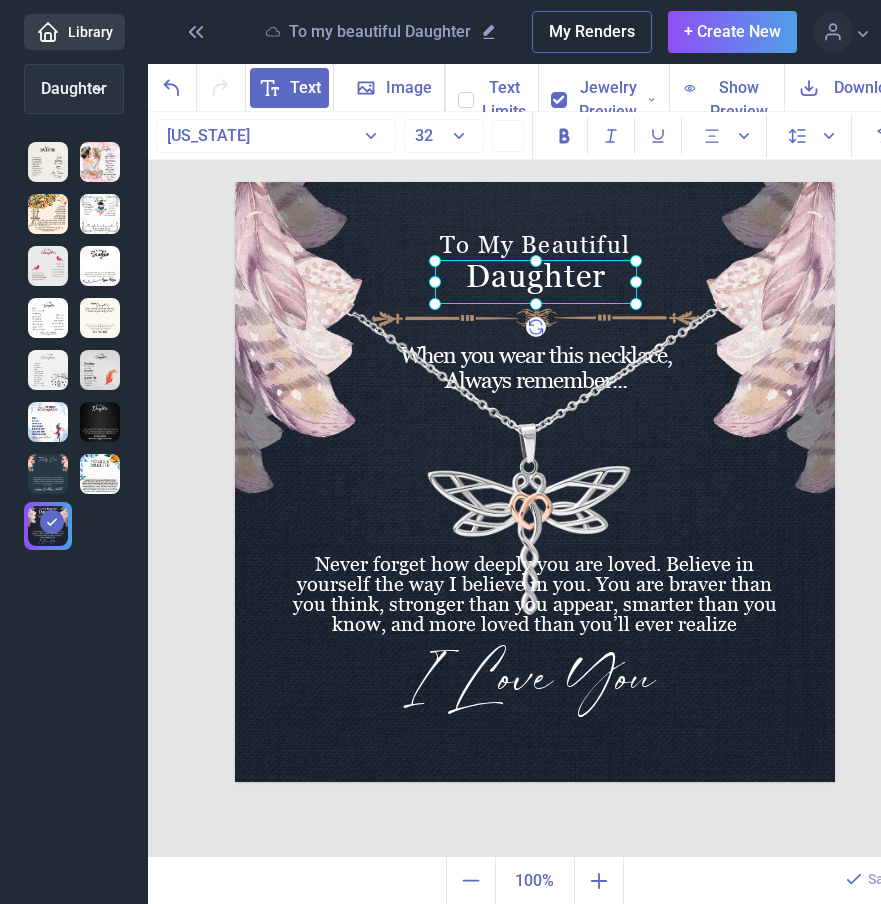 click at bounding box center (535, 482) 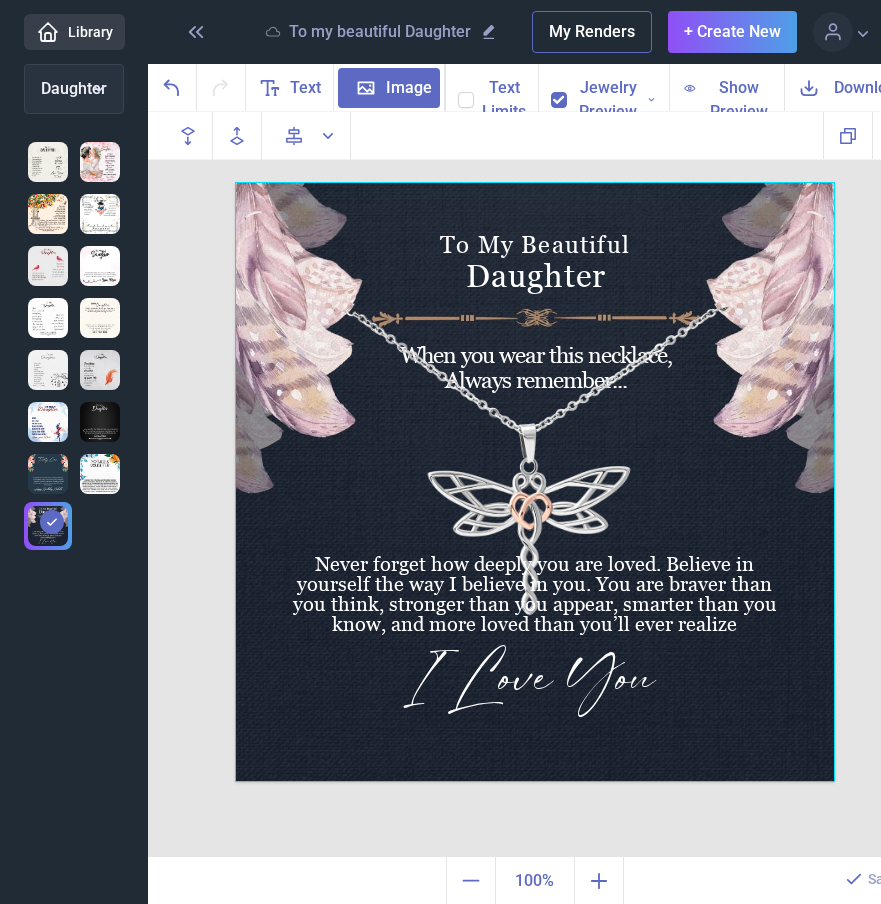 click 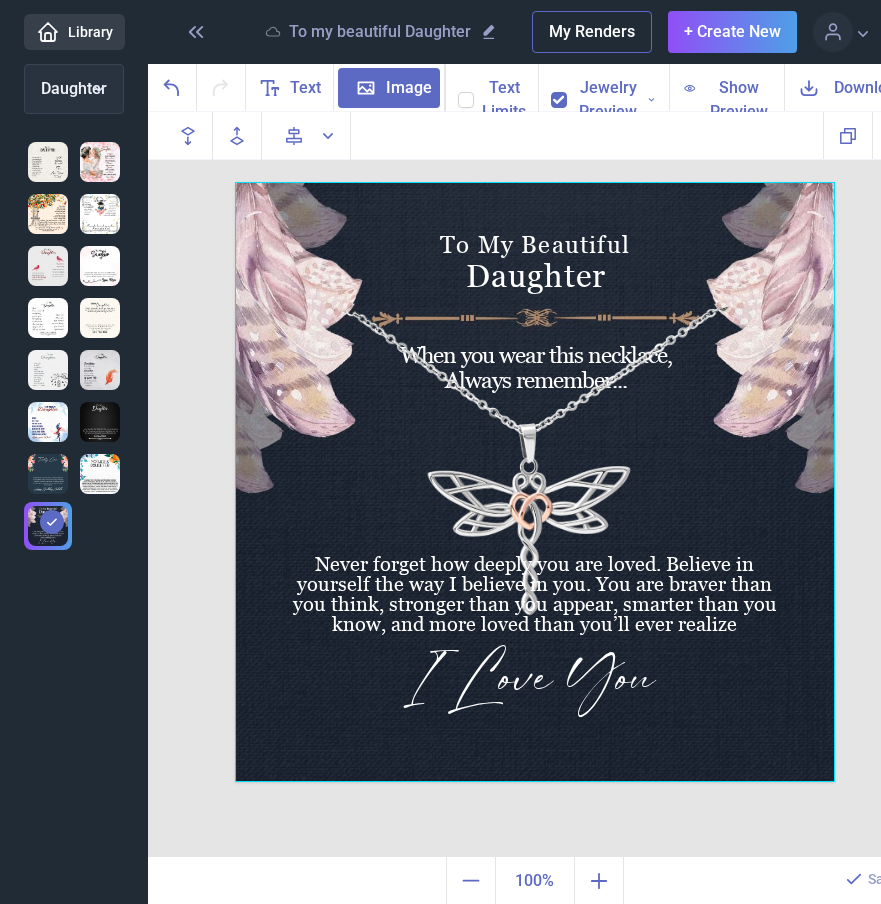 click at bounding box center [457, 91] 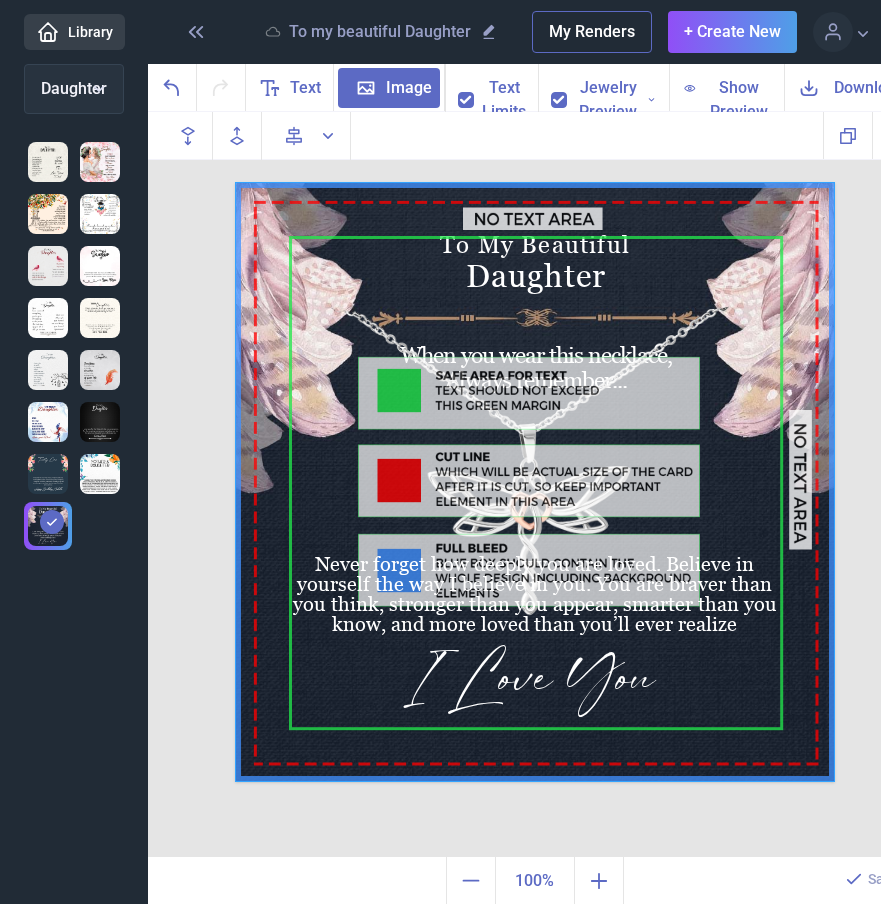 click 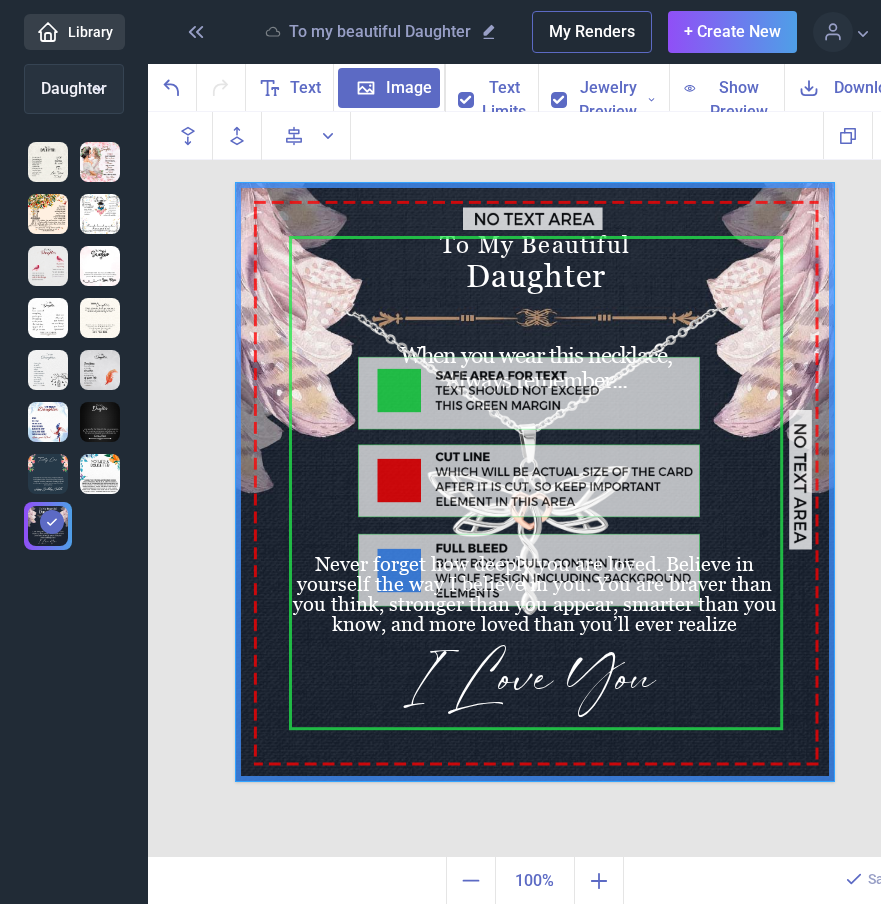 click at bounding box center (457, 91) 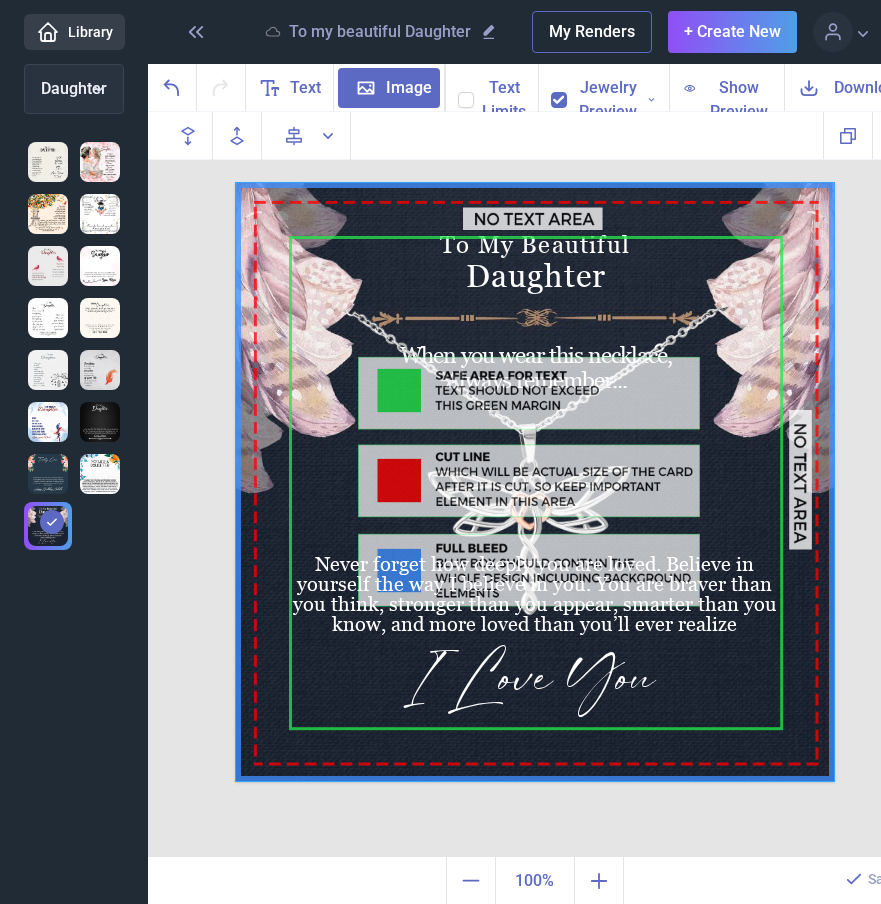 checkbox on "false" 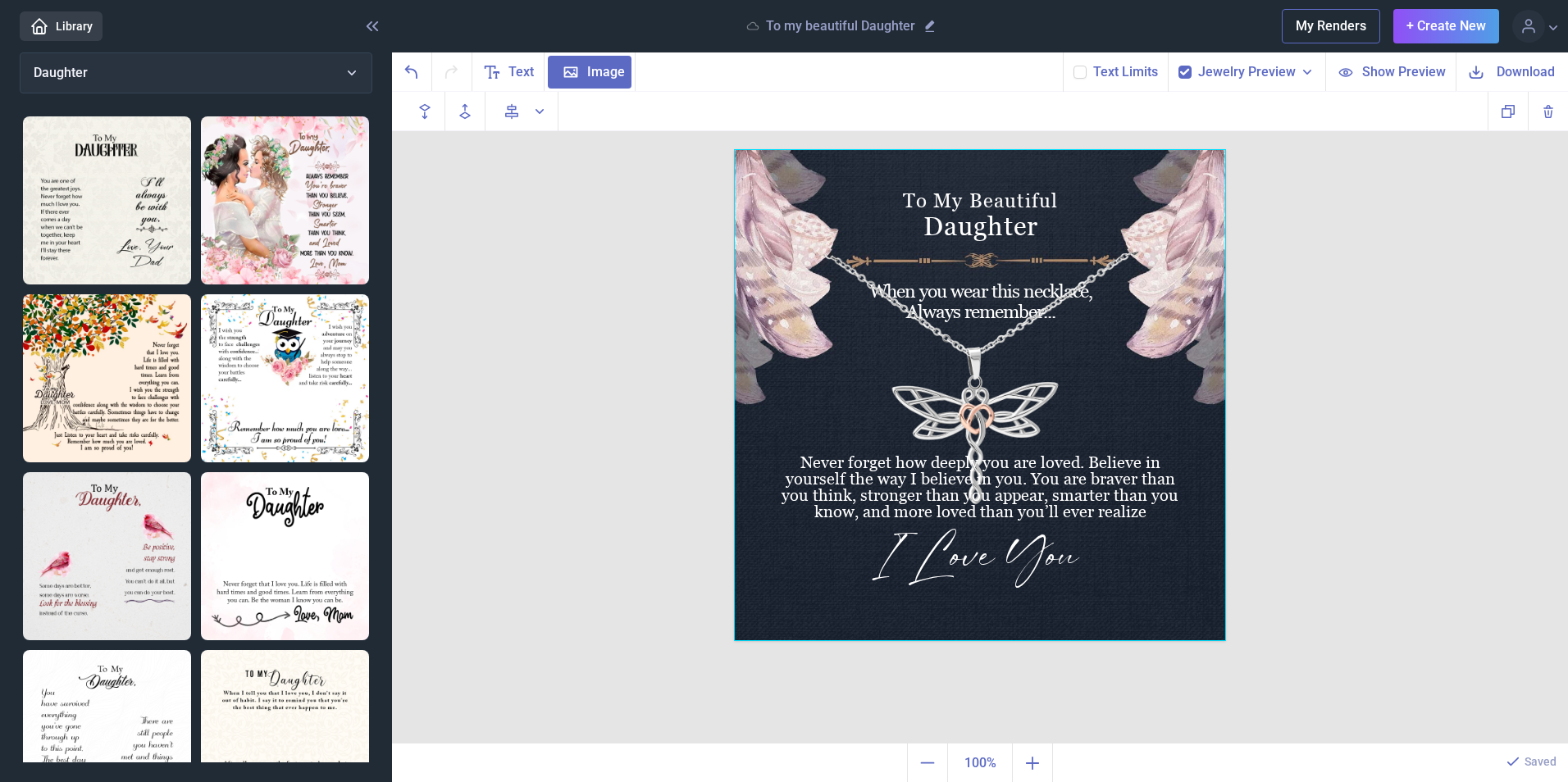 click on "Jewelry Preview" at bounding box center [1247, 72] 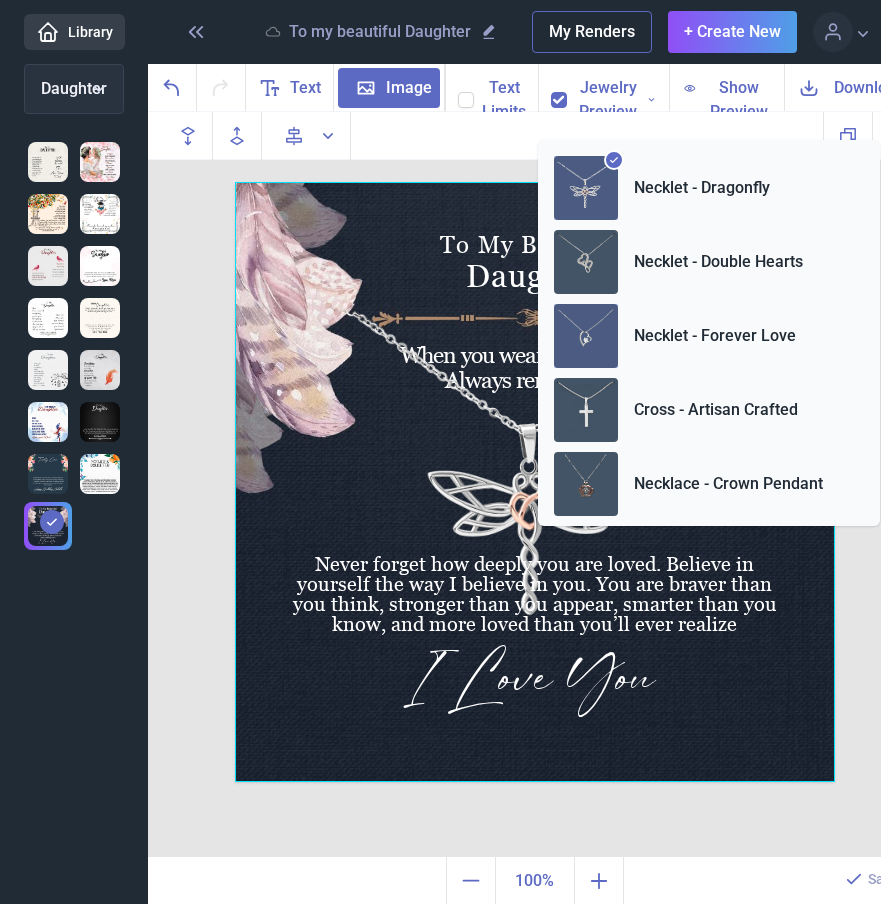 click on "Necklet - Forever Love" at bounding box center [715, 336] 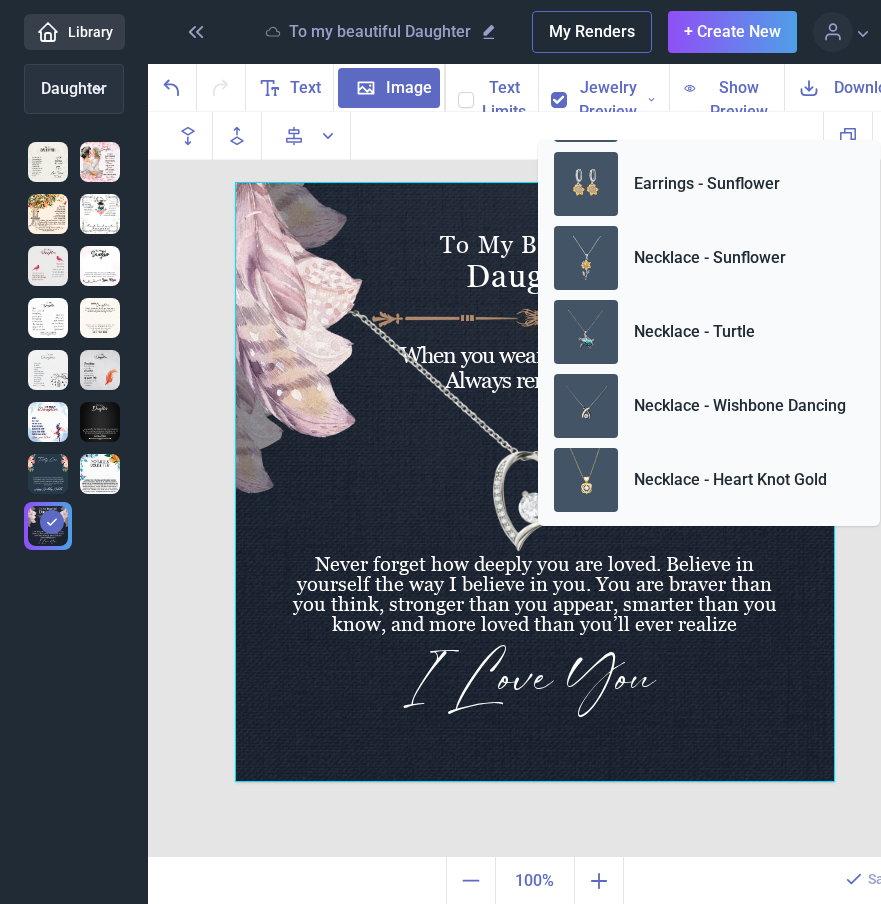 scroll, scrollTop: 746, scrollLeft: 0, axis: vertical 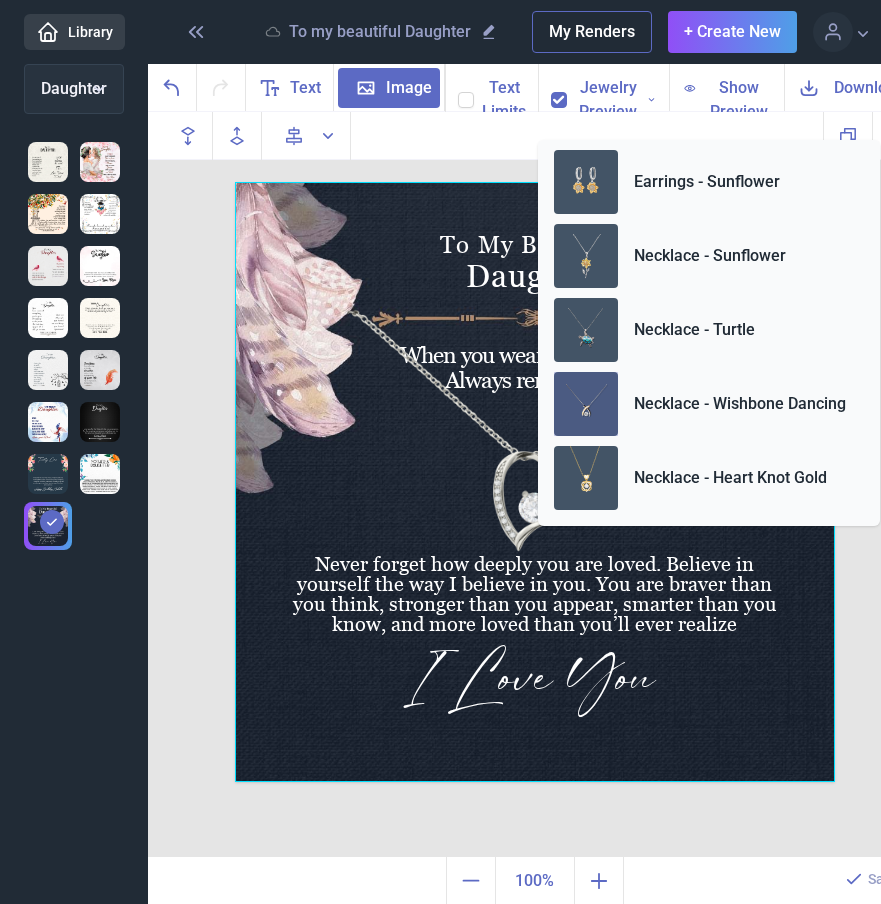 click on "Necklace - Wishbone Dancing" at bounding box center [740, 404] 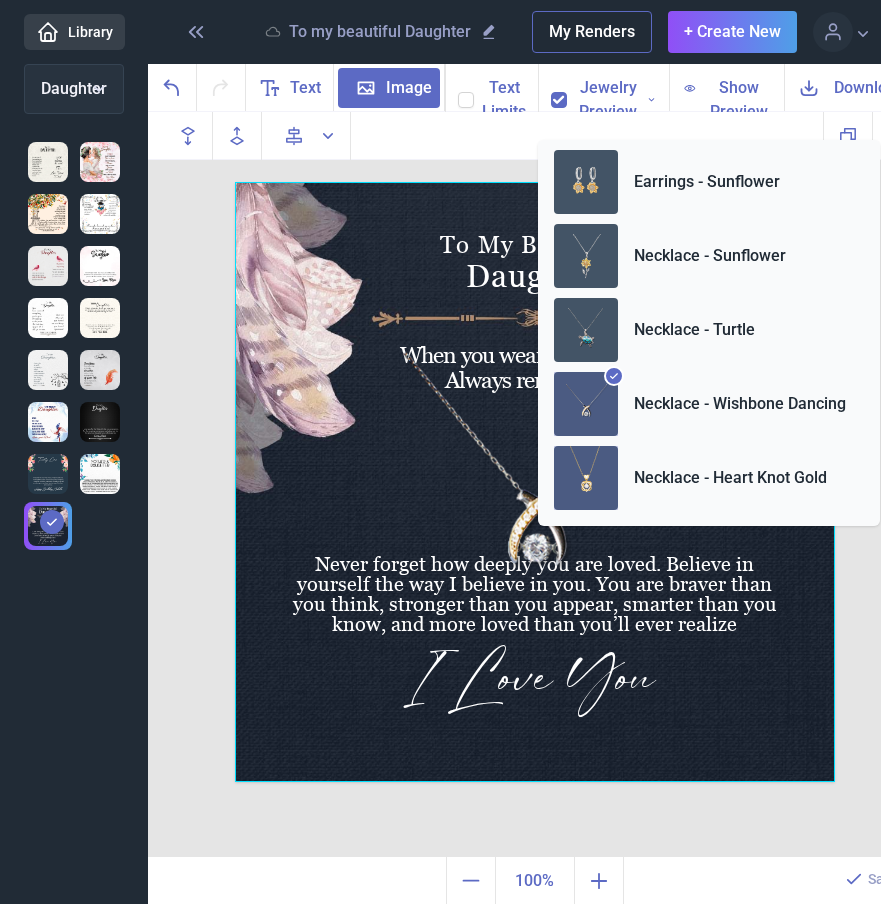 click on "Necklace - Heart Knot Gold" at bounding box center (730, 478) 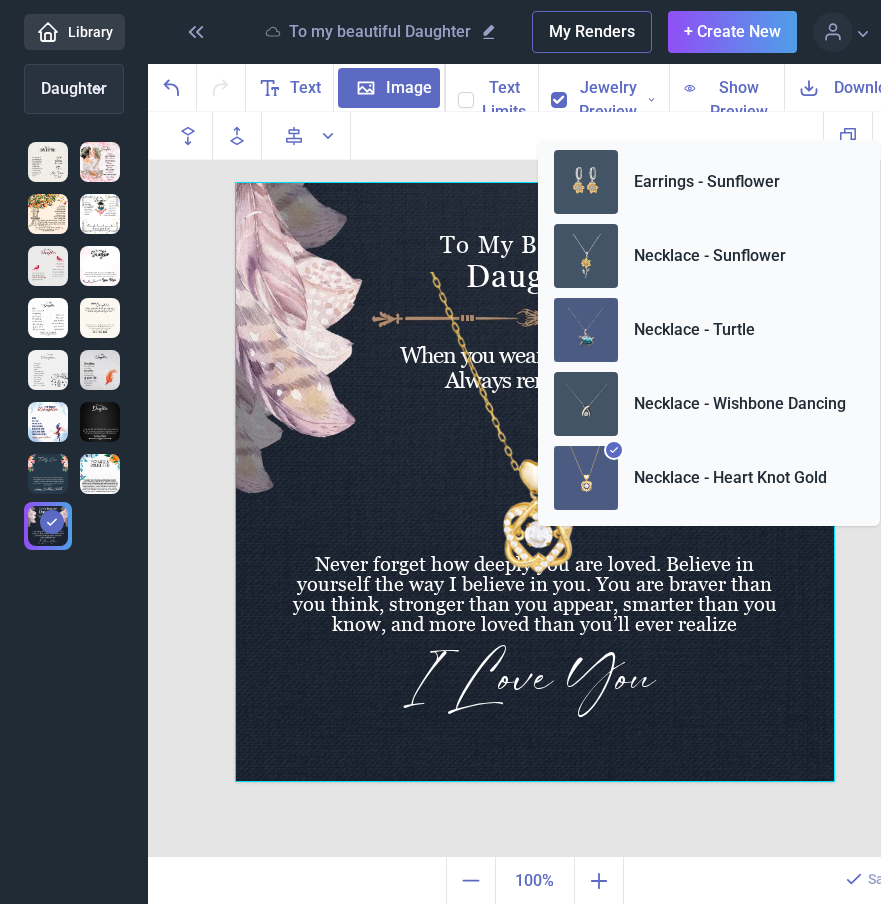 click on "Necklace - Turtle" at bounding box center [709, 330] 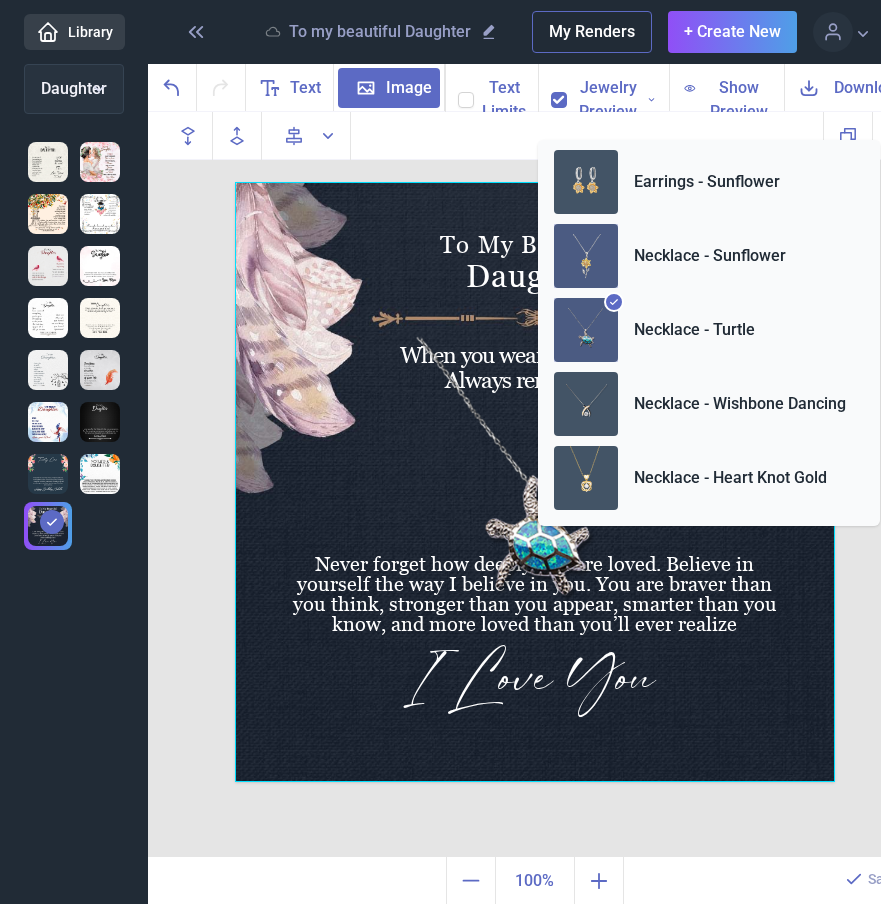 click on "Necklace - Sunflower" at bounding box center [710, 256] 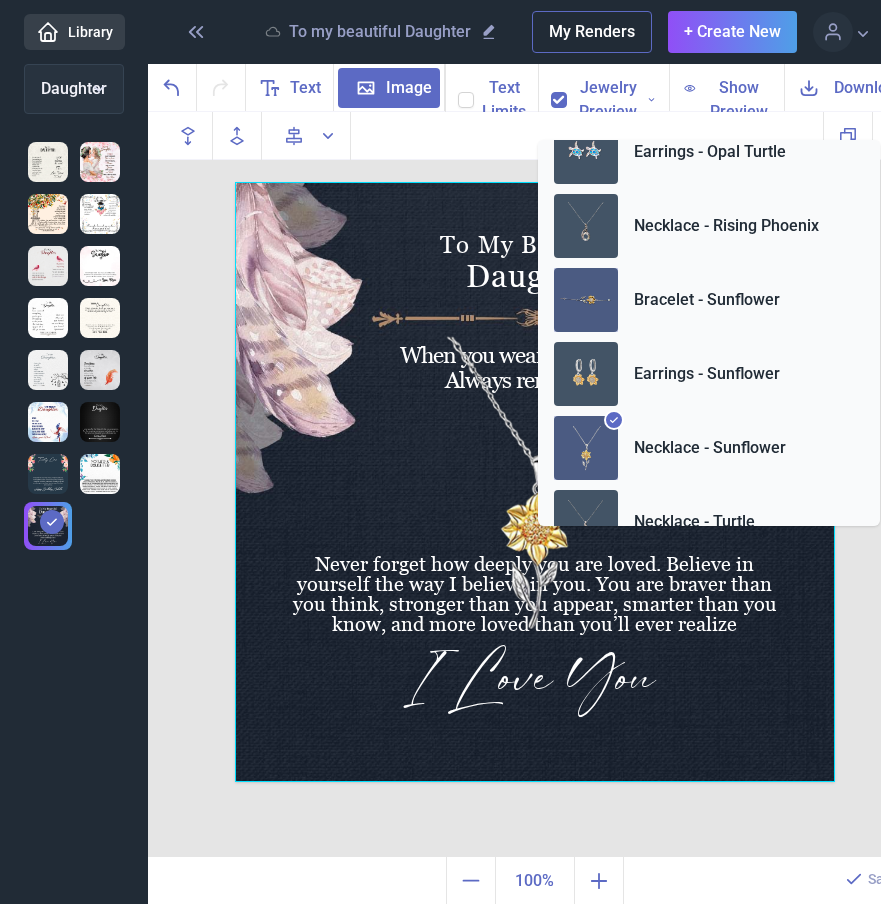 scroll, scrollTop: 546, scrollLeft: 0, axis: vertical 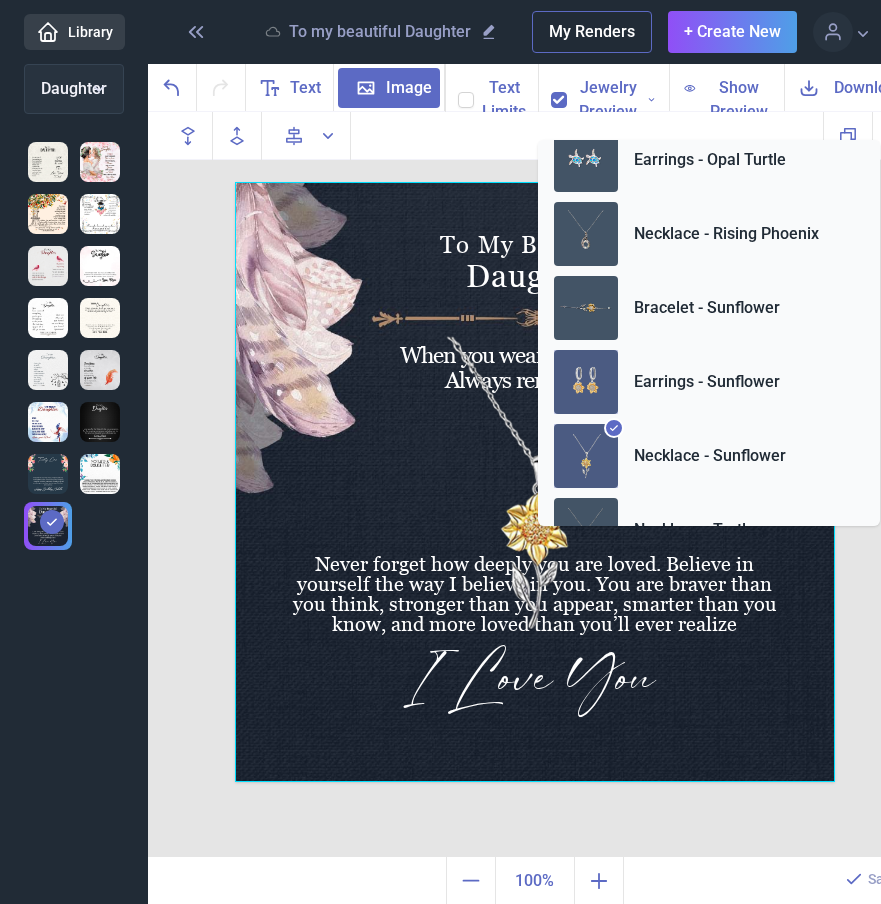 click on "Earrings - Sunflower" at bounding box center (707, 382) 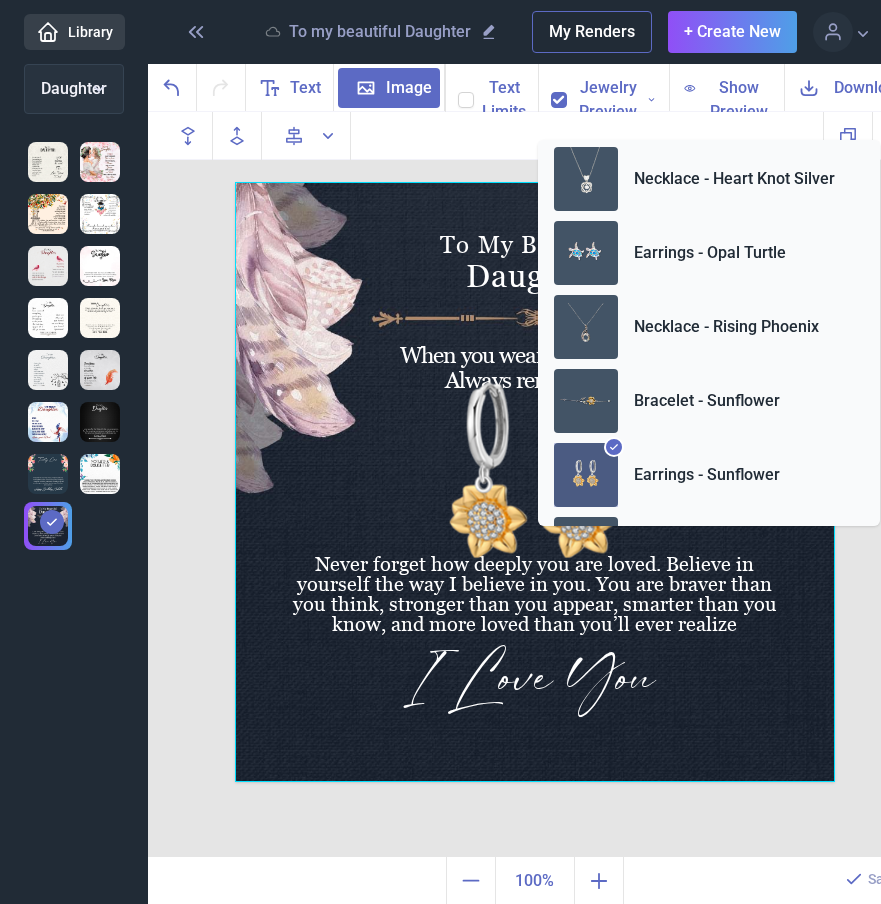 scroll, scrollTop: 446, scrollLeft: 0, axis: vertical 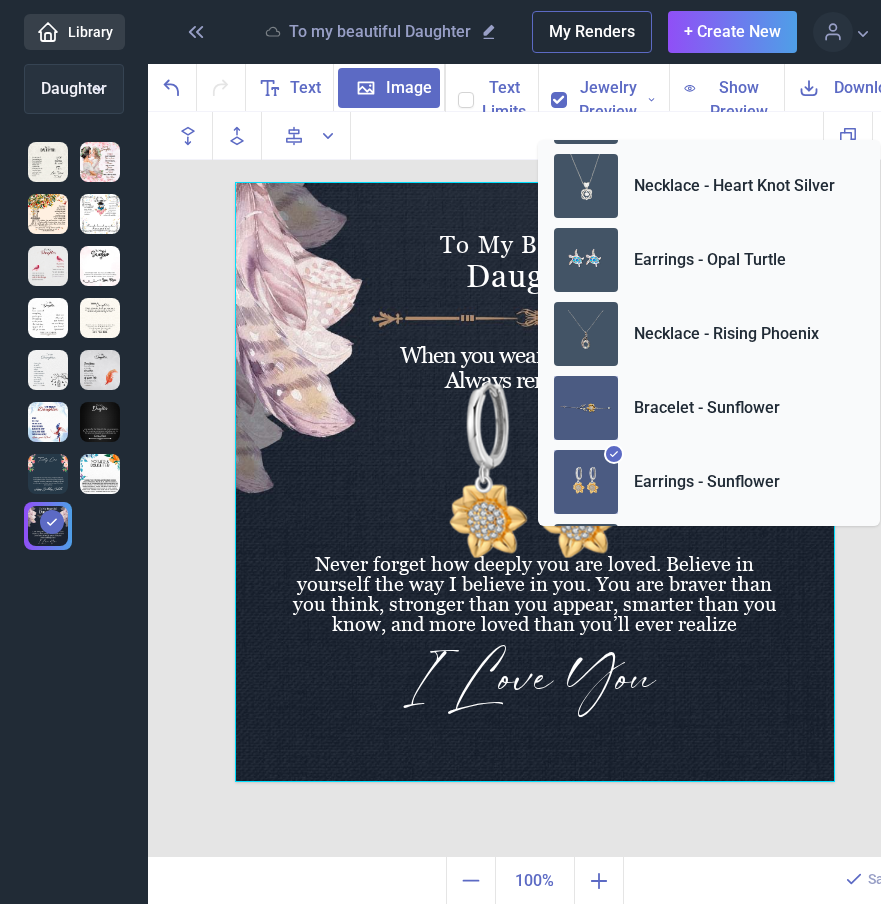 click on "Bracelet - Sunflower" at bounding box center (707, 408) 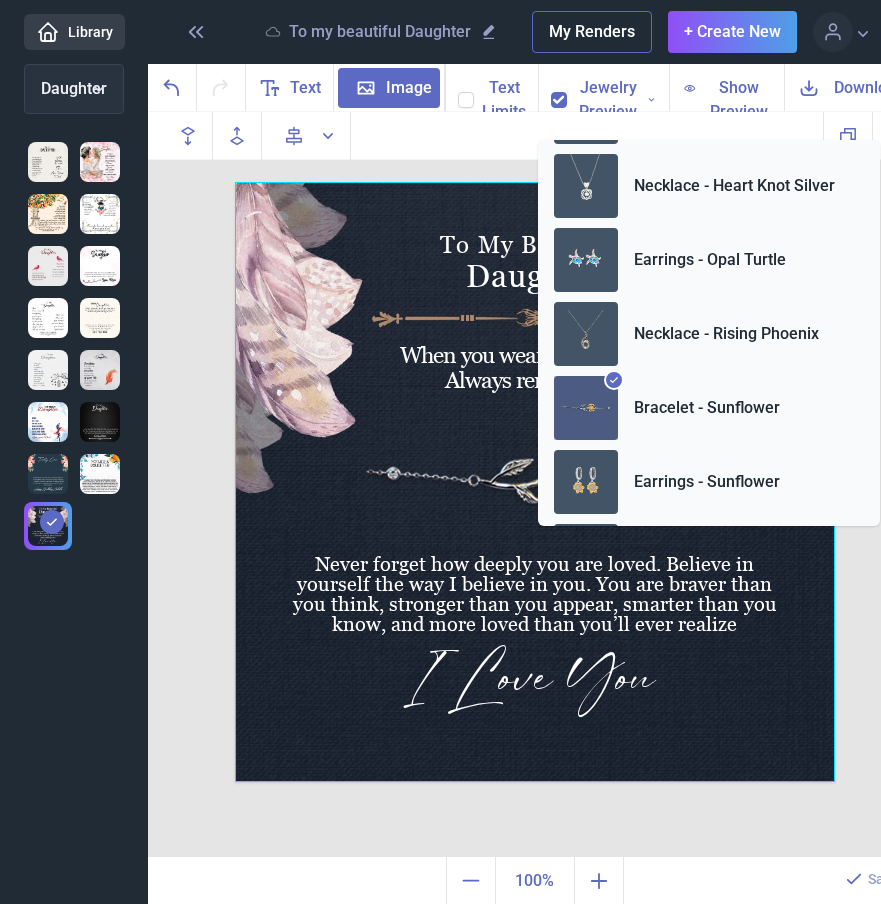 click on "Jewelry Preview" at bounding box center [608, 100] 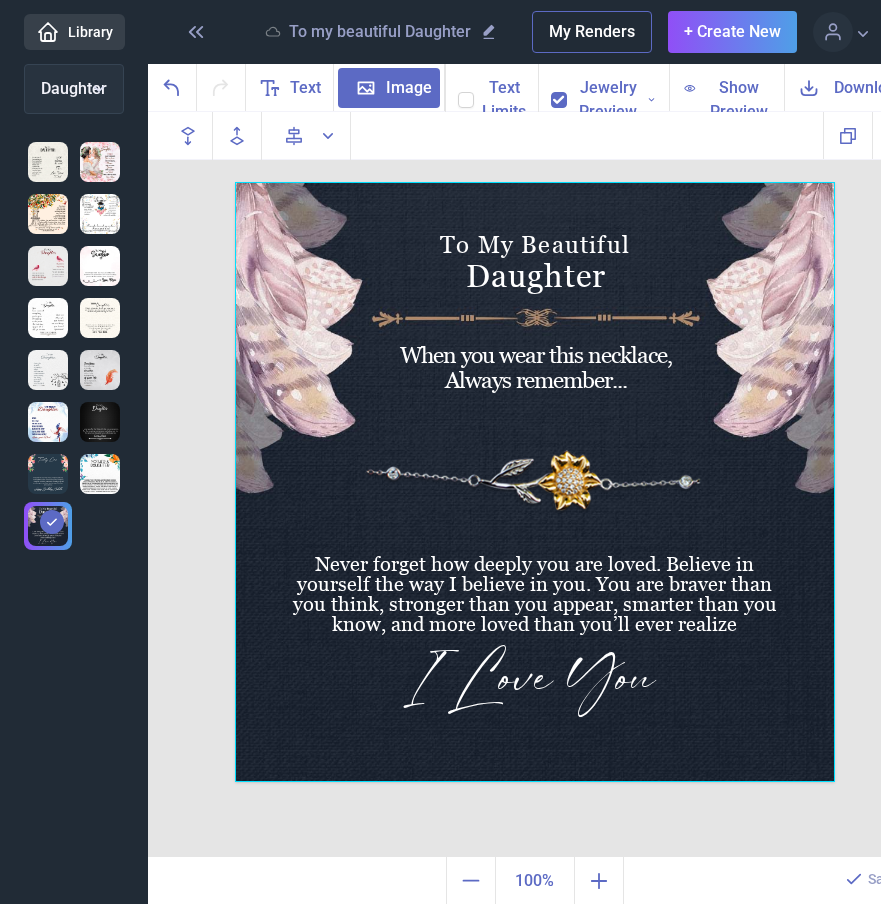 click on "Jewelry Preview" at bounding box center [608, 100] 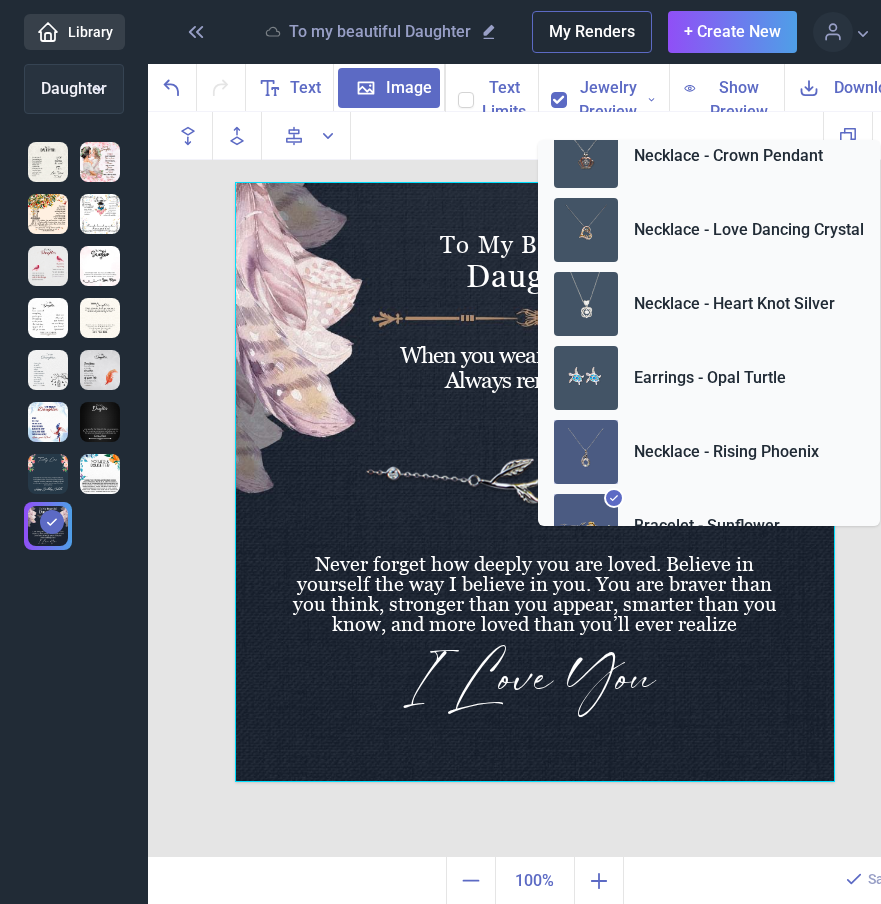 scroll, scrollTop: 246, scrollLeft: 0, axis: vertical 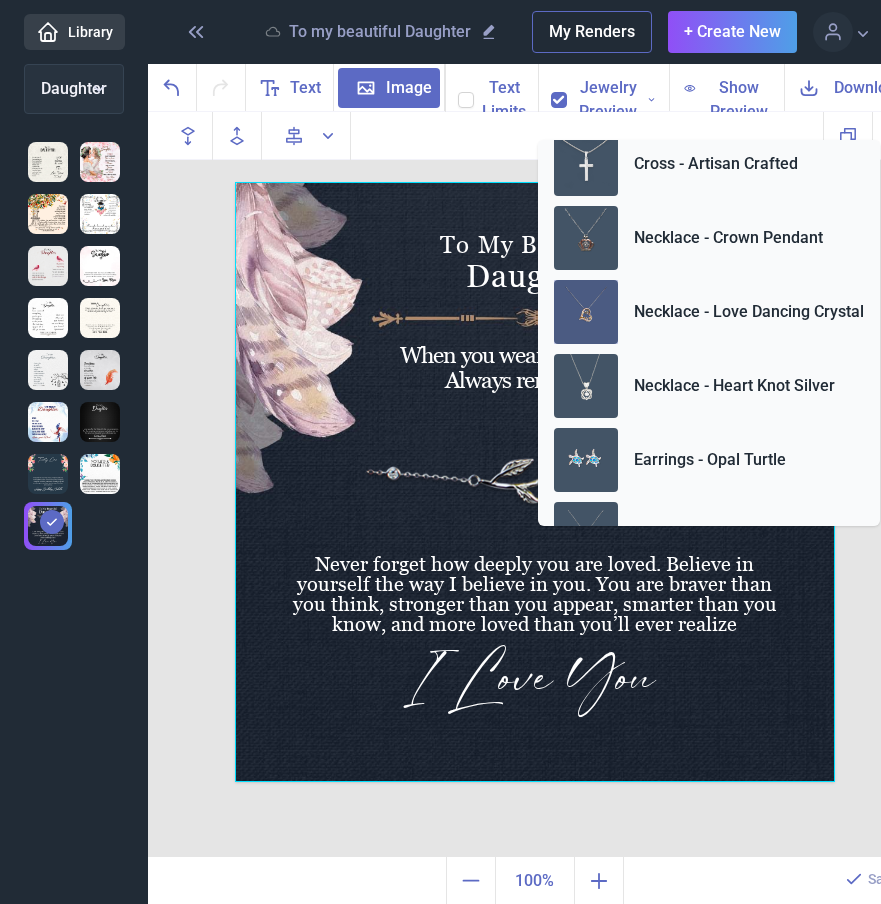 click on "Necklace - Love Dancing Crystal" at bounding box center (749, 312) 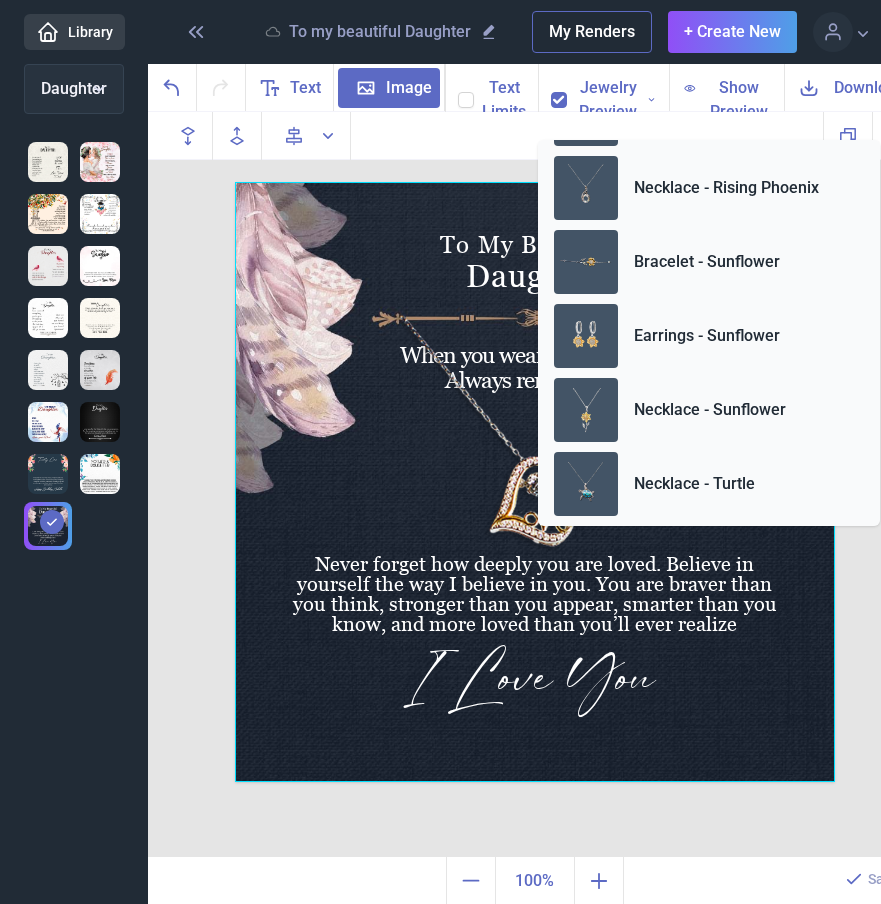 scroll, scrollTop: 600, scrollLeft: 0, axis: vertical 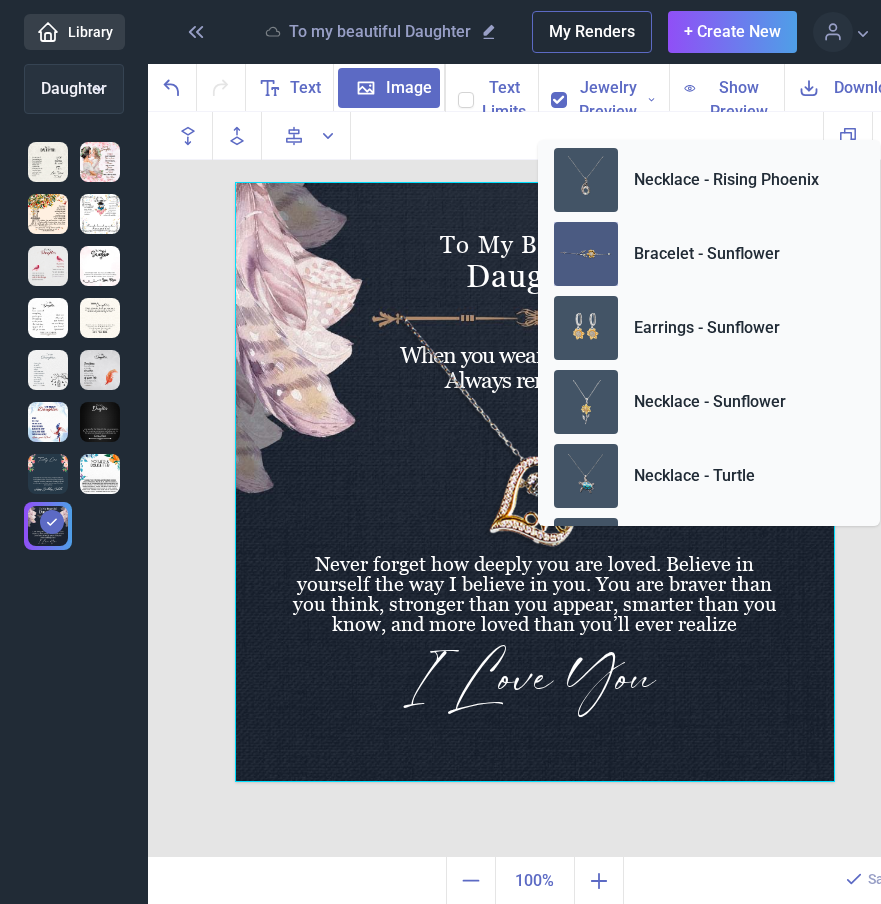 click on "Bracelet - Sunflower" at bounding box center [709, 254] 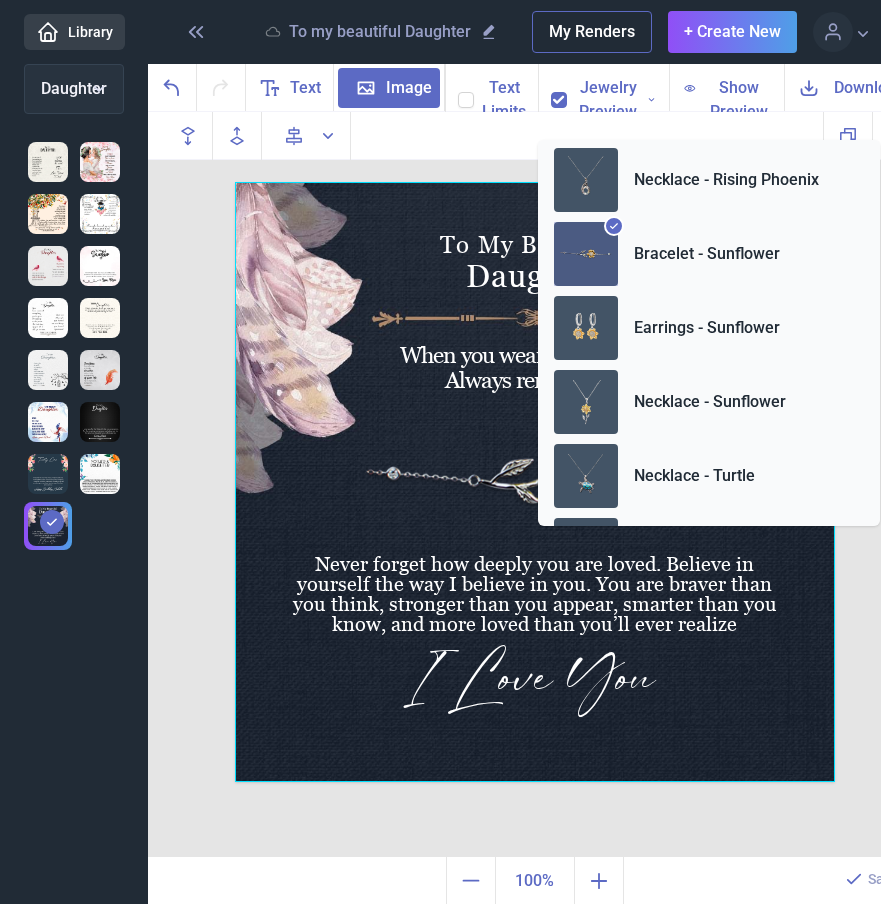 click at bounding box center (535, 482) 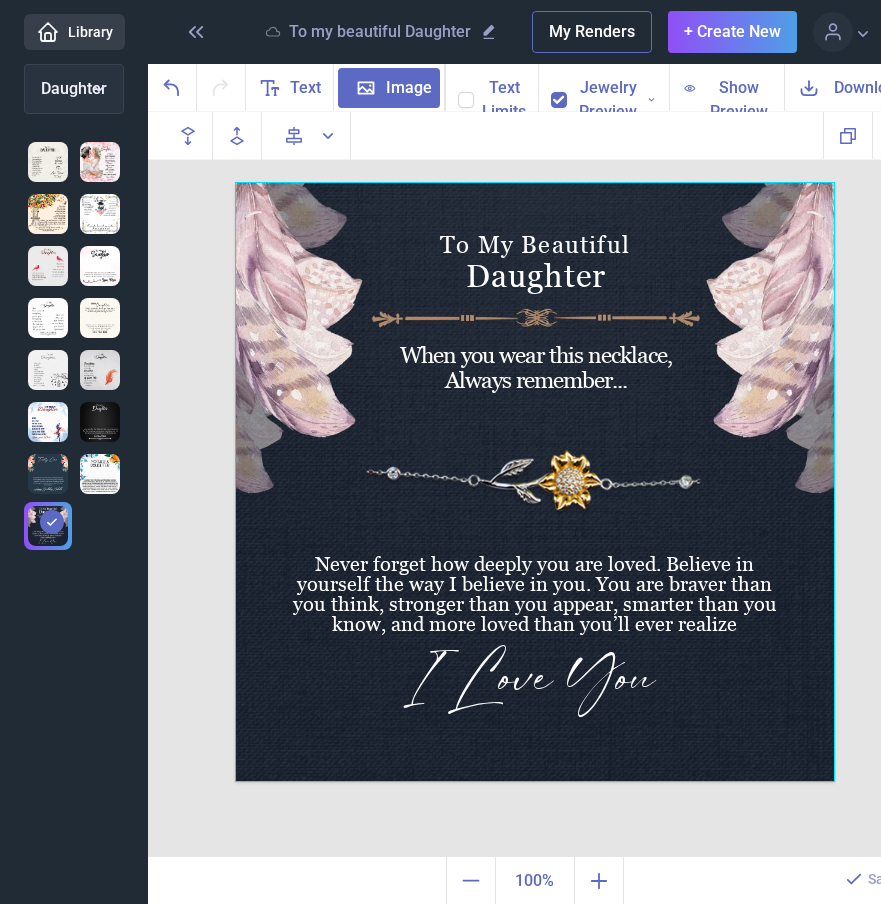 click on "Download" at bounding box center (869, 87) 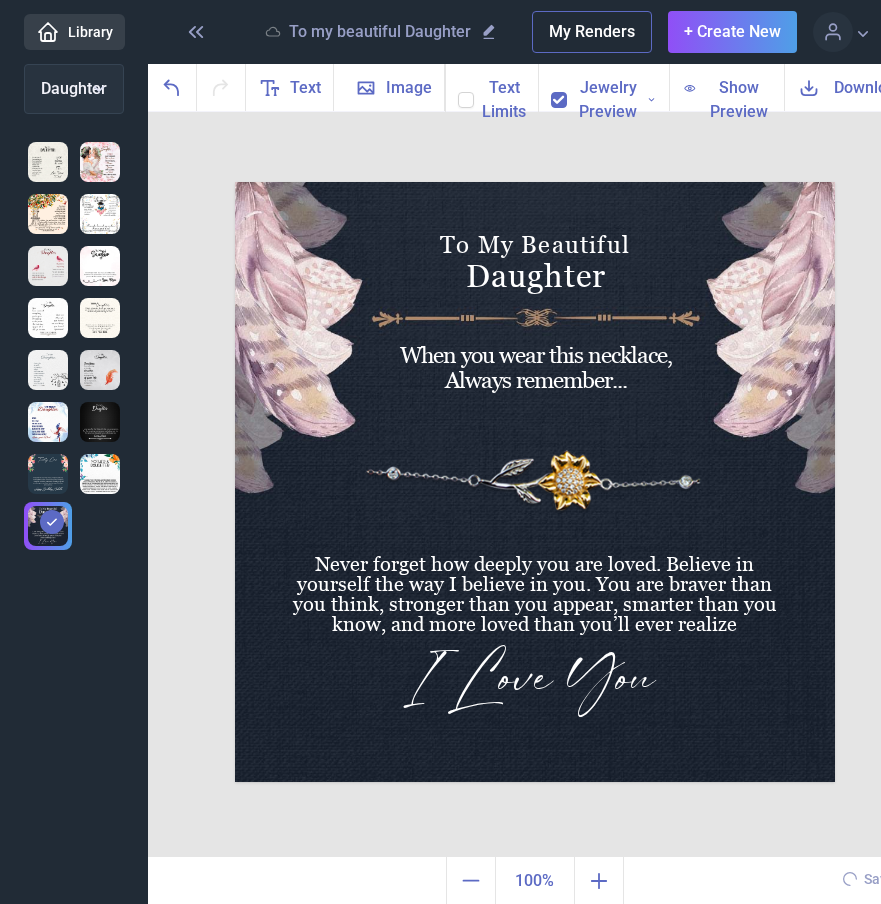 click on "To My Beautiful       Daughter       When you wear this necklace, Always remember...       I Love You             Never forget how deeply you are loved. Believe in yourself the way I believe in you. You are braver than you think, stronger than you appear, smarter than you know, and more loved than you’ll ever realize                 Duplicate     Delete       Backwards   >   Forward" at bounding box center (534, 485) 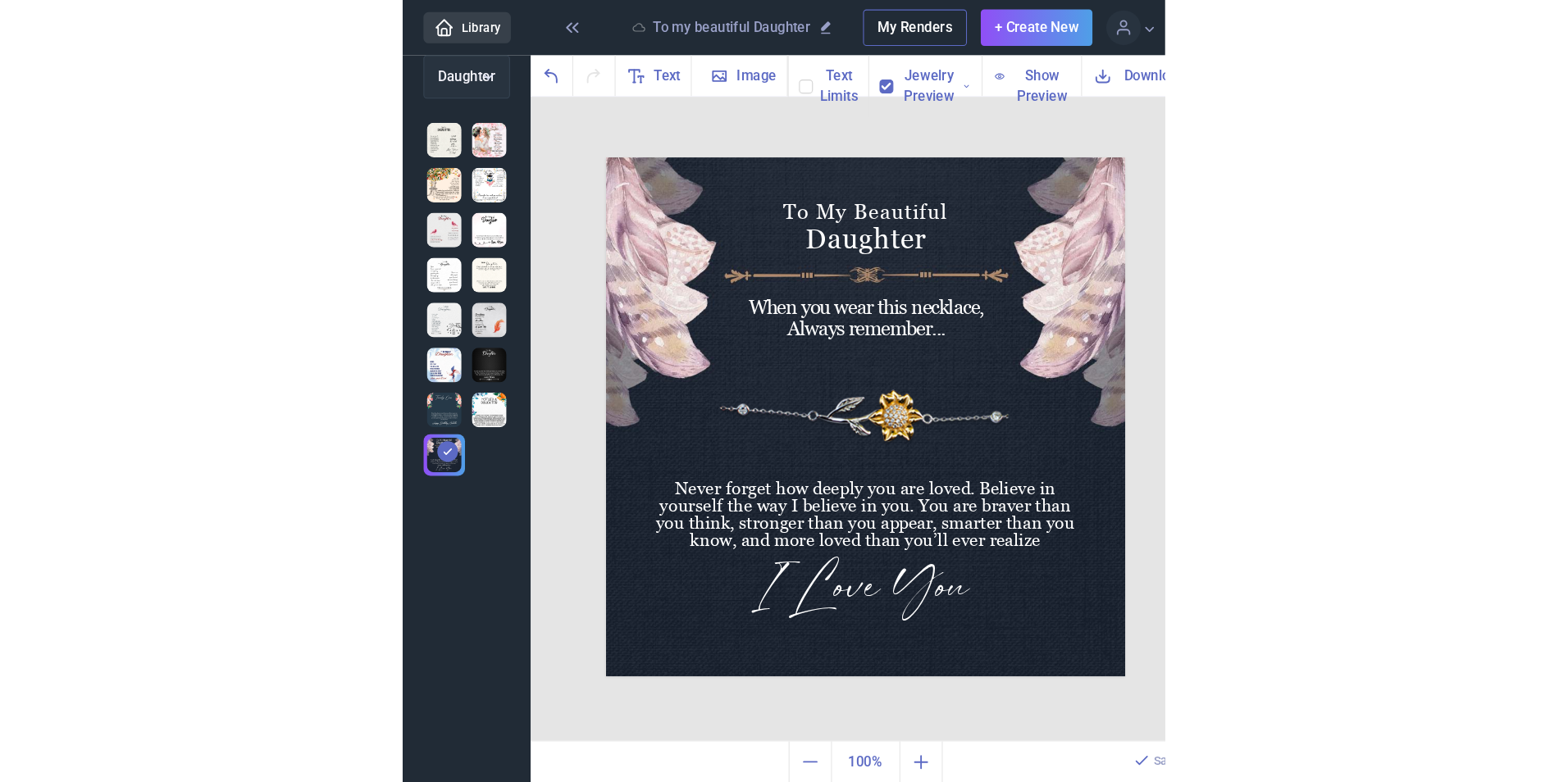 scroll, scrollTop: 0, scrollLeft: 0, axis: both 